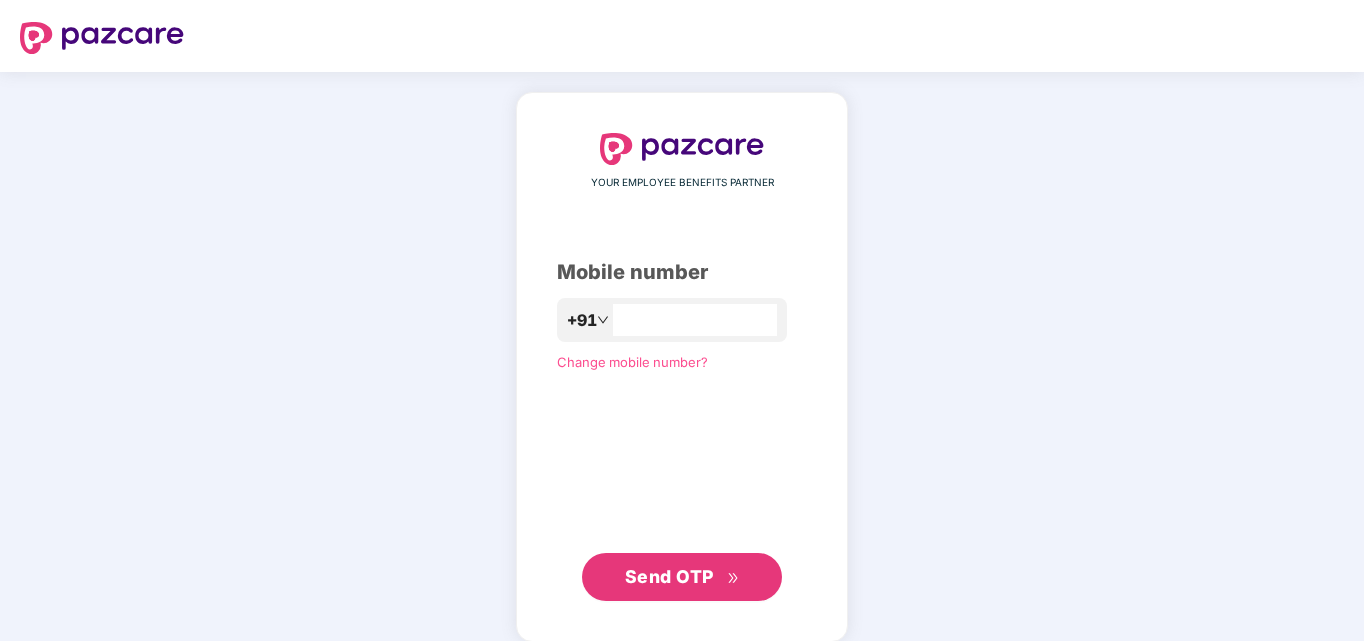 scroll, scrollTop: 0, scrollLeft: 0, axis: both 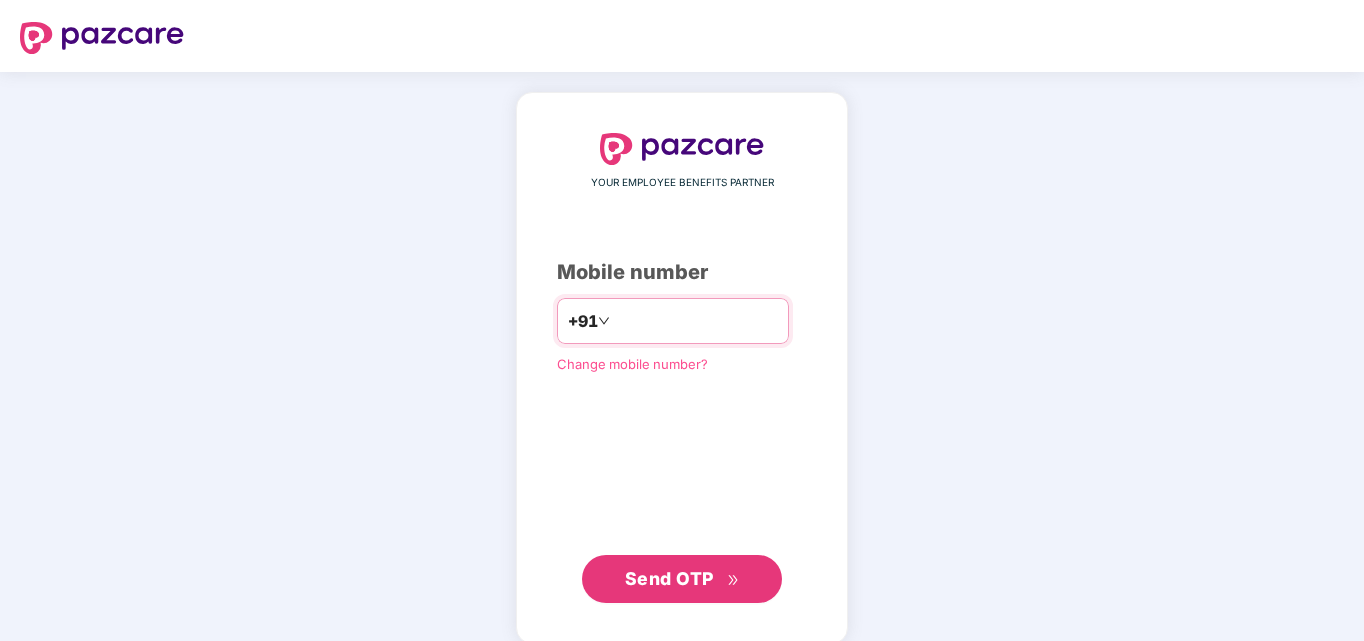 type on "**********" 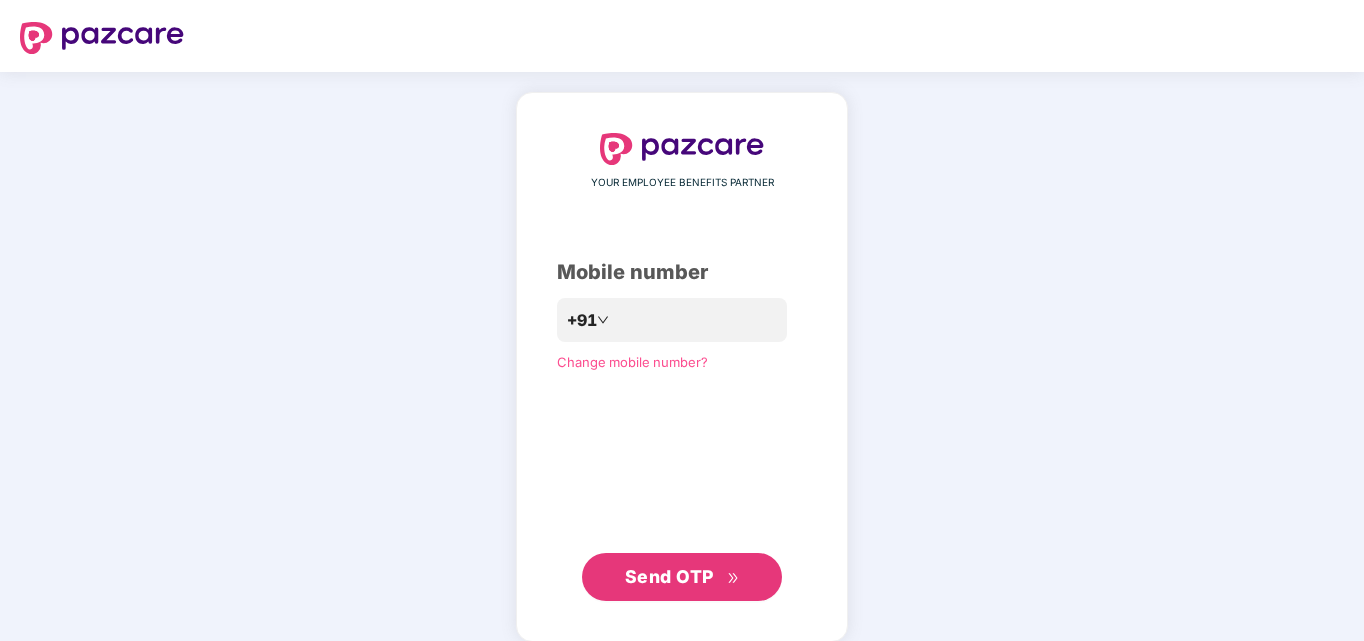 click on "Send OTP" at bounding box center [682, 577] 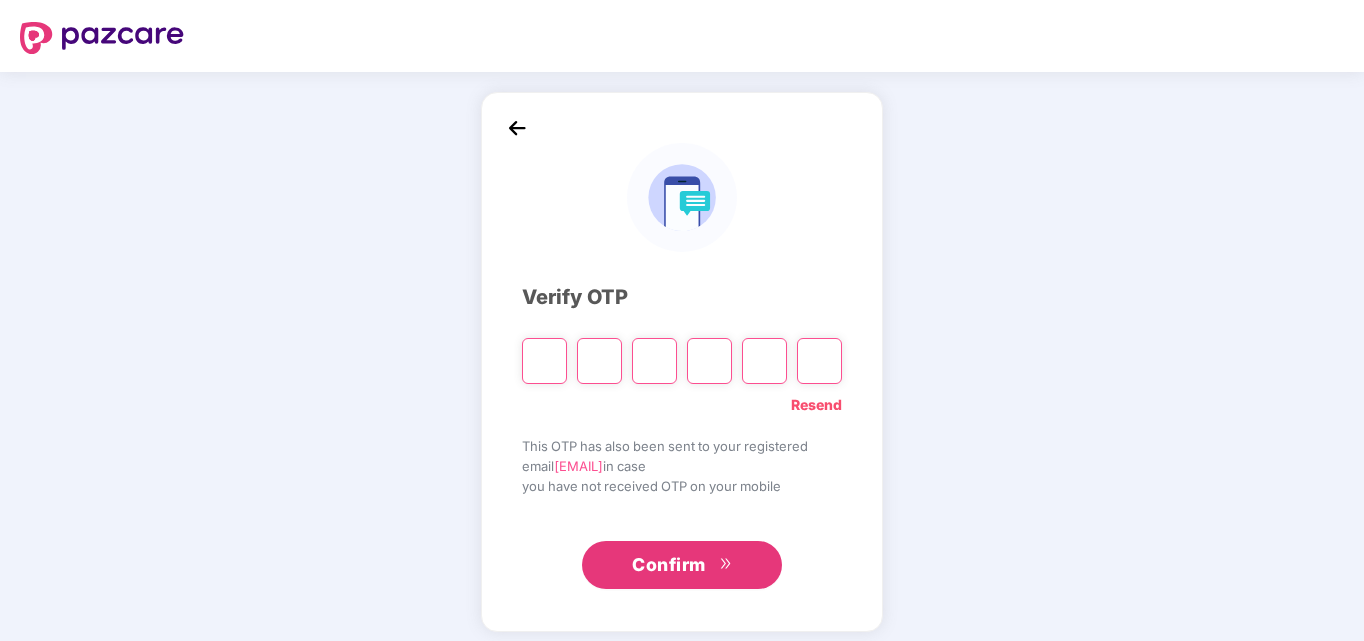 type on "*" 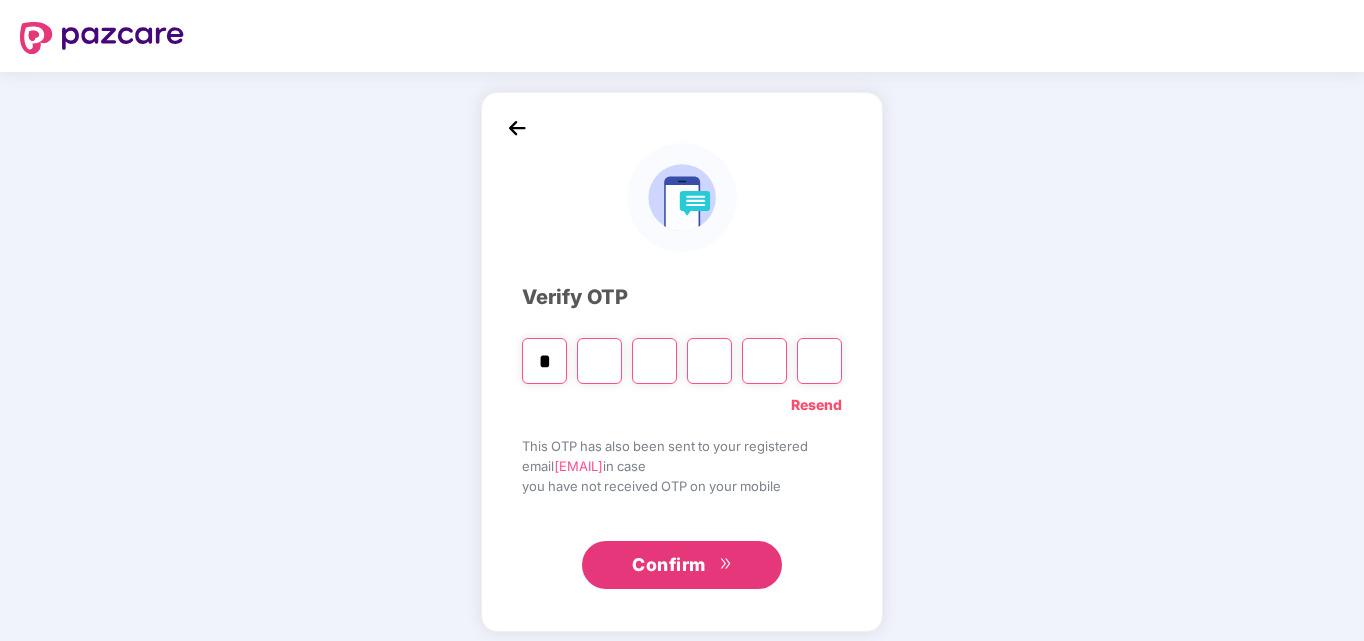 type on "*" 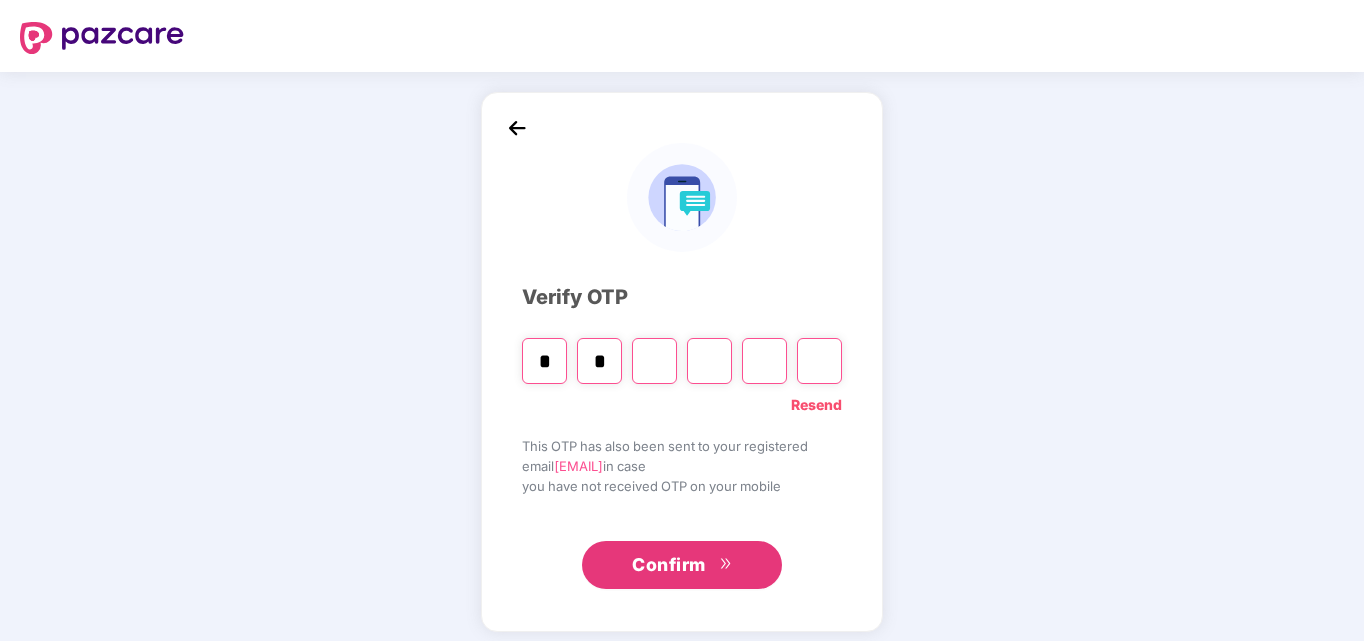 type on "*" 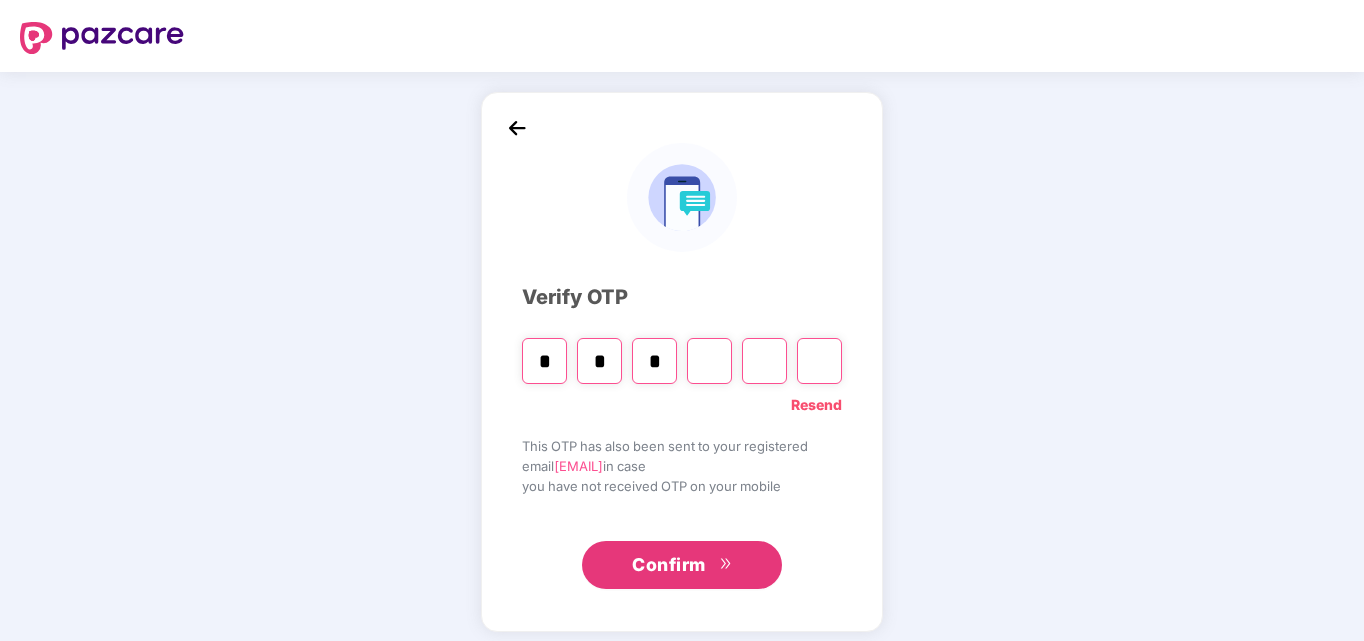 type on "*" 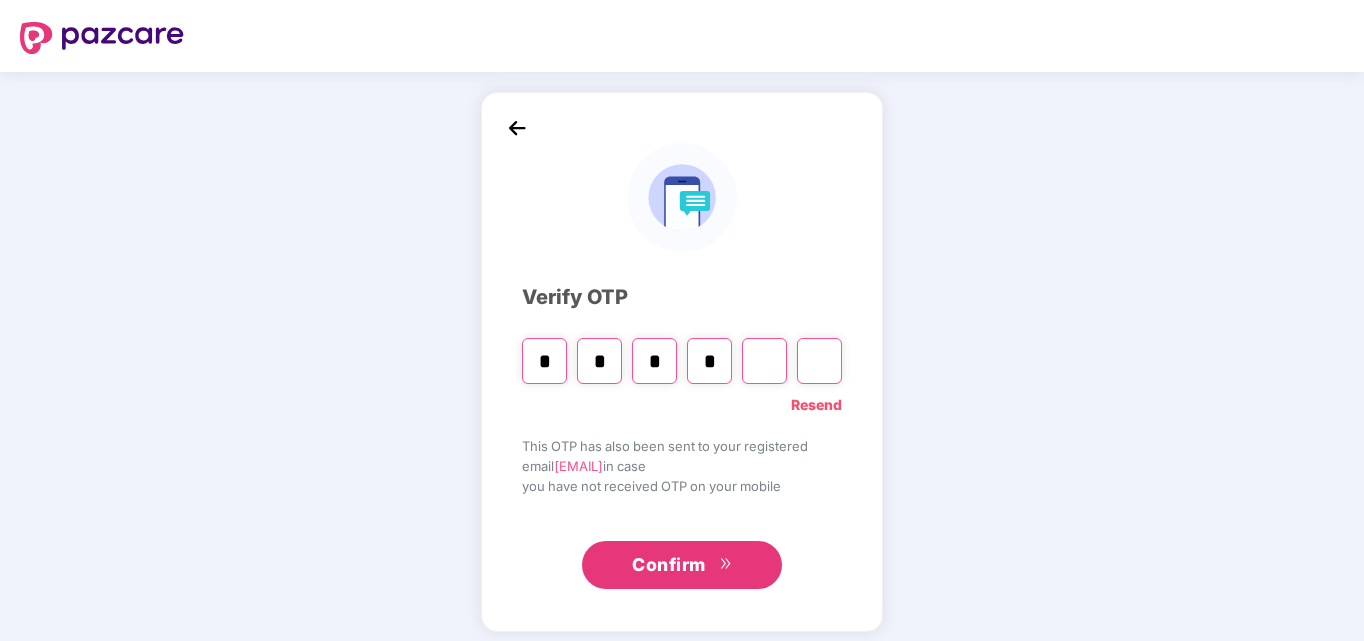 type on "*" 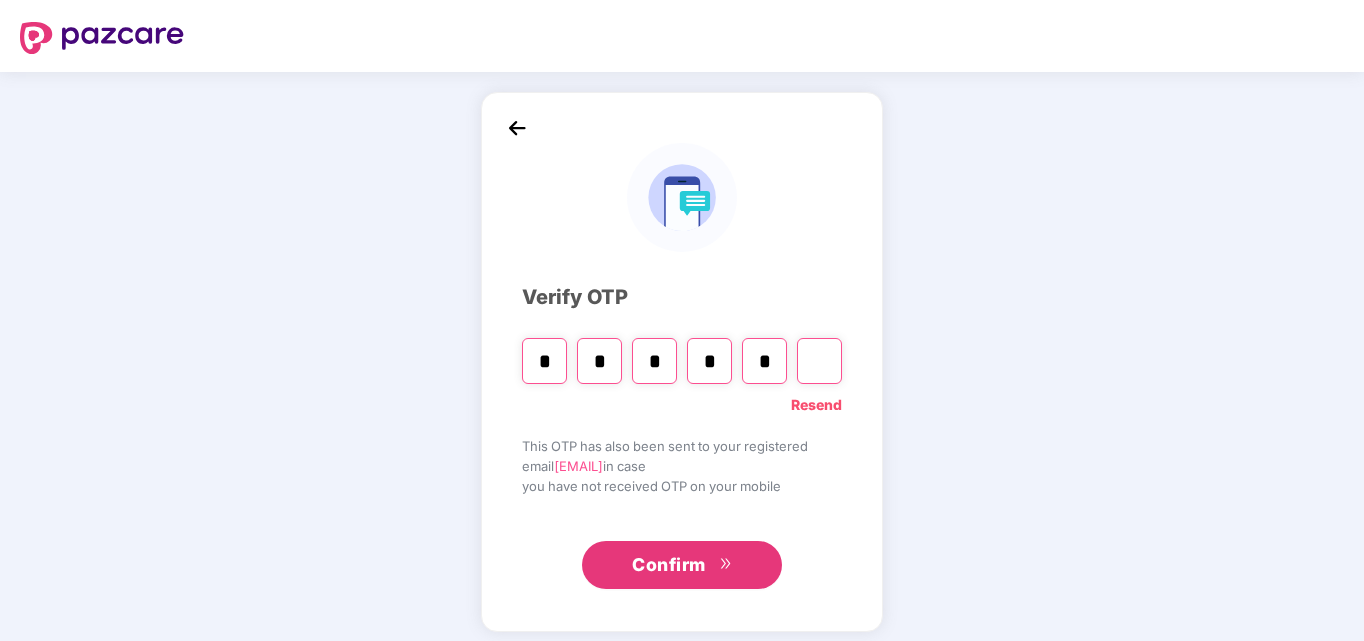 type on "*" 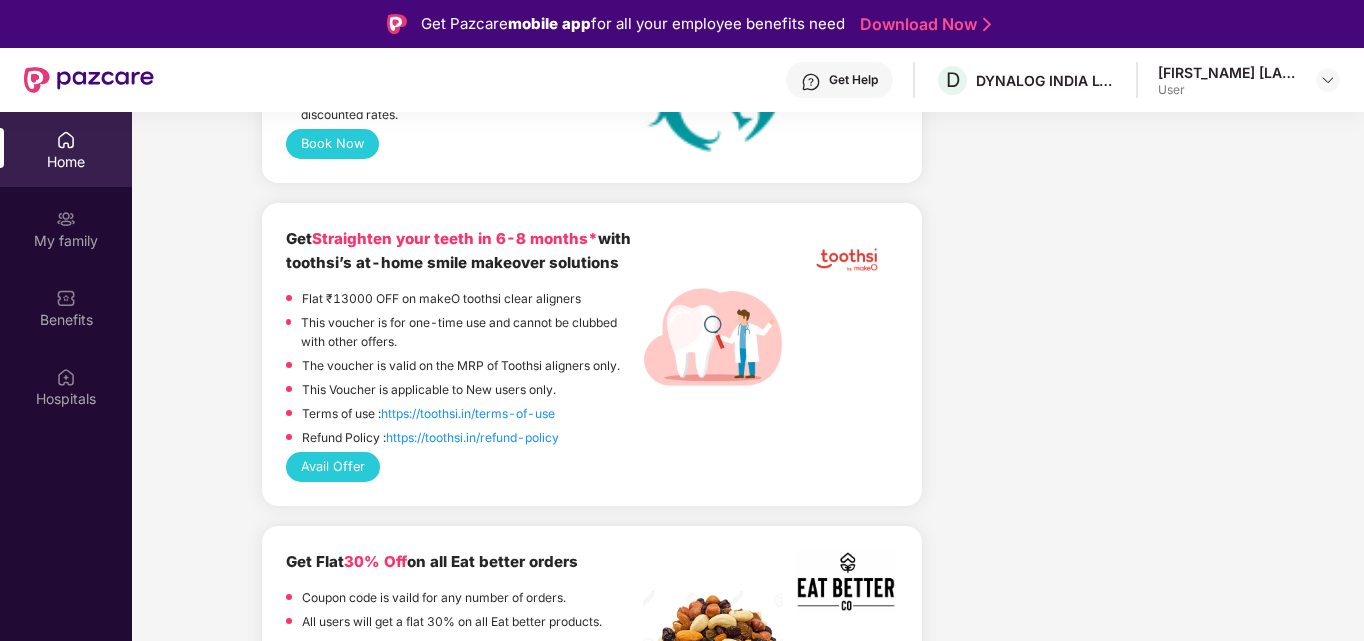 scroll, scrollTop: 4100, scrollLeft: 0, axis: vertical 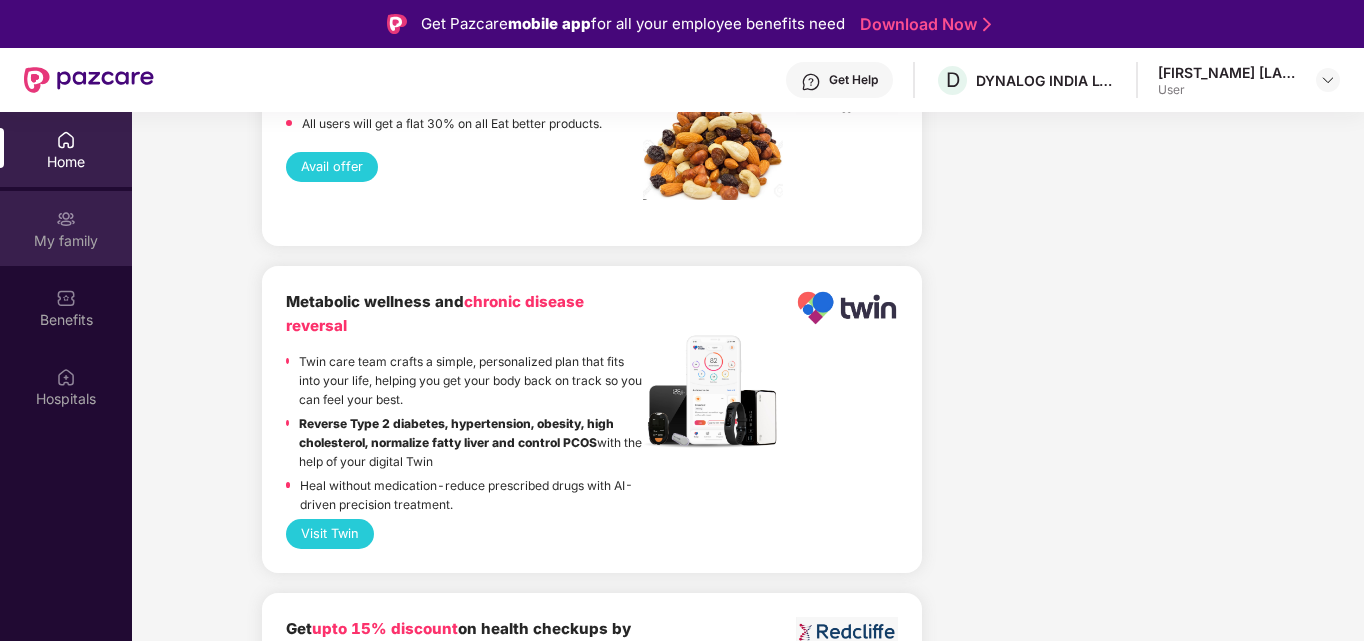 click on "My family" at bounding box center [66, 241] 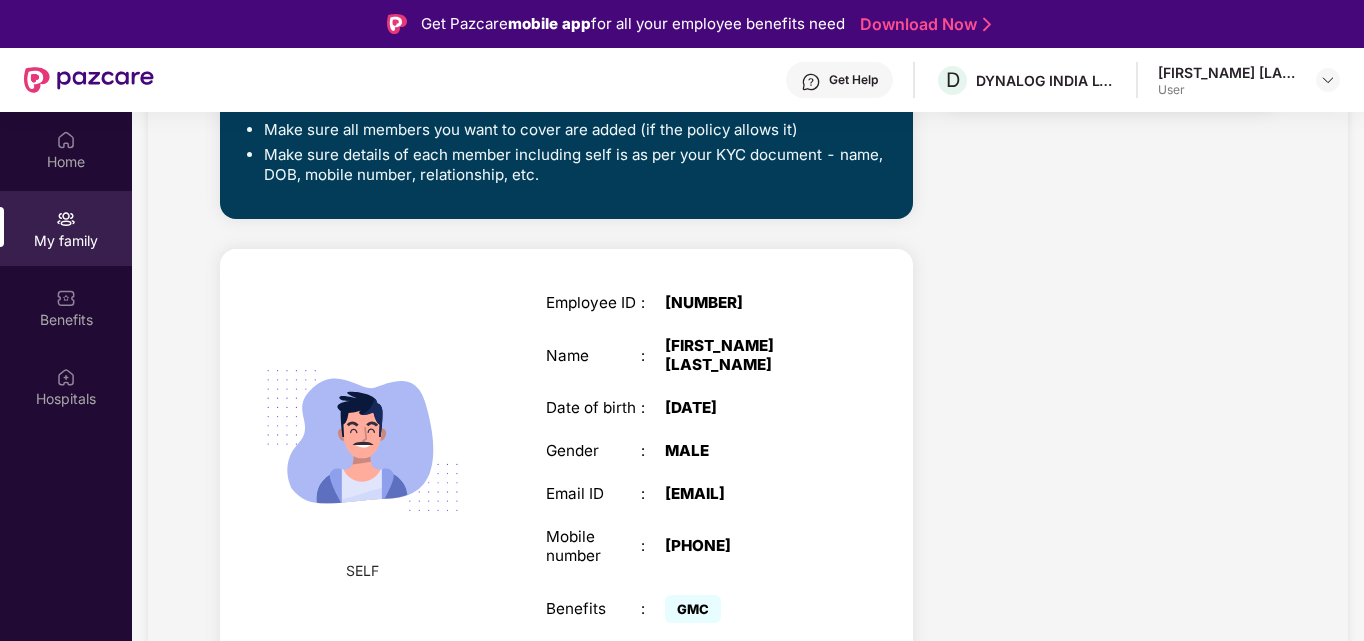 scroll, scrollTop: 606, scrollLeft: 0, axis: vertical 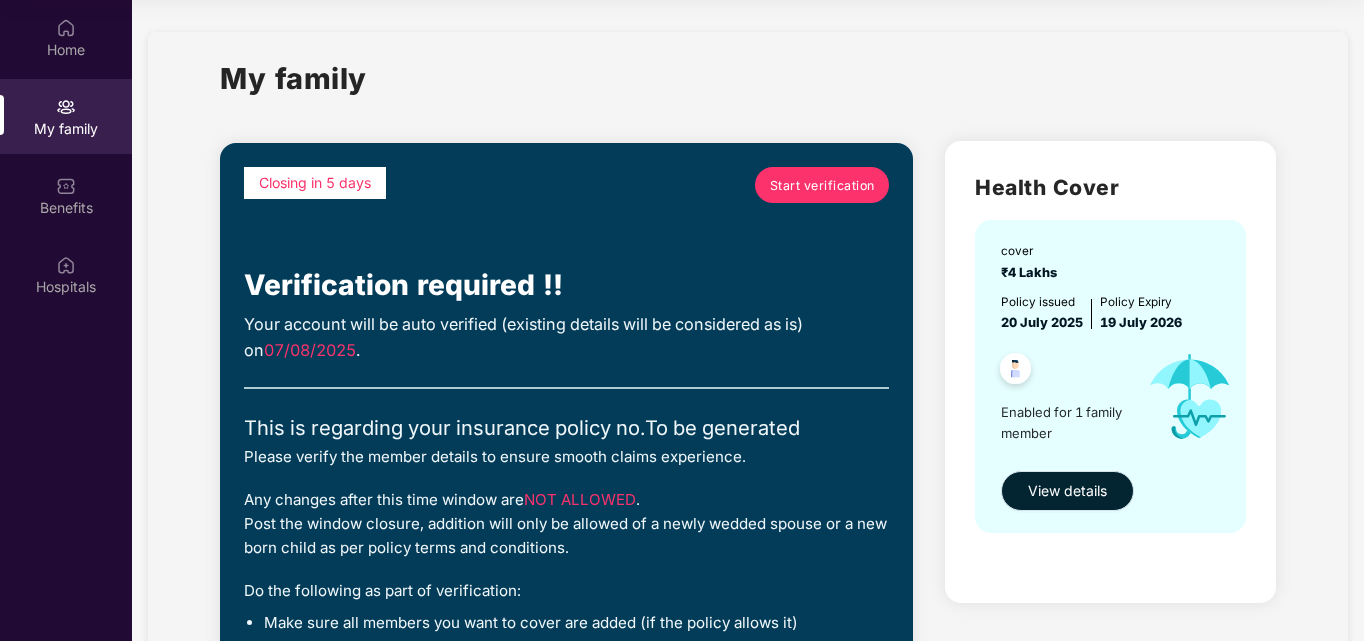 click on "View details" at bounding box center (1067, 491) 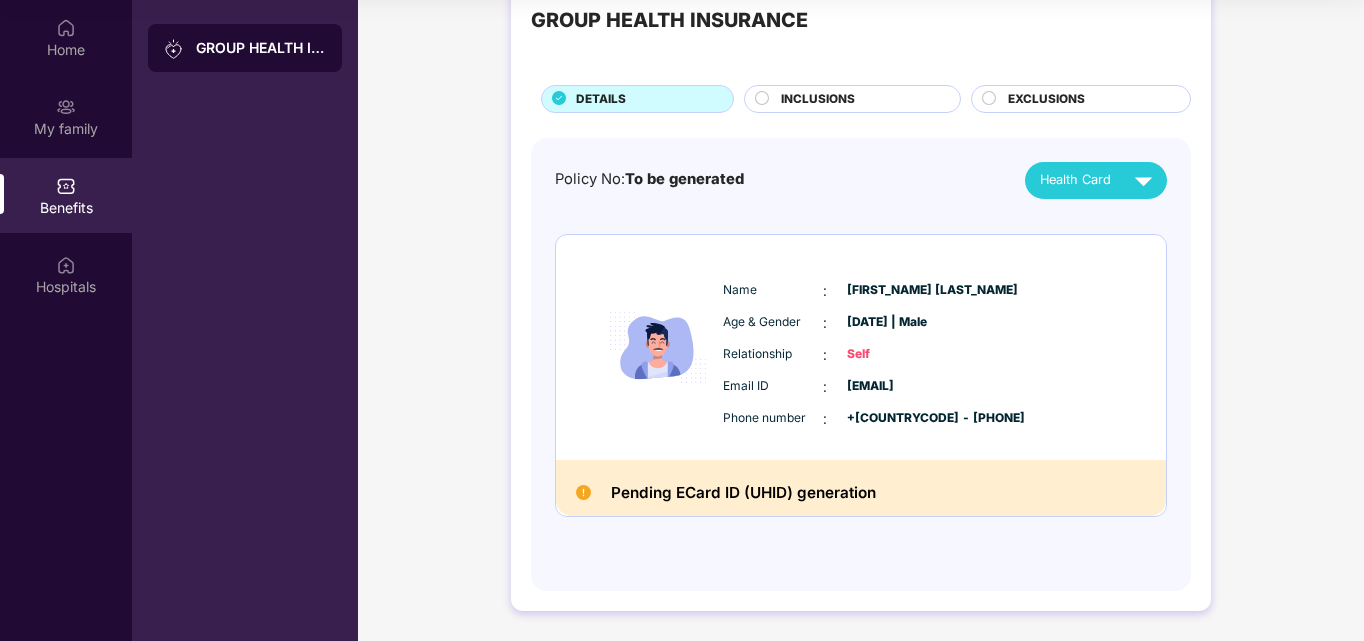 scroll, scrollTop: 0, scrollLeft: 0, axis: both 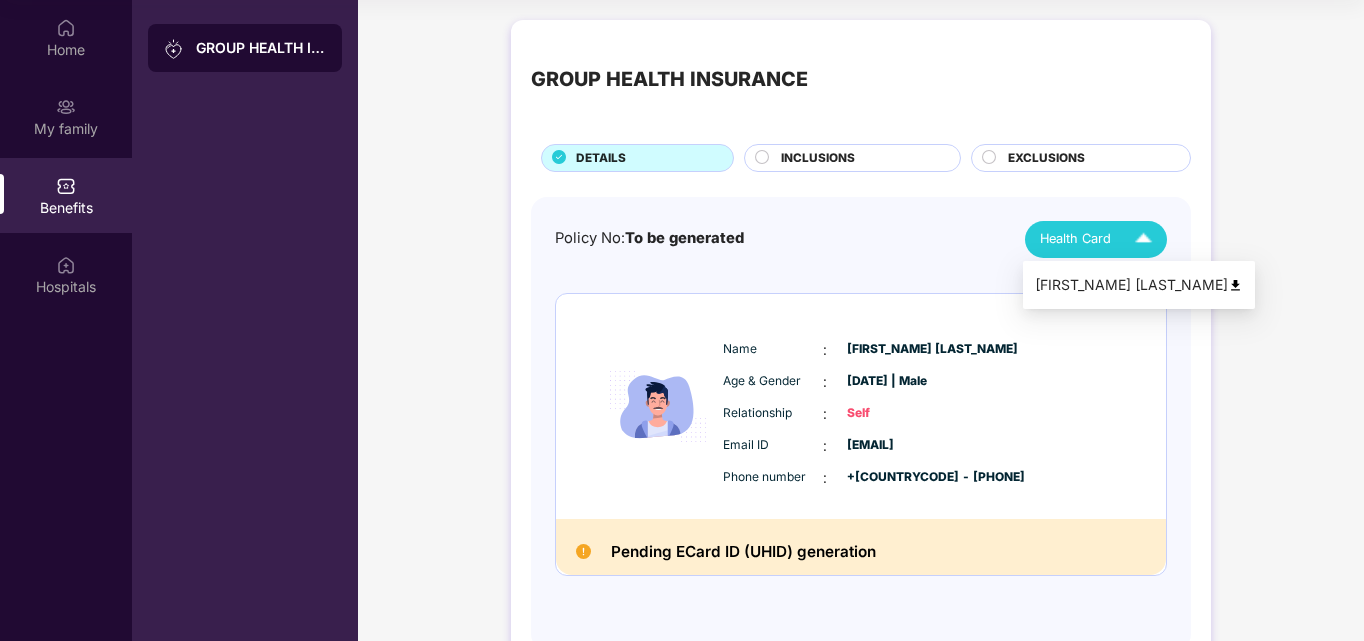 click at bounding box center [1143, 239] 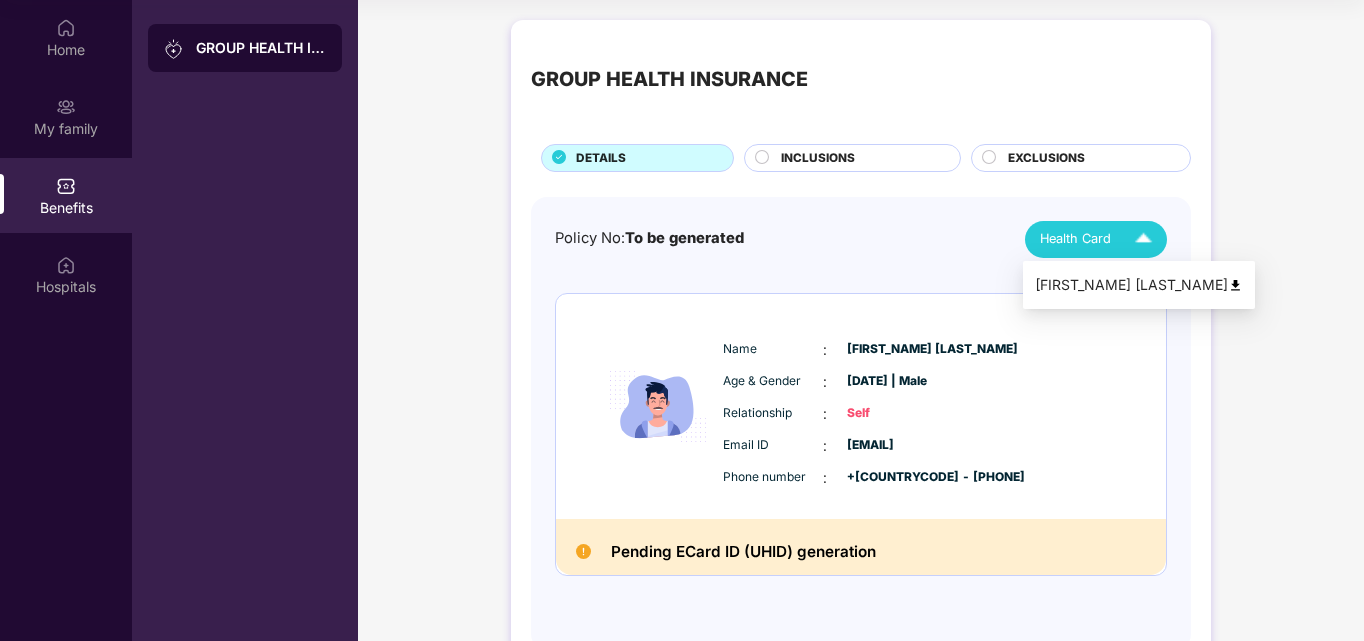 click at bounding box center [1143, 239] 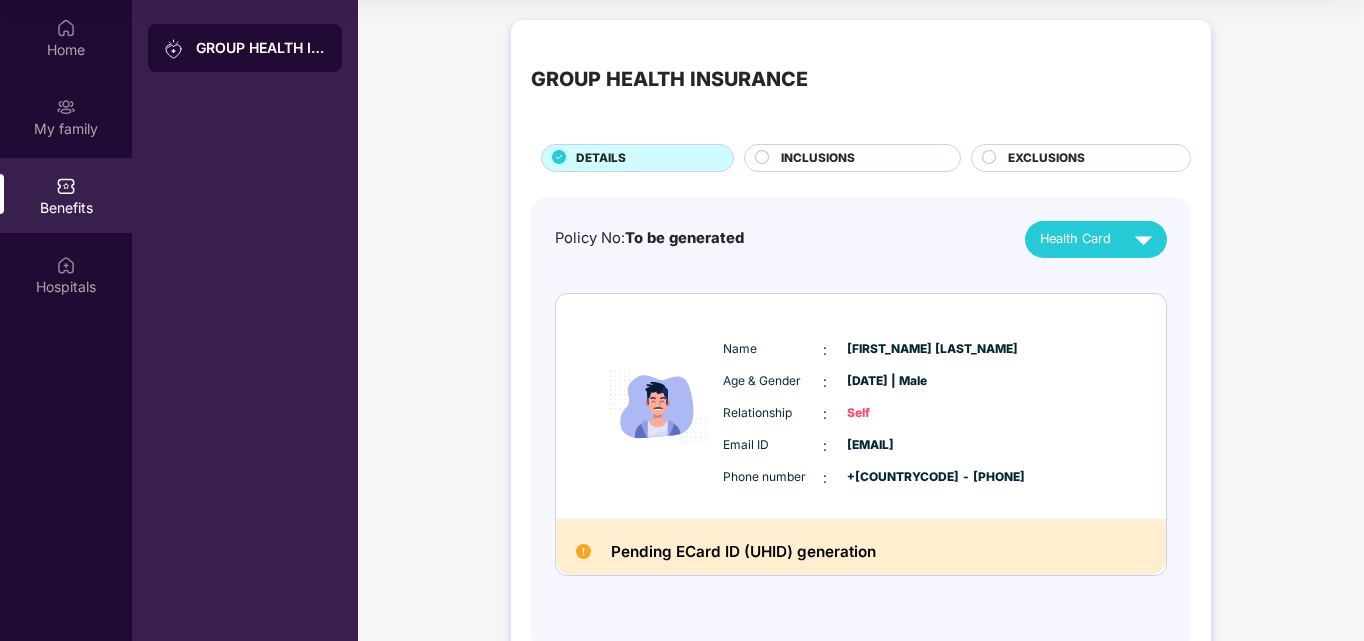 click on "INCLUSIONS" at bounding box center [860, 160] 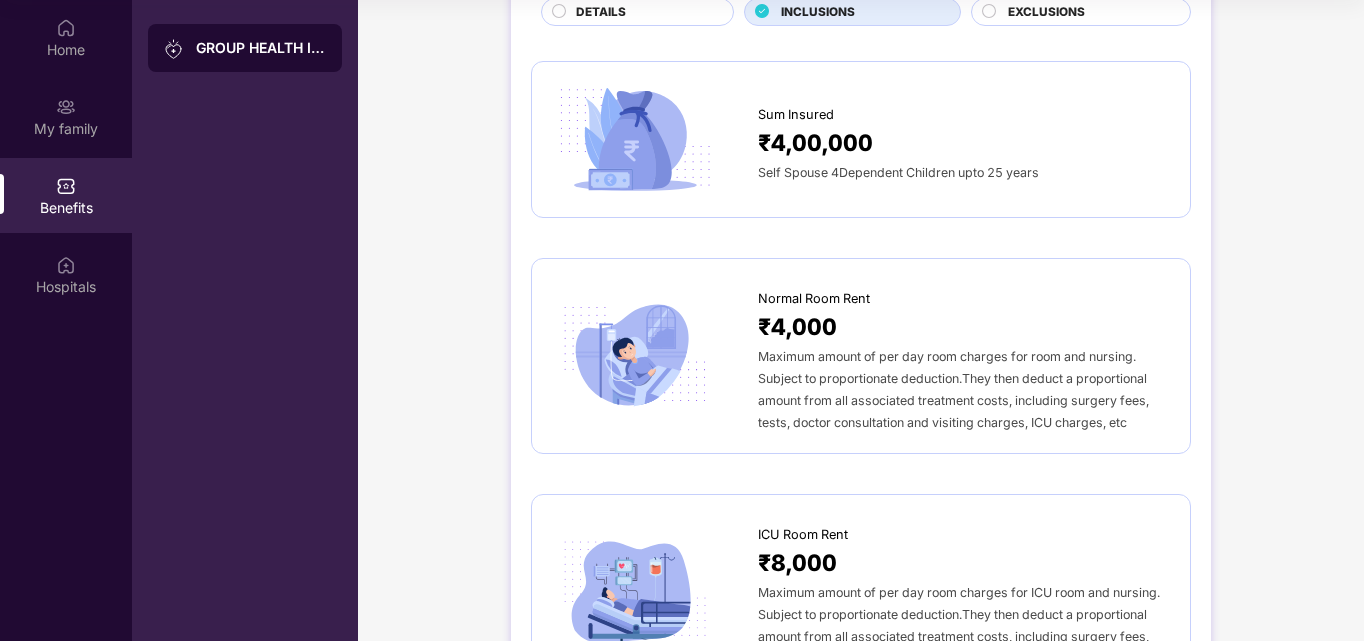 scroll, scrollTop: 0, scrollLeft: 0, axis: both 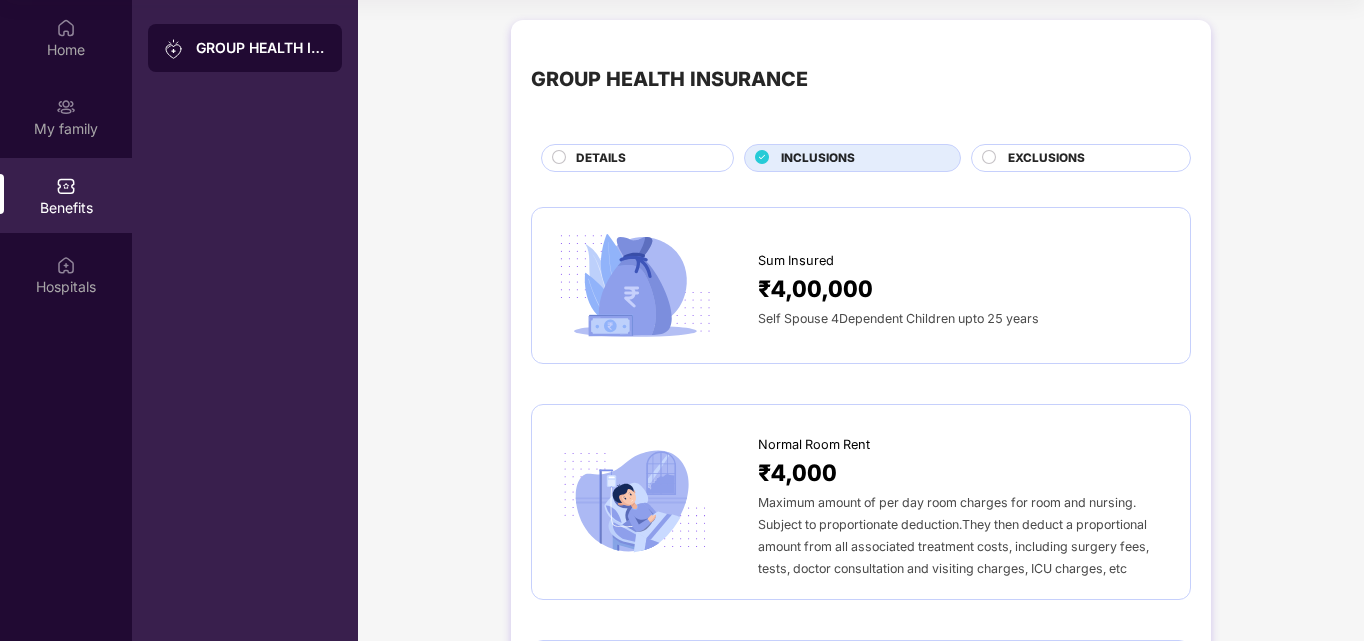 click on "EXCLUSIONS" at bounding box center (1046, 158) 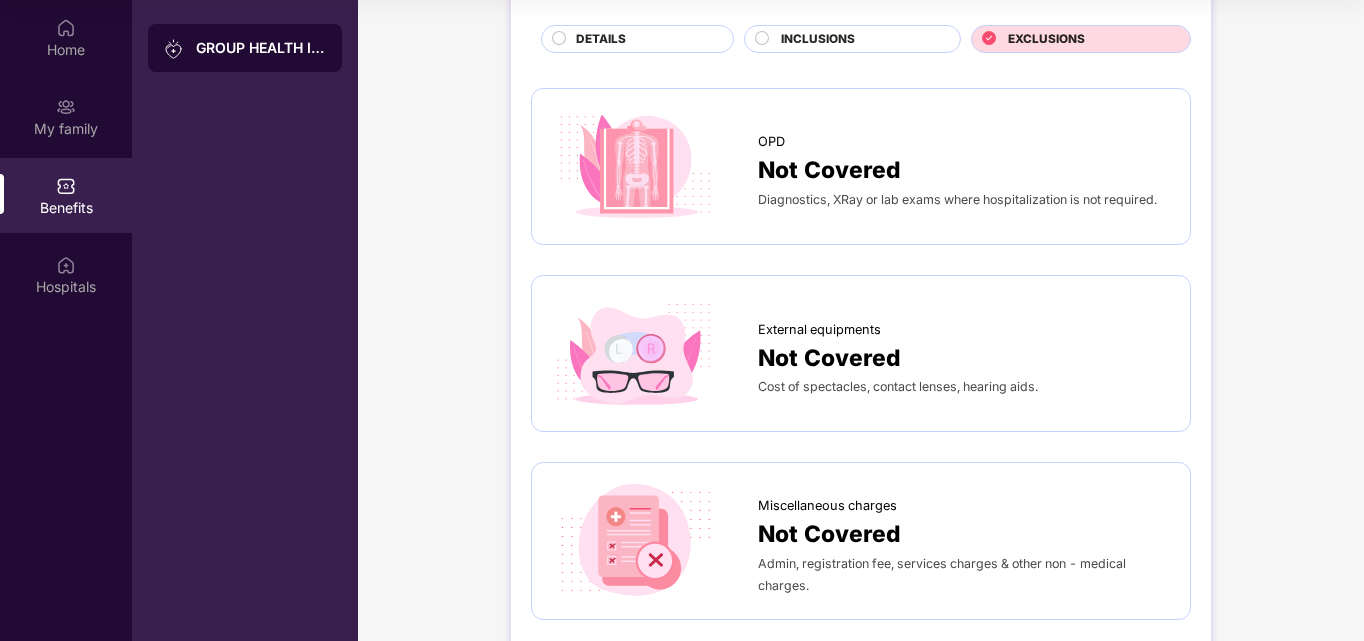 scroll, scrollTop: 0, scrollLeft: 0, axis: both 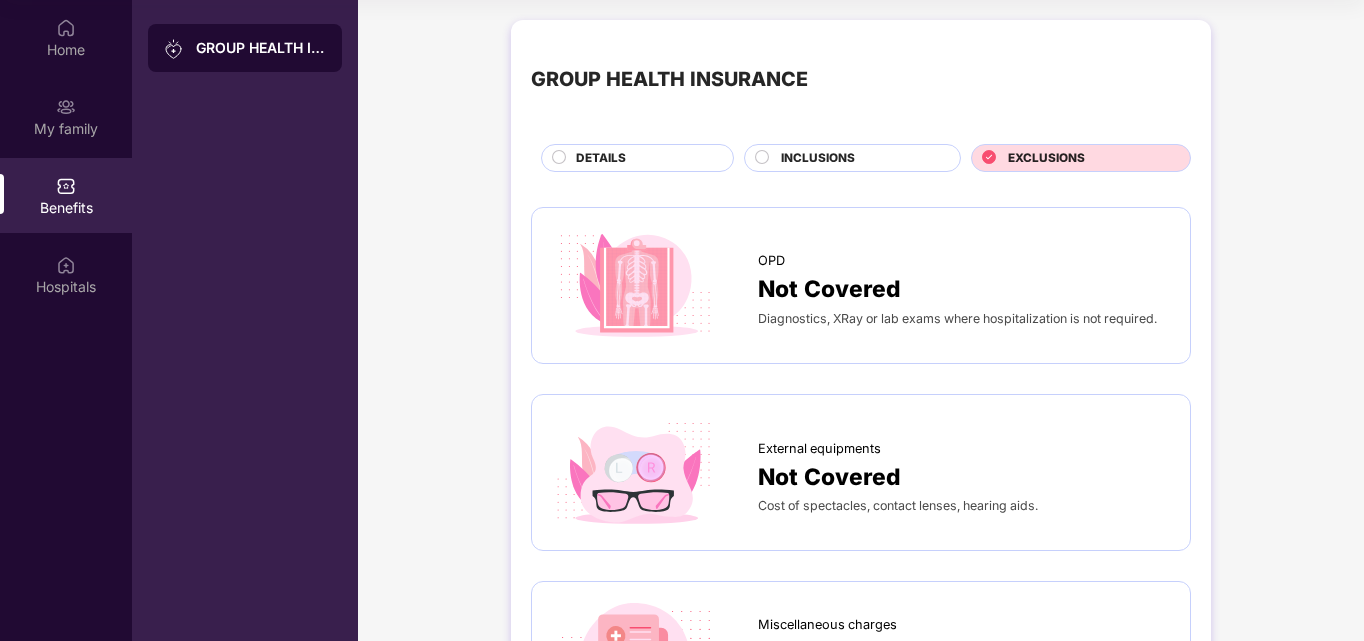click on "DETAILS" at bounding box center (601, 158) 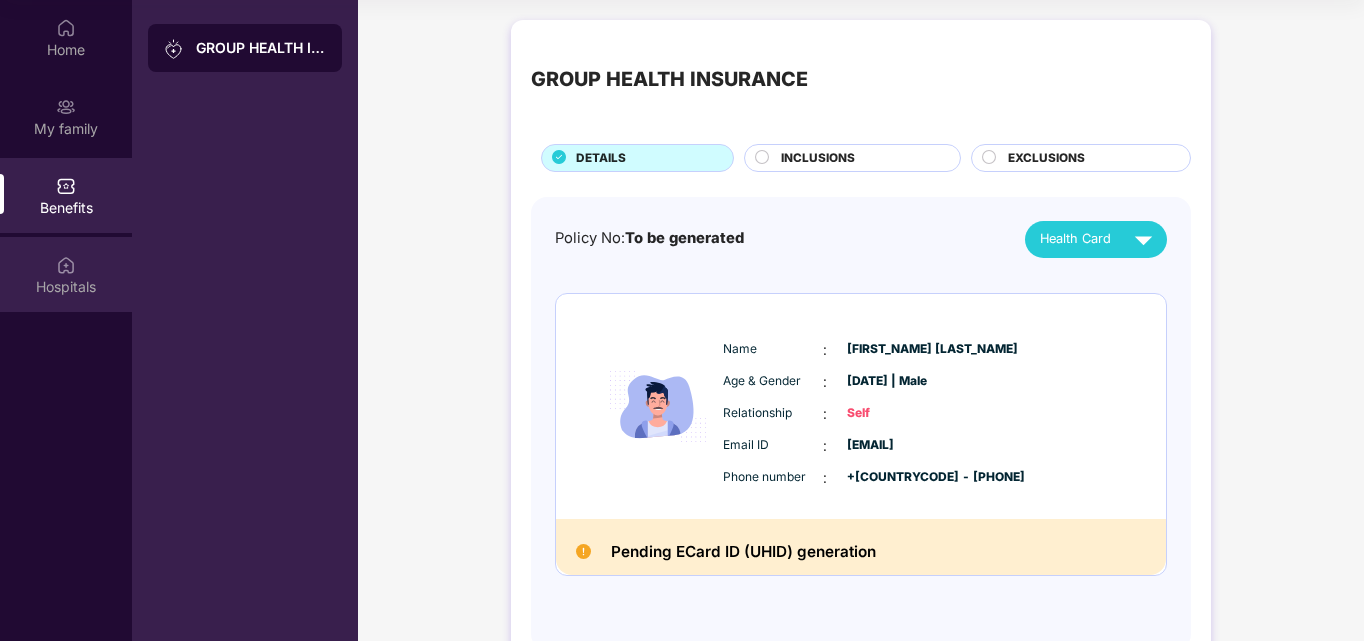 click on "Hospitals" at bounding box center [66, 274] 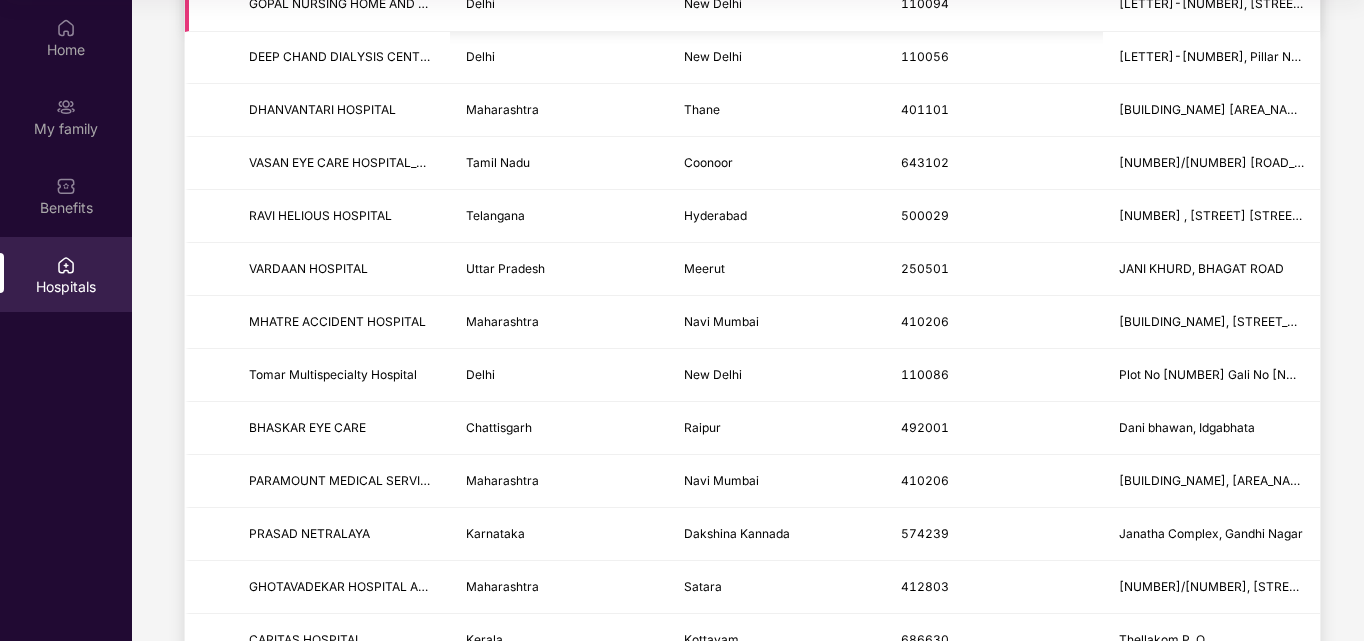 scroll, scrollTop: 0, scrollLeft: 0, axis: both 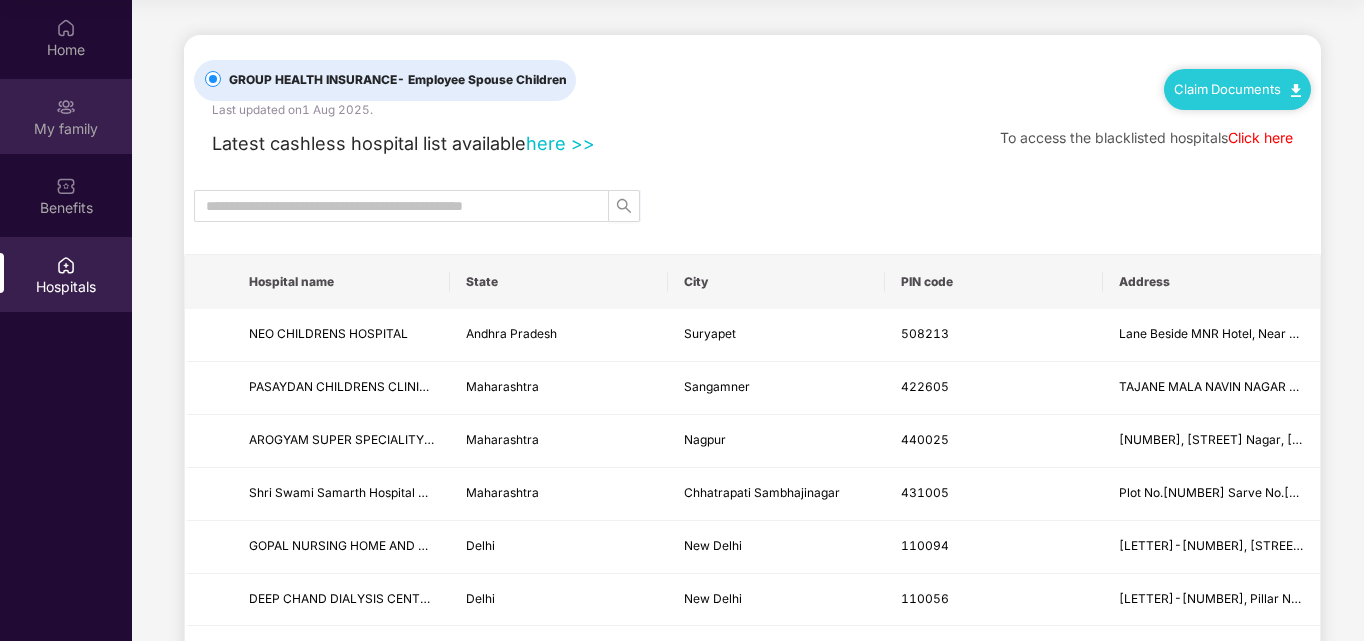 click on "My family" at bounding box center (66, 129) 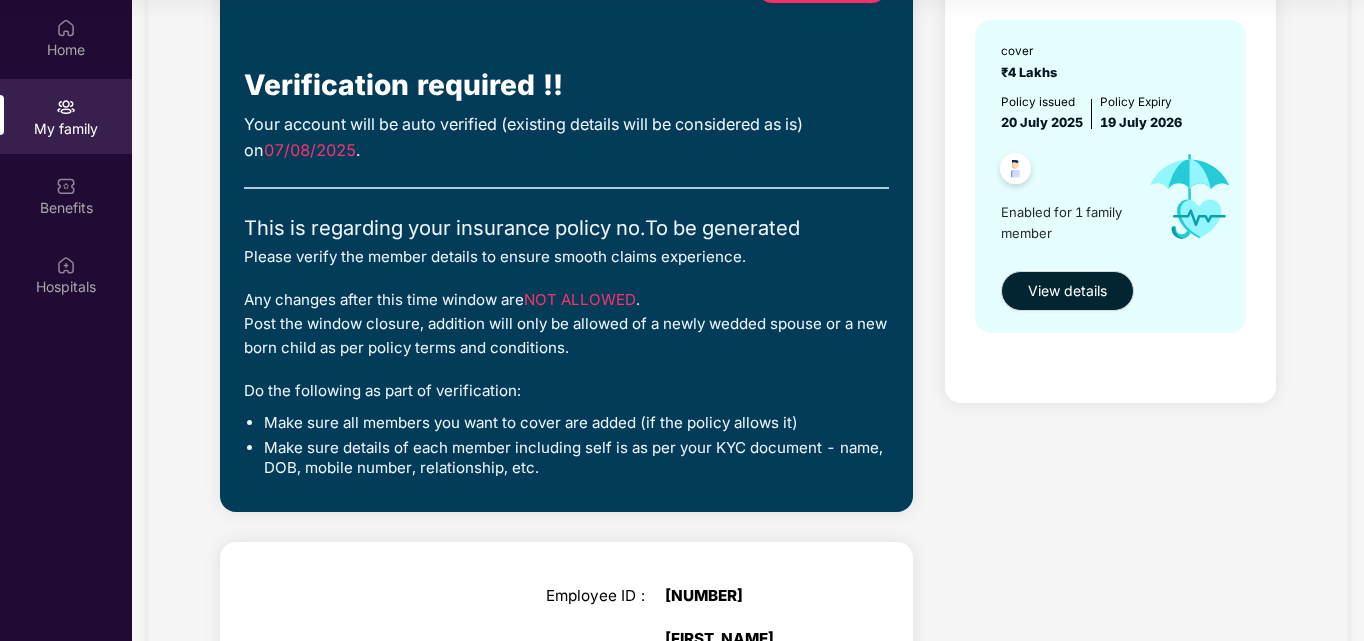scroll, scrollTop: 0, scrollLeft: 0, axis: both 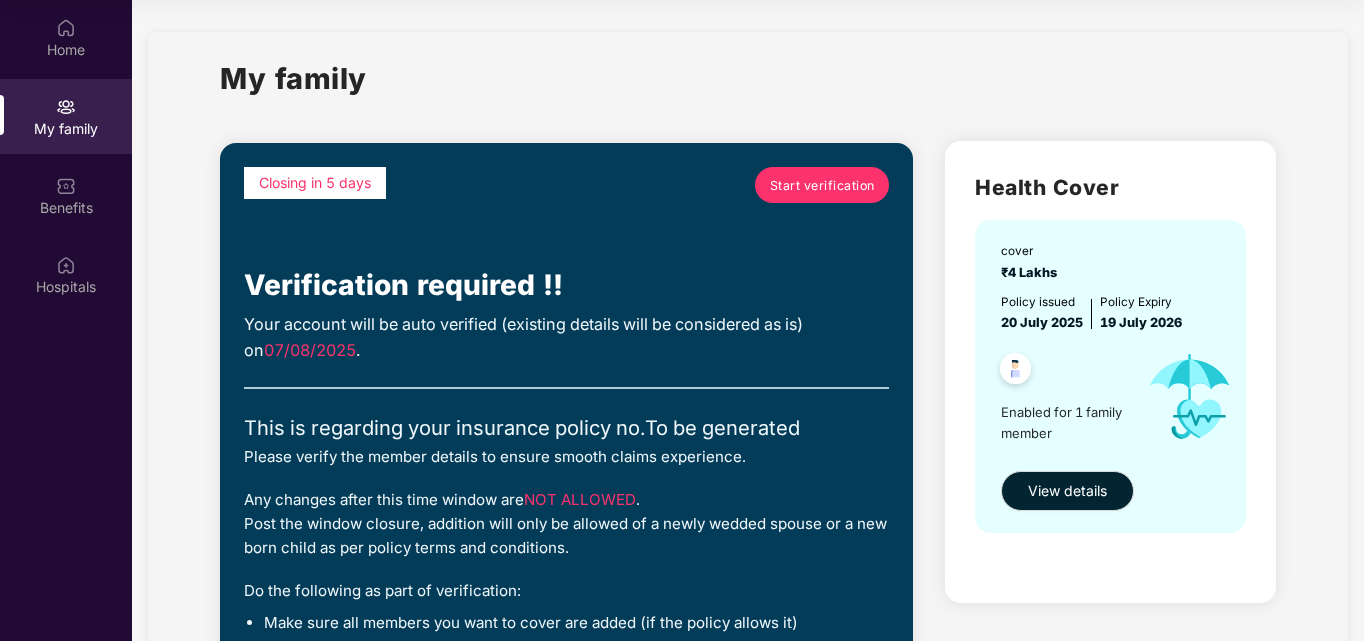 click on "Start verification" at bounding box center [822, 185] 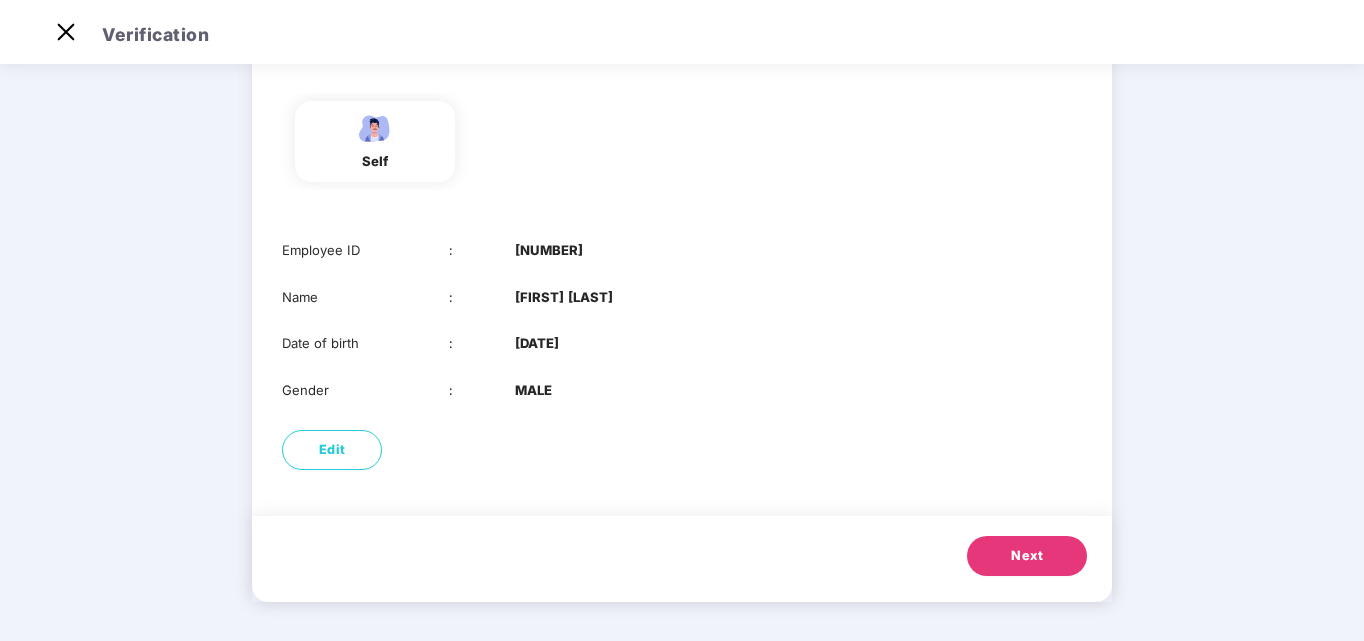 scroll, scrollTop: 150, scrollLeft: 0, axis: vertical 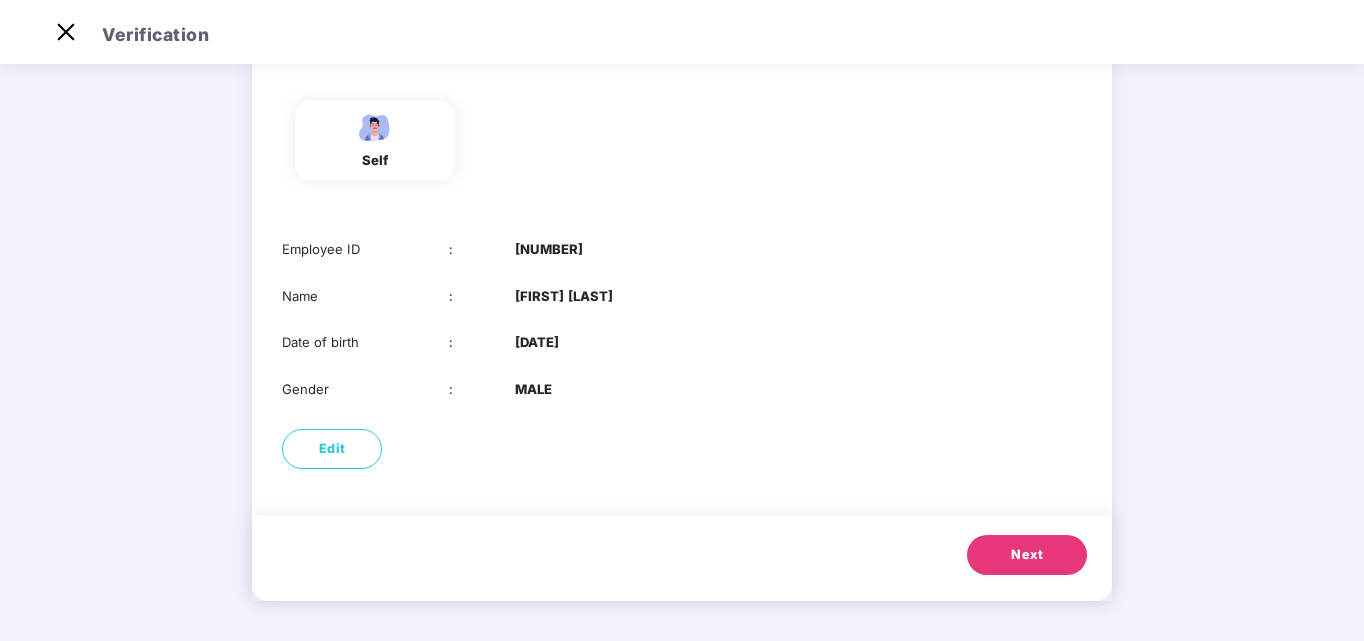 click on "Next" at bounding box center (1027, 555) 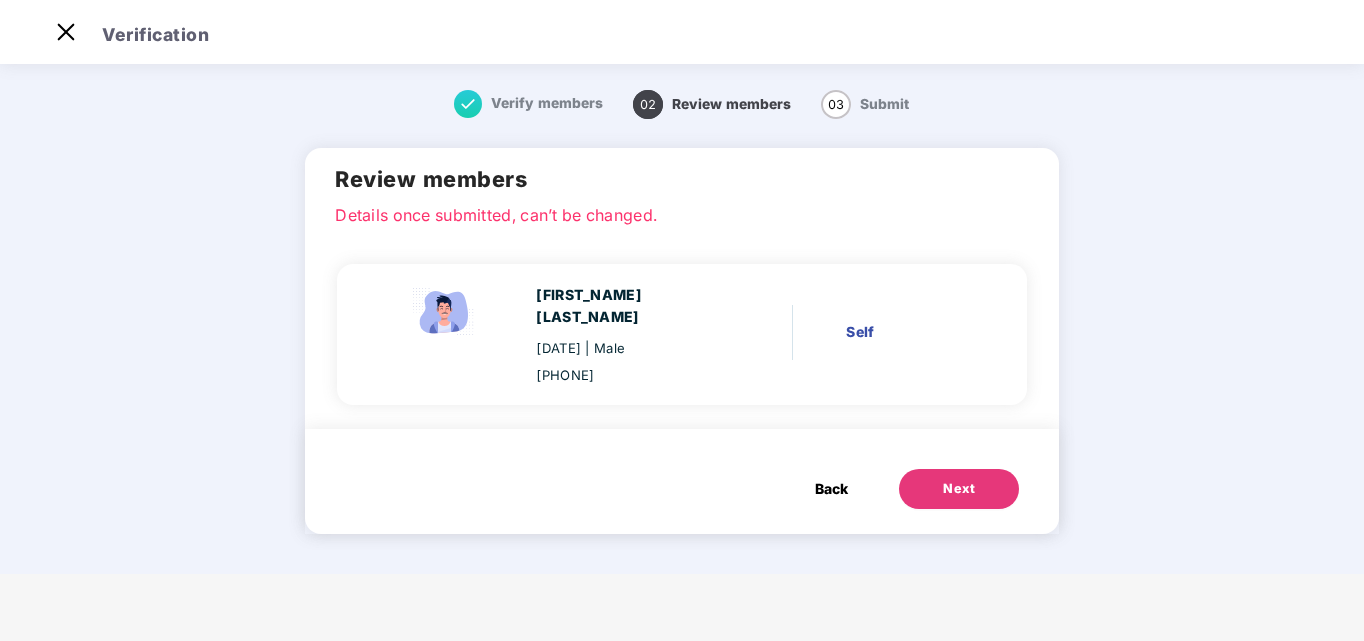 click on "Back" at bounding box center [831, 489] 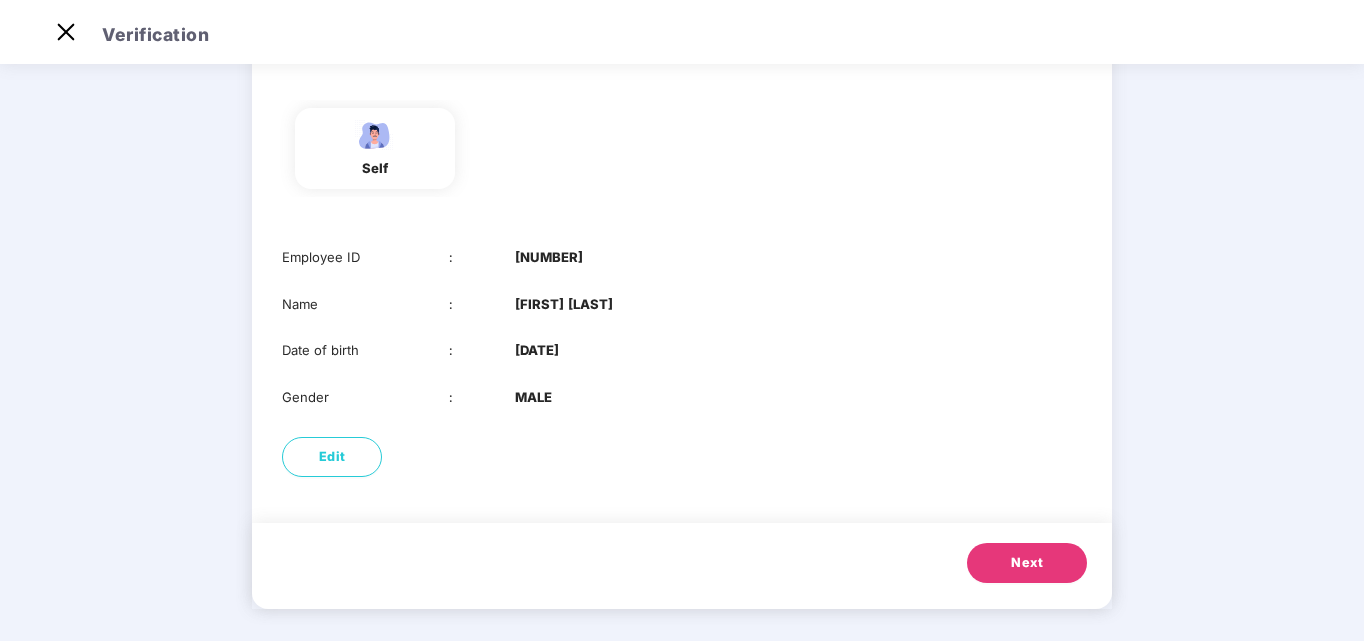 scroll, scrollTop: 150, scrollLeft: 0, axis: vertical 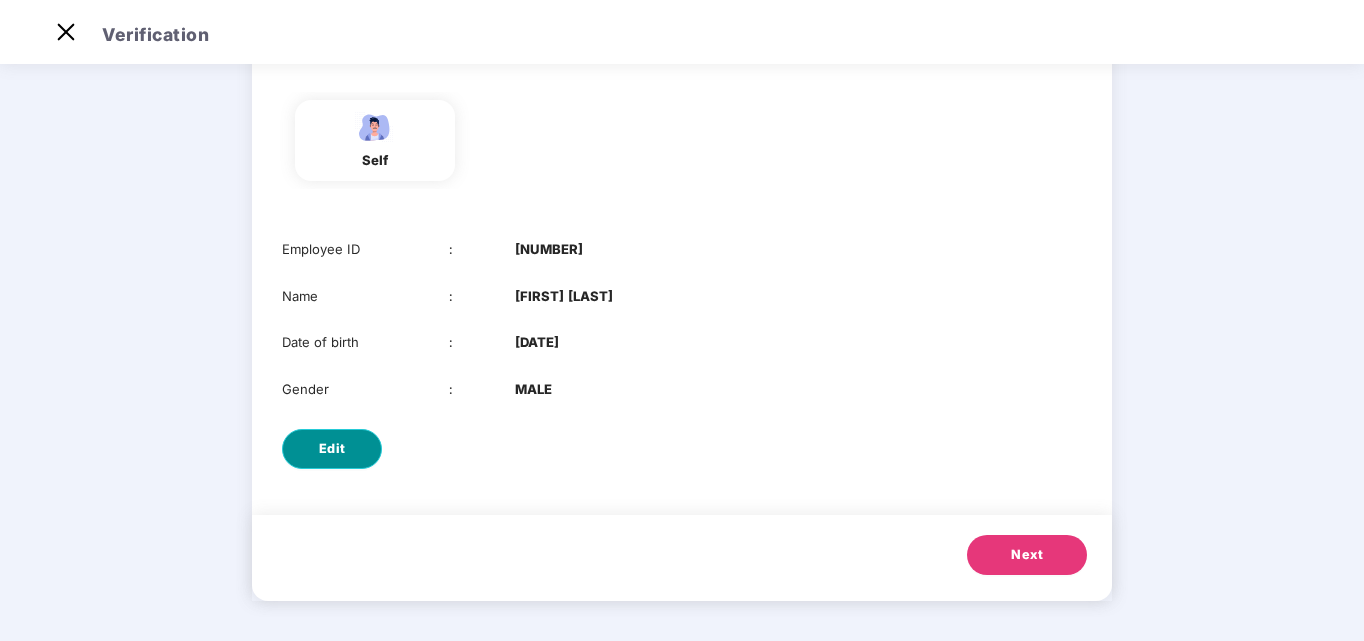 click on "Edit" at bounding box center (332, 449) 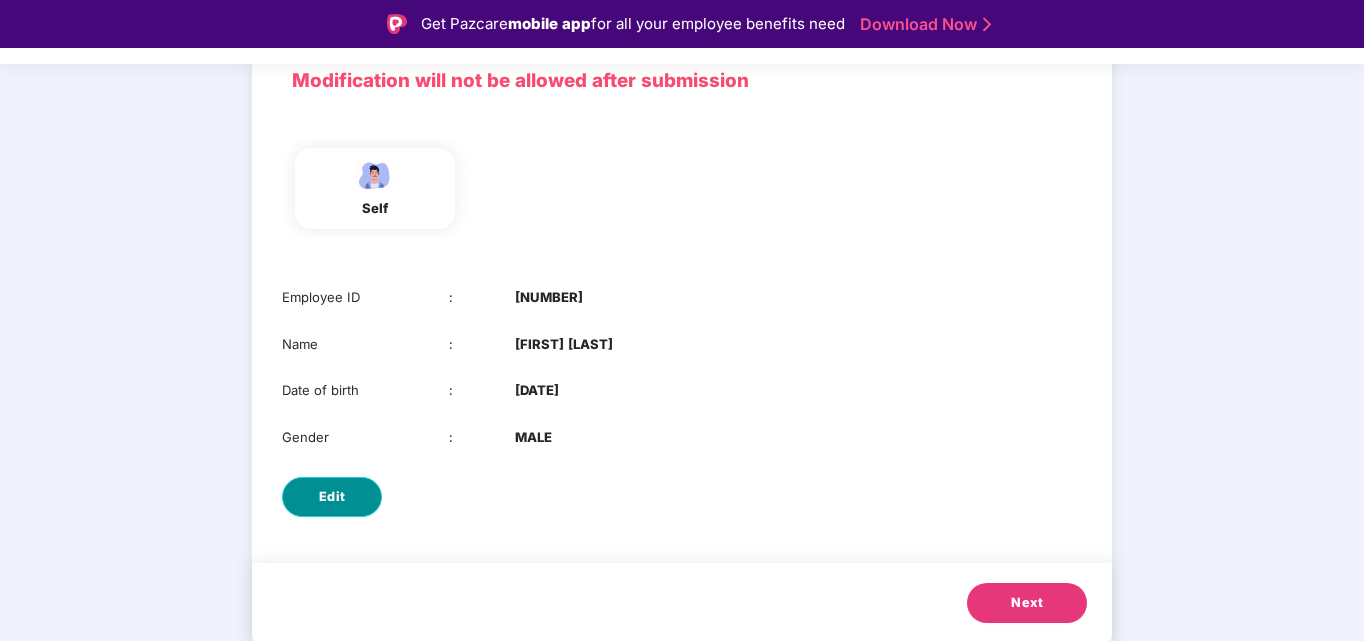 select on "****" 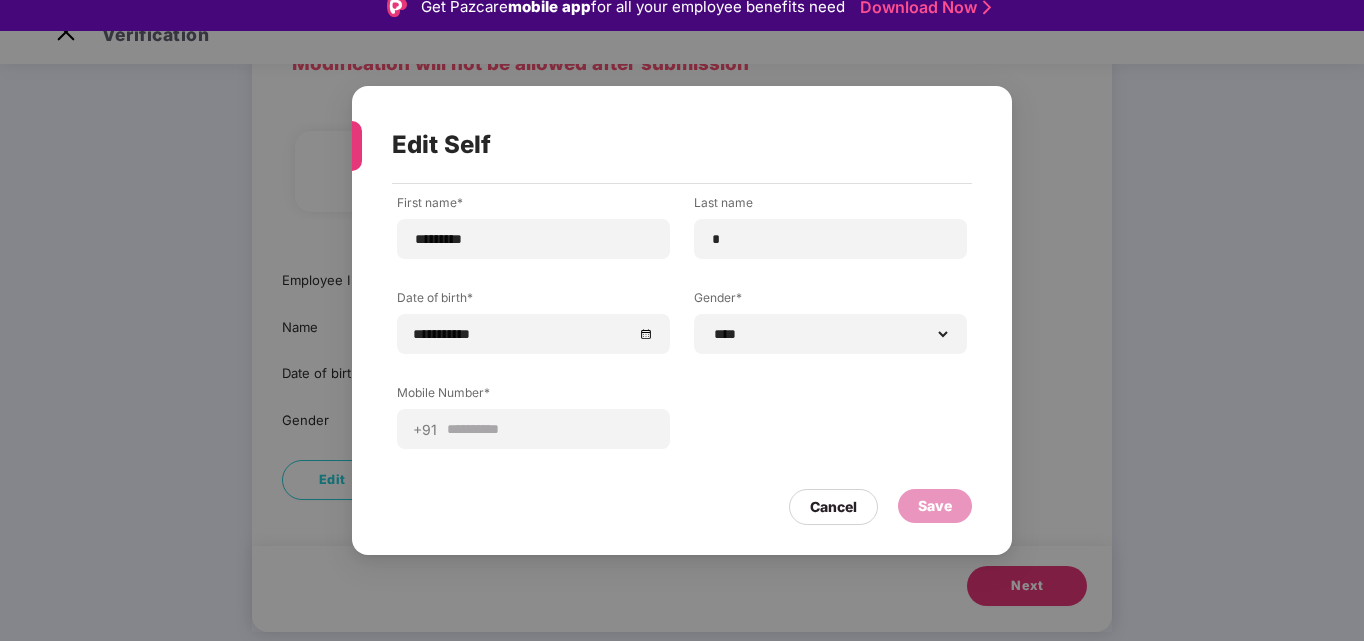 scroll, scrollTop: 0, scrollLeft: 0, axis: both 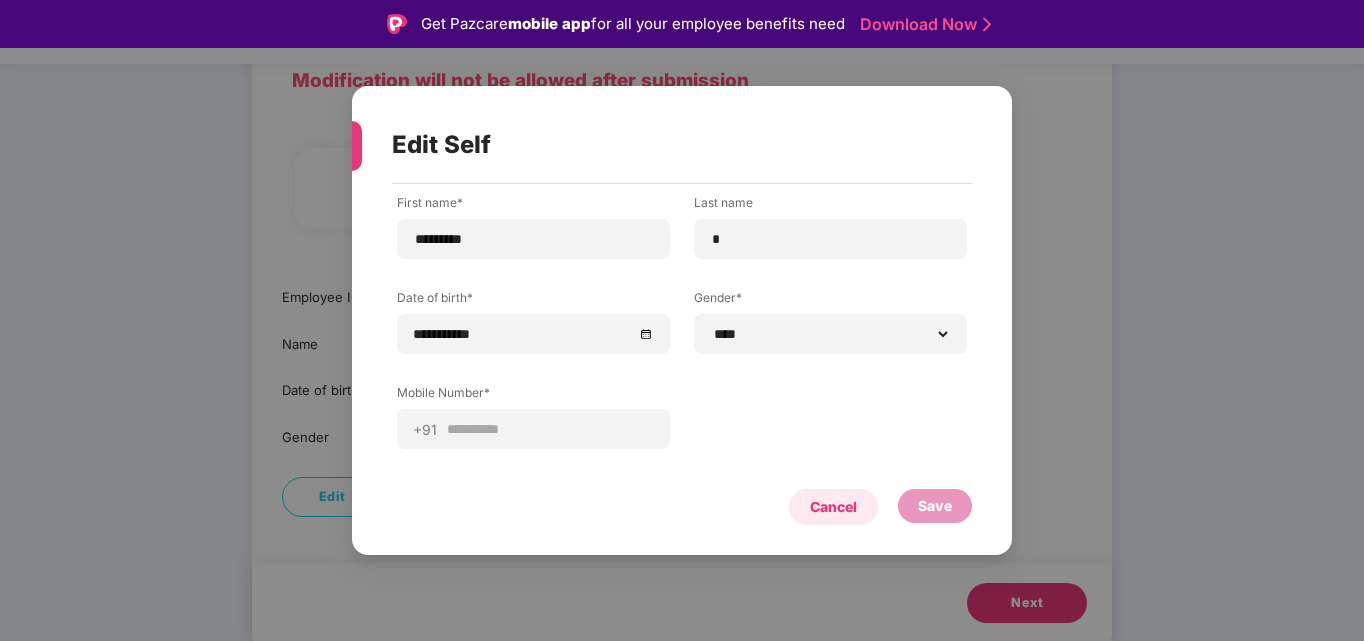 click on "Cancel" at bounding box center [833, 507] 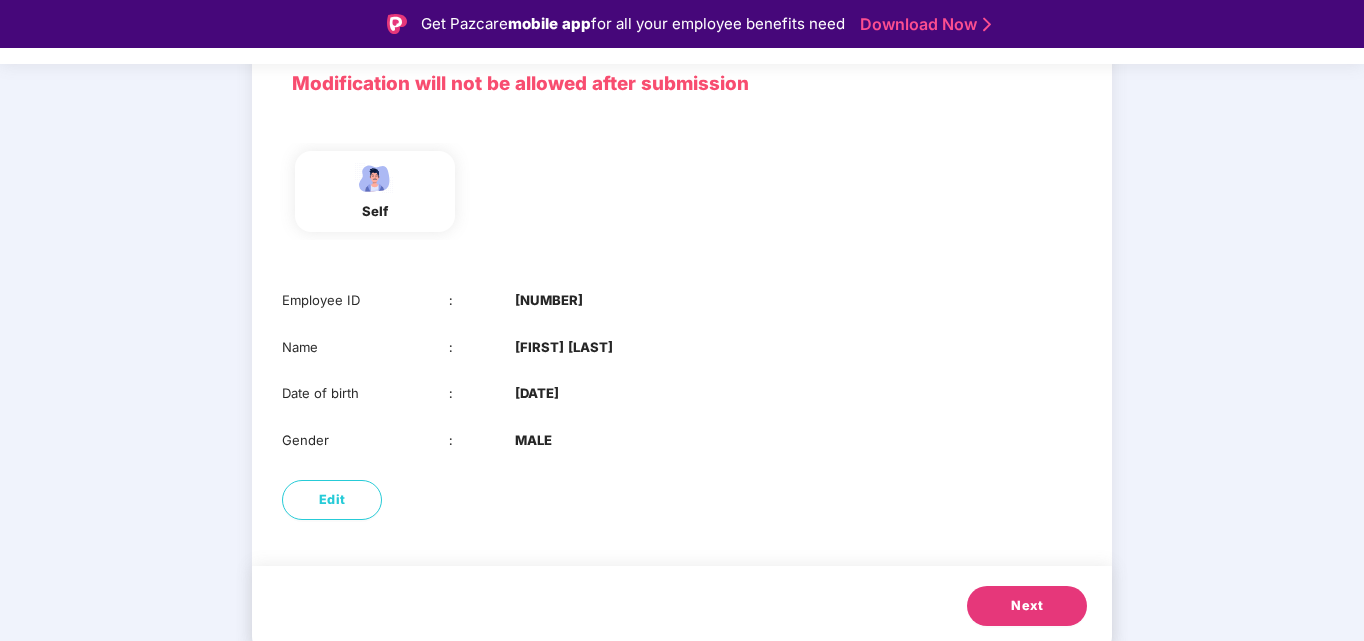 scroll, scrollTop: 150, scrollLeft: 0, axis: vertical 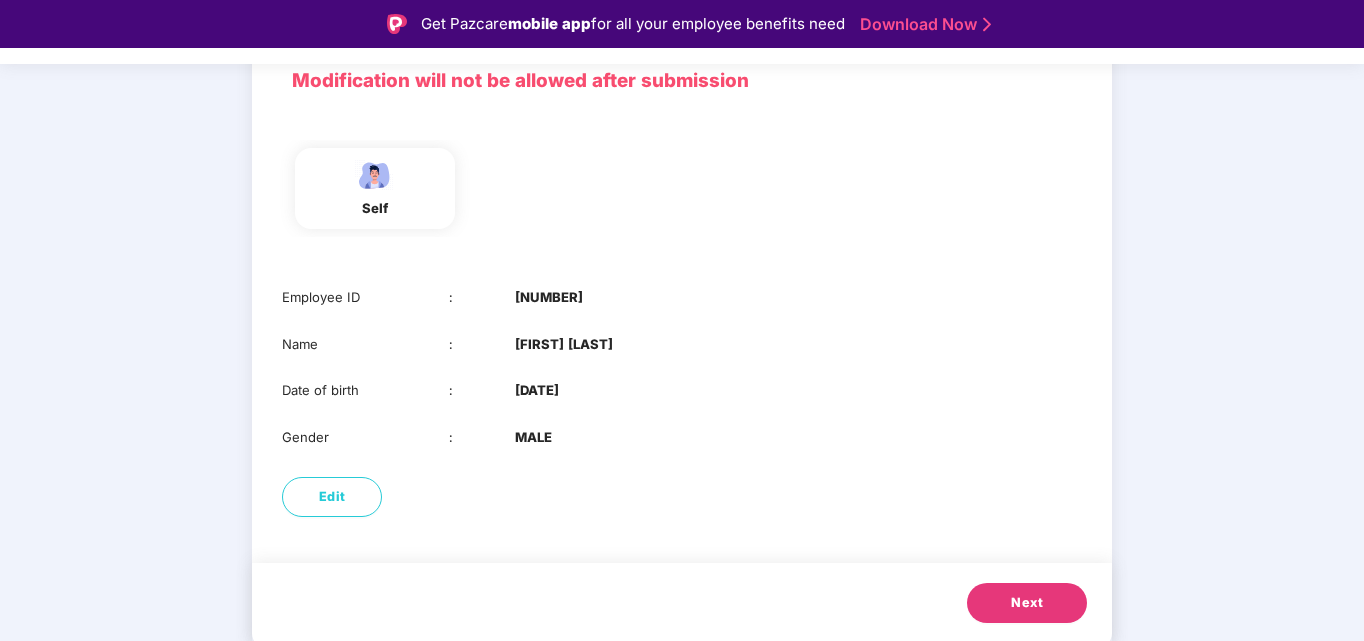 click on "Next" at bounding box center (1027, 603) 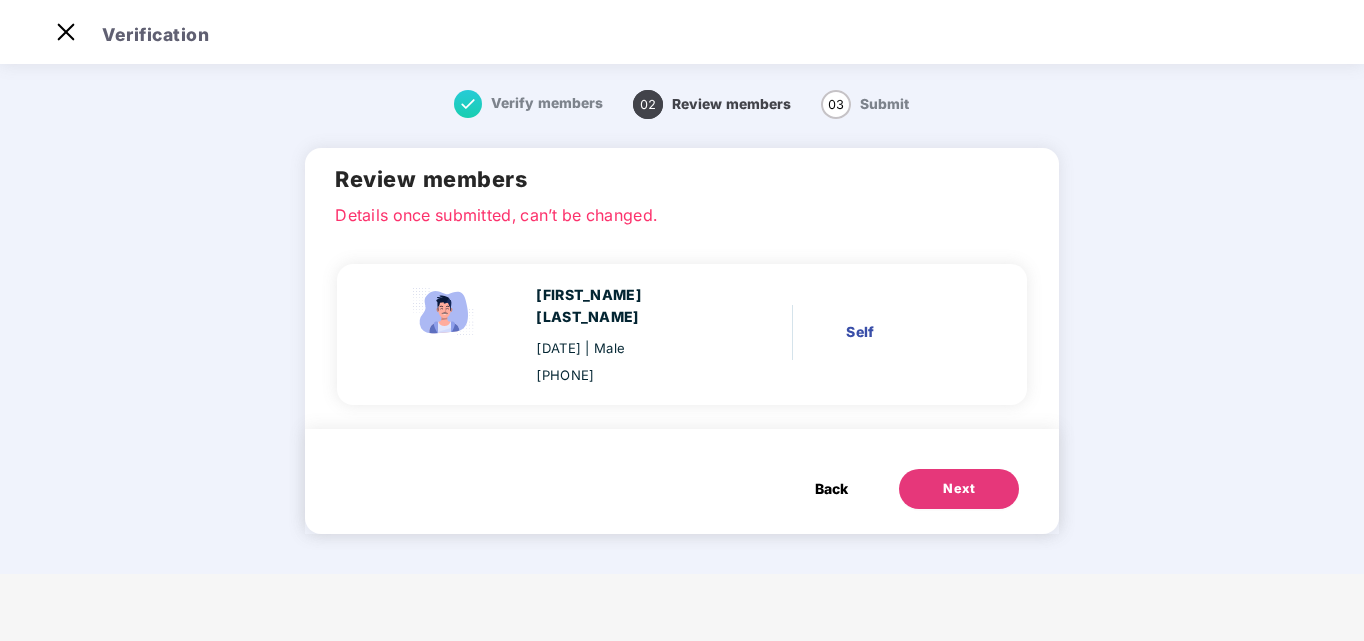 click on "Self" at bounding box center (907, 332) 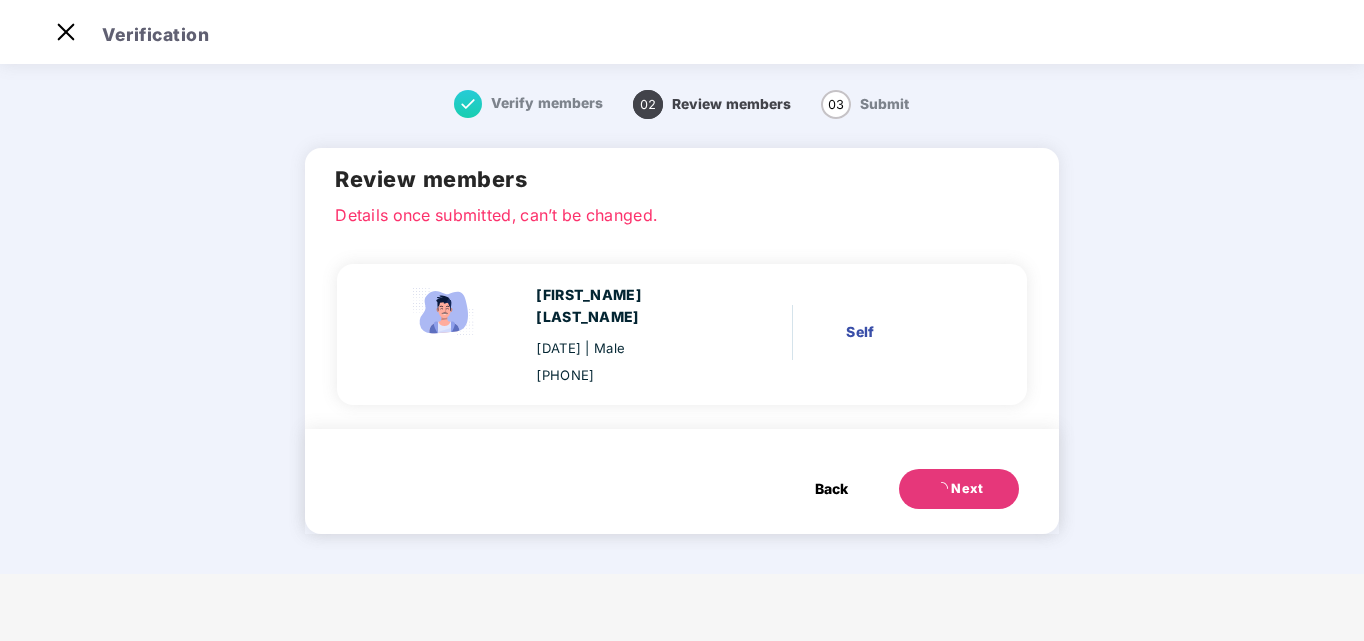 scroll, scrollTop: 0, scrollLeft: 0, axis: both 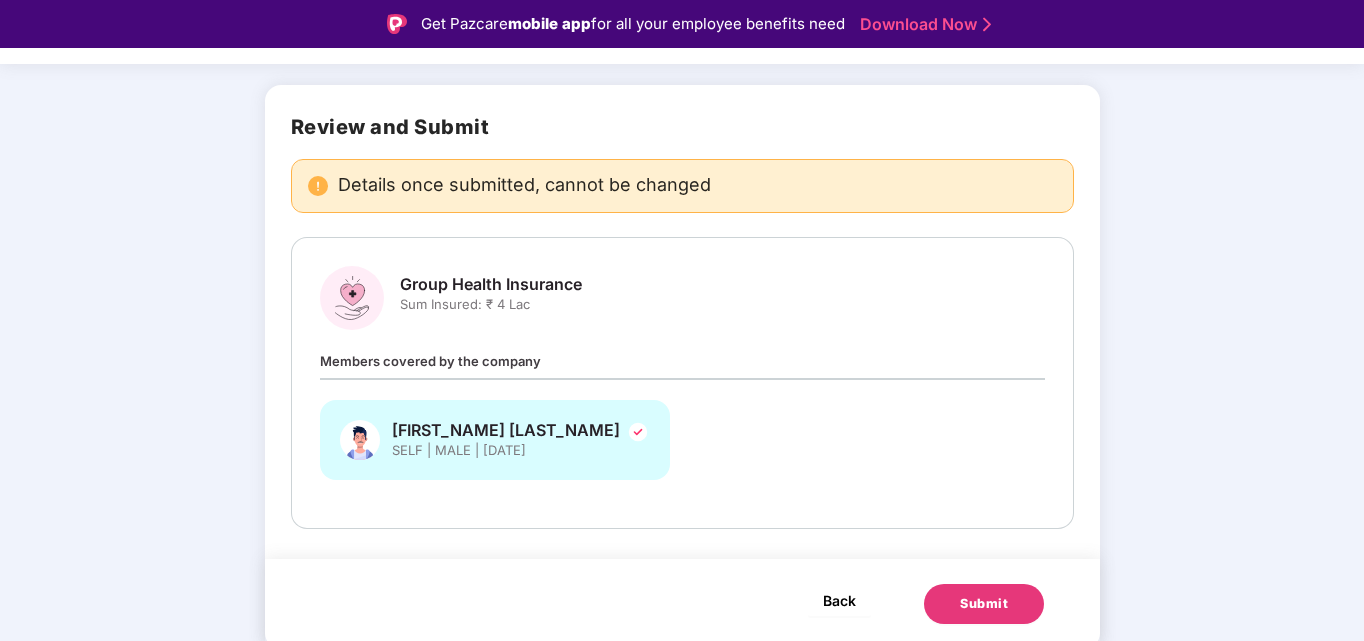 click on "Back" at bounding box center [839, 600] 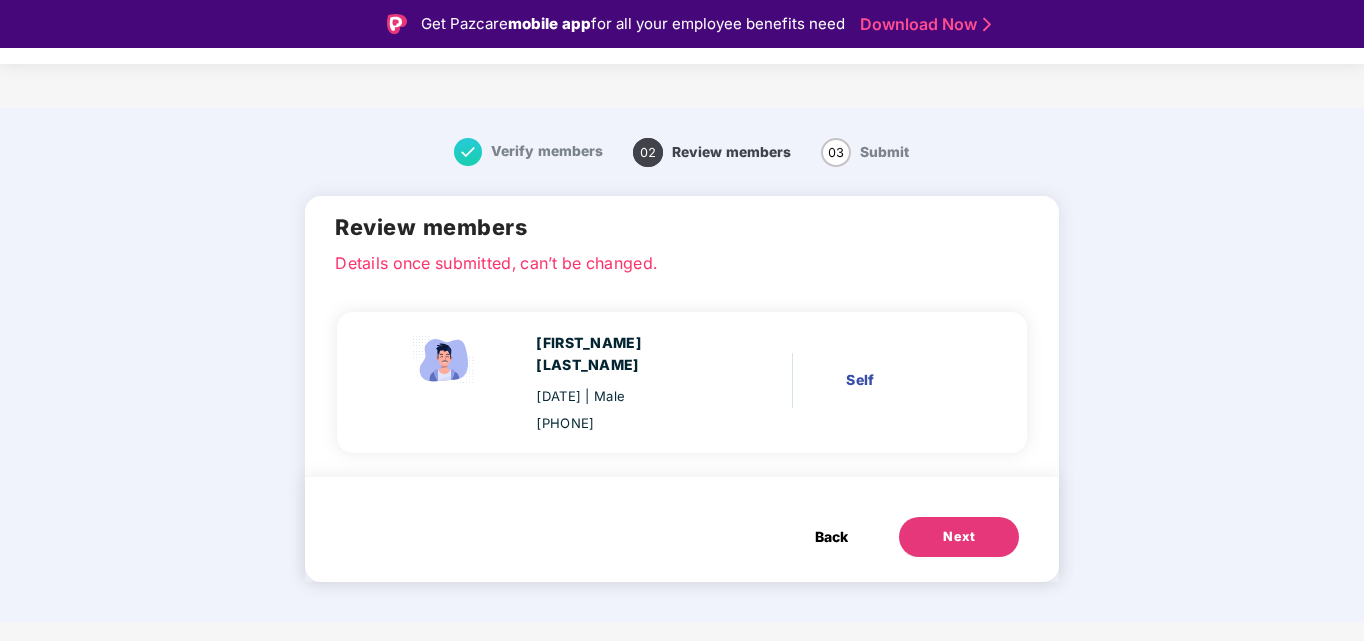 scroll, scrollTop: 48, scrollLeft: 0, axis: vertical 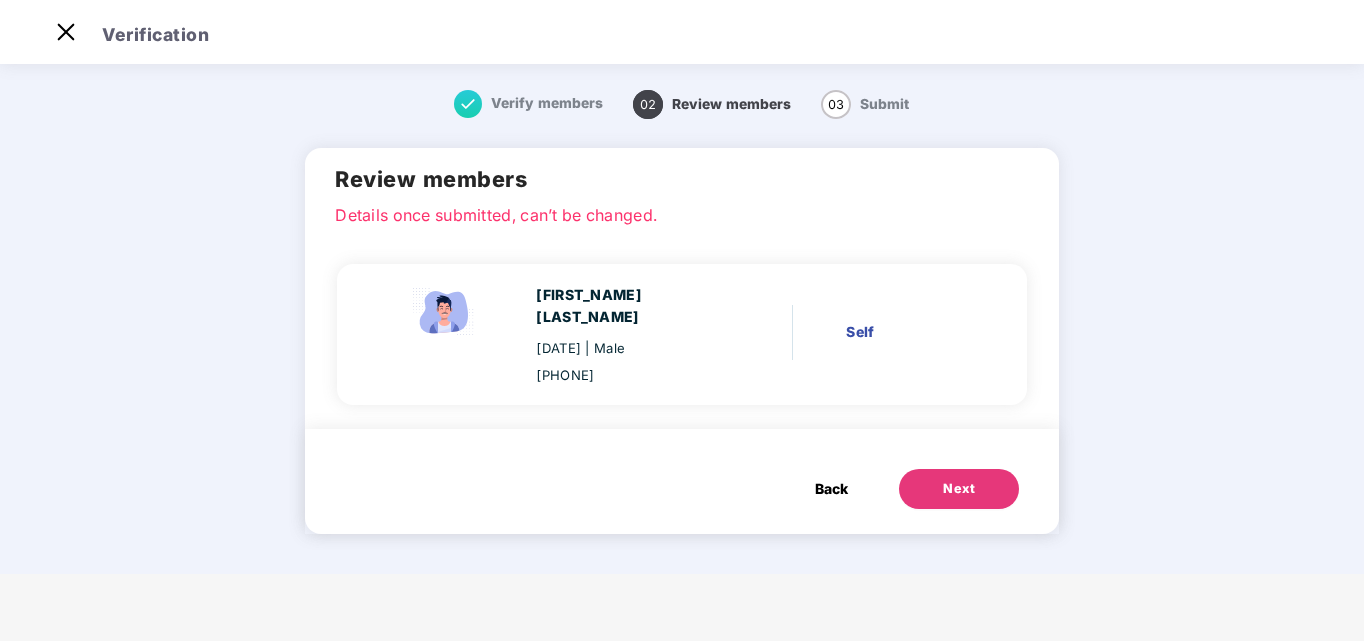 click on "Back" at bounding box center (831, 489) 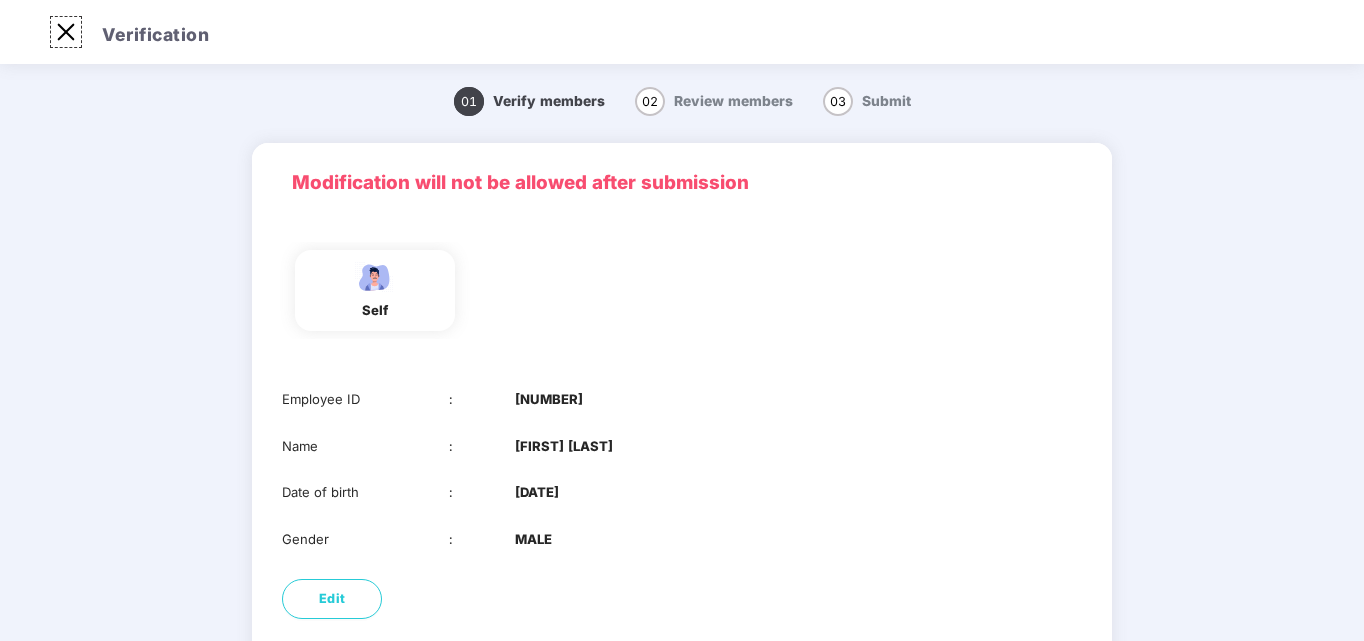 click at bounding box center (66, 32) 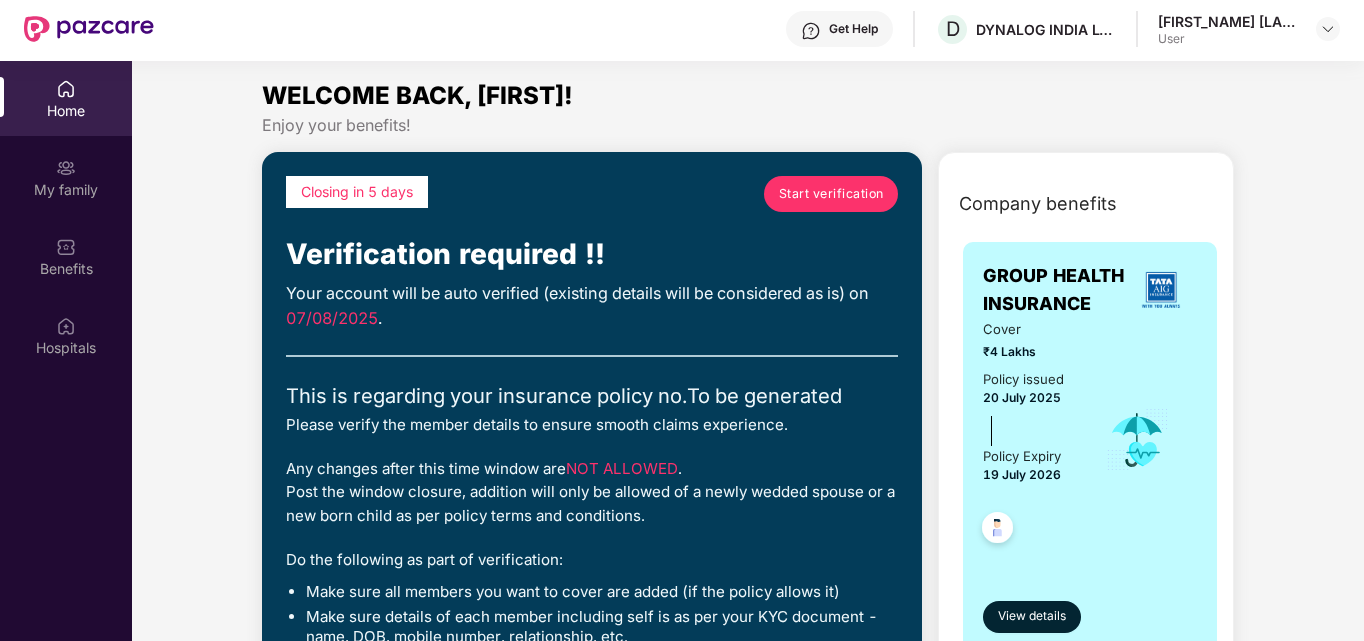 scroll, scrollTop: 0, scrollLeft: 0, axis: both 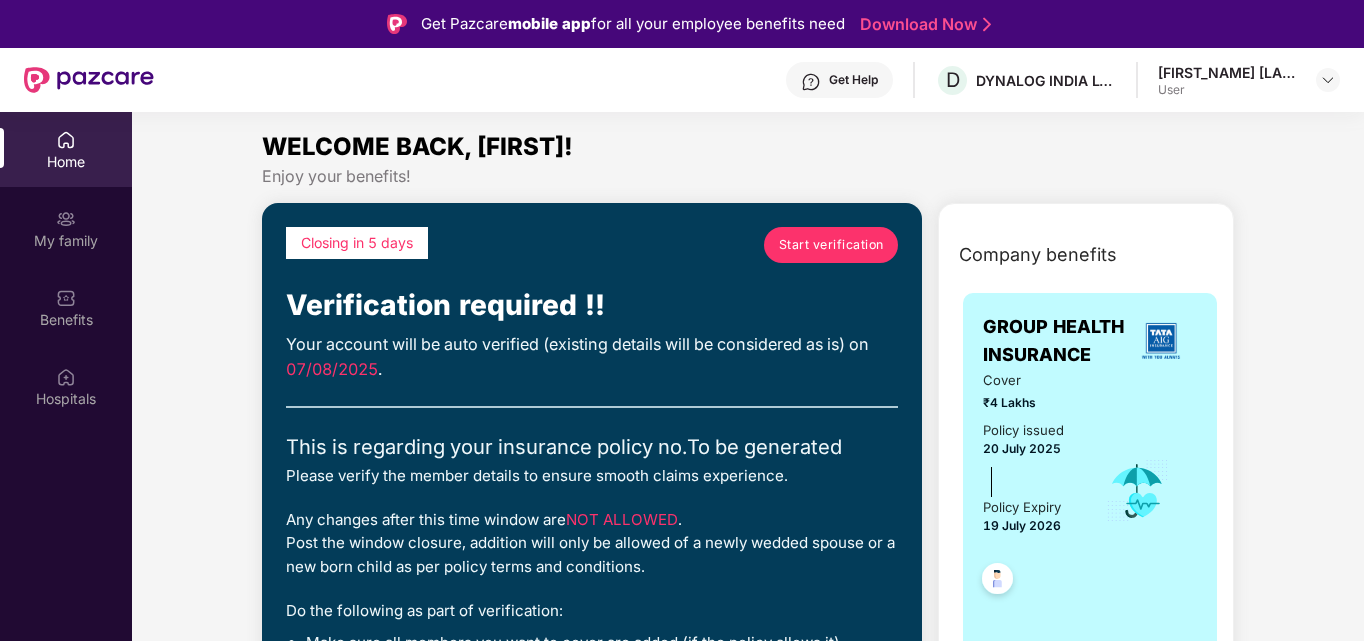 click on "[FIRST] [LAST] USER" at bounding box center (1249, 80) 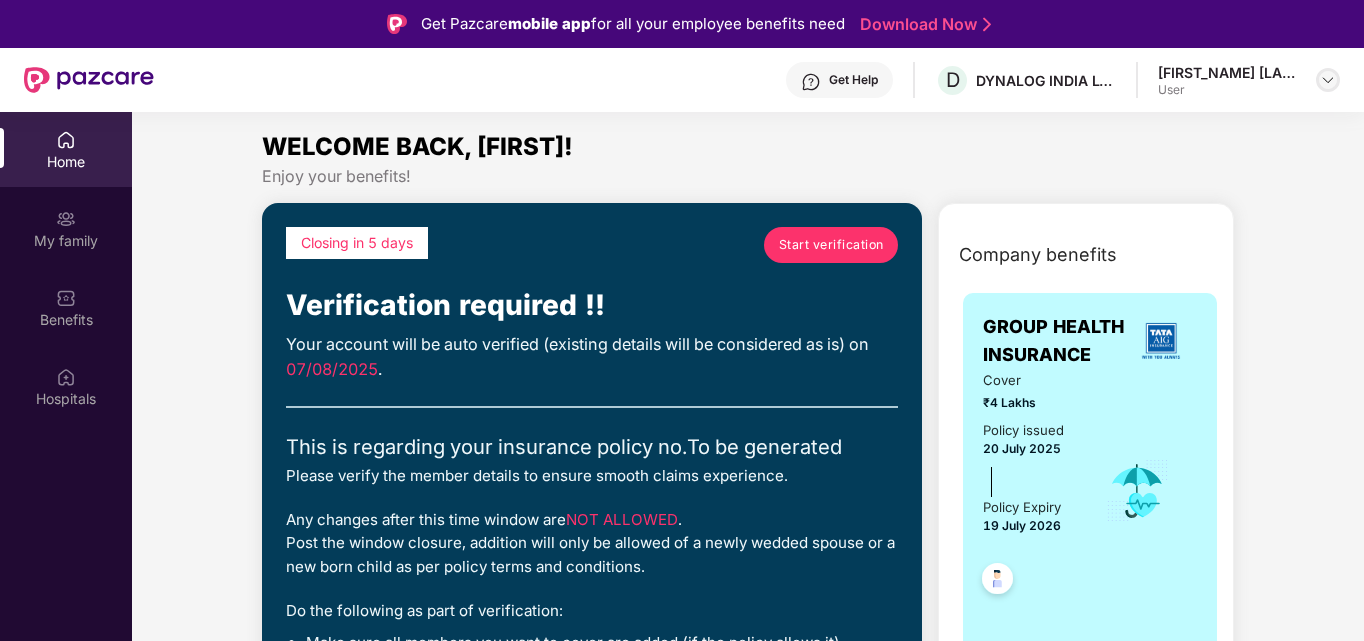 click at bounding box center (1328, 80) 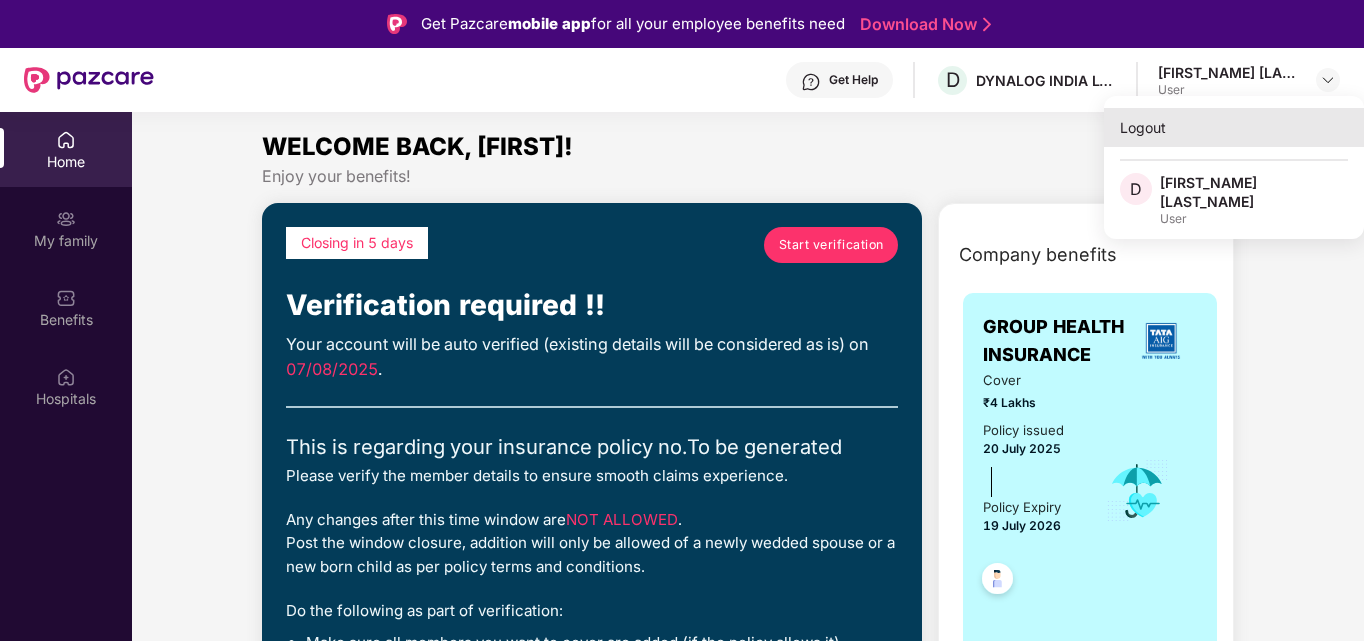 click on "Logout" at bounding box center (1234, 127) 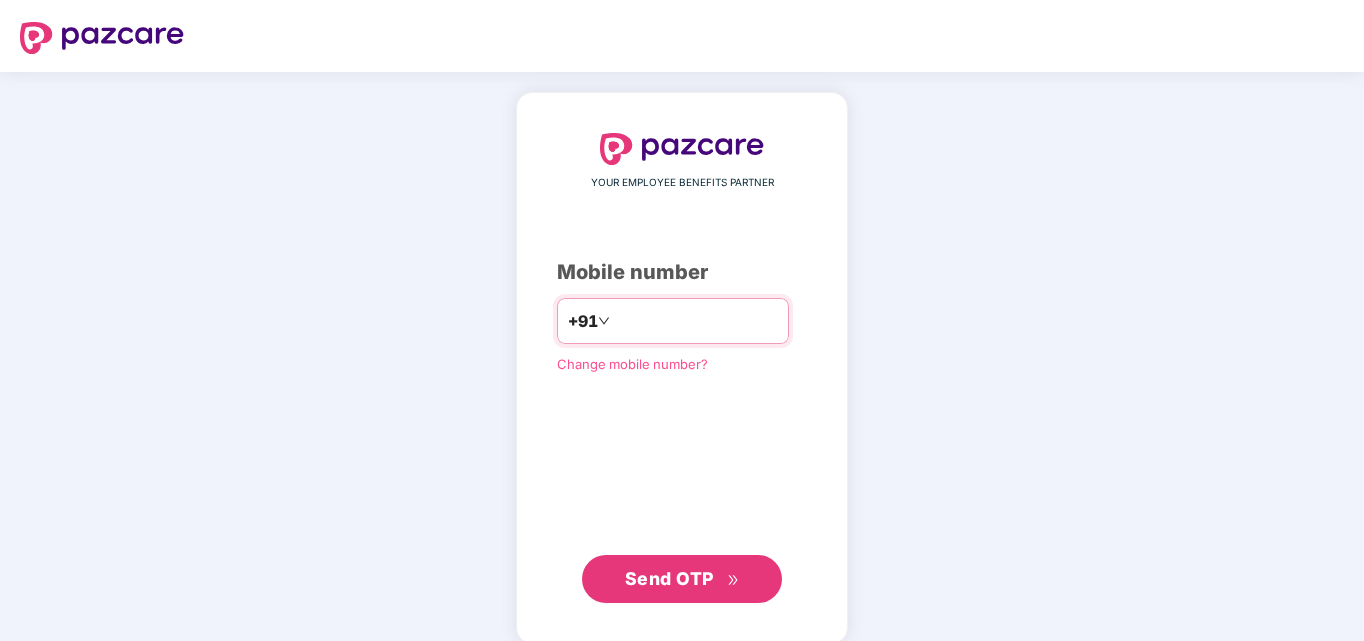 type on "**********" 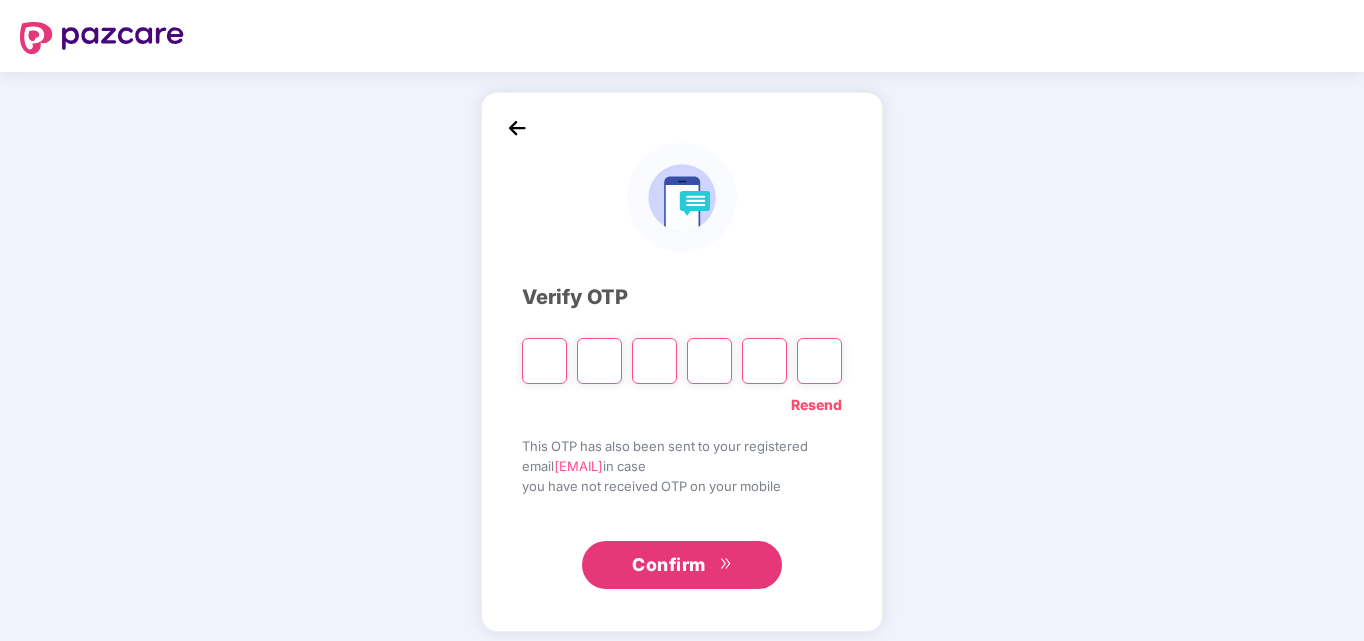 type on "*" 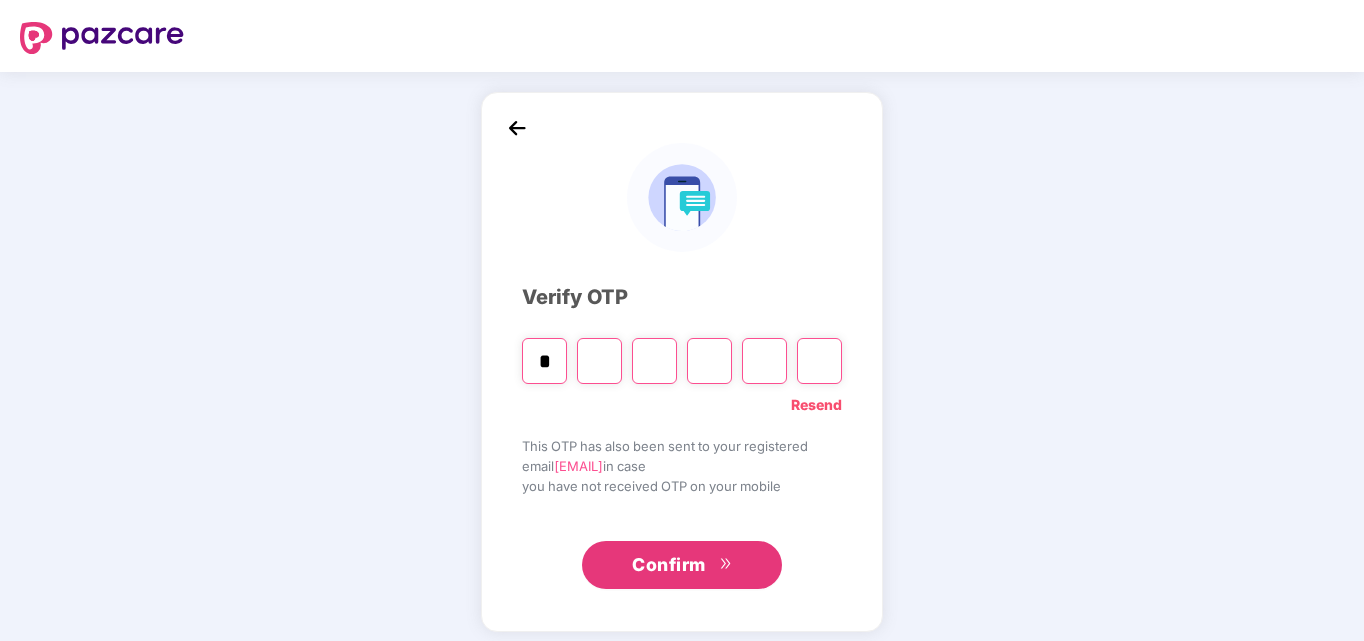 type on "*" 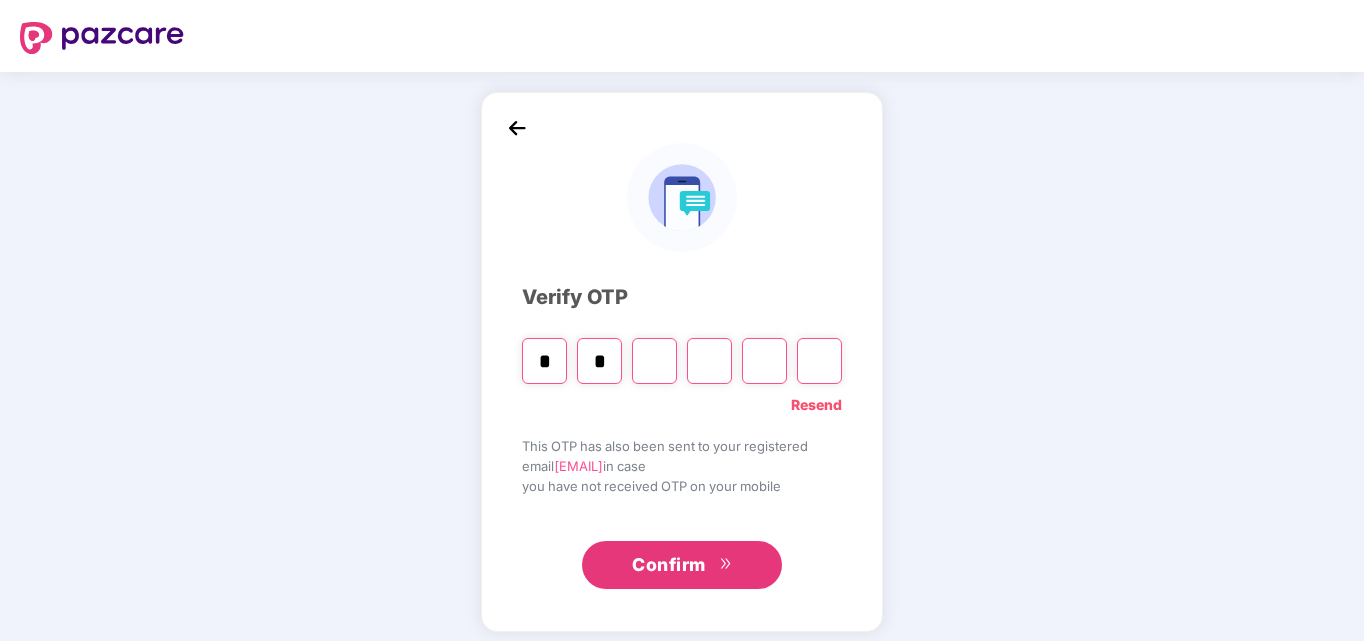 type on "*" 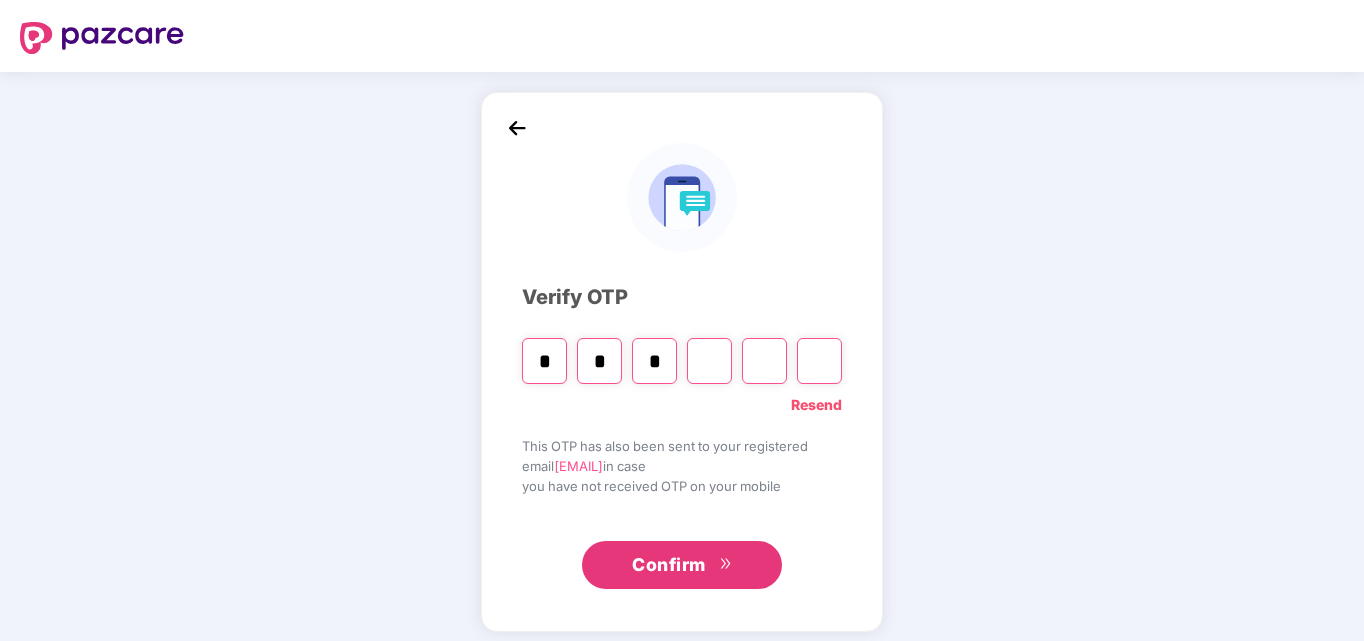 type on "*" 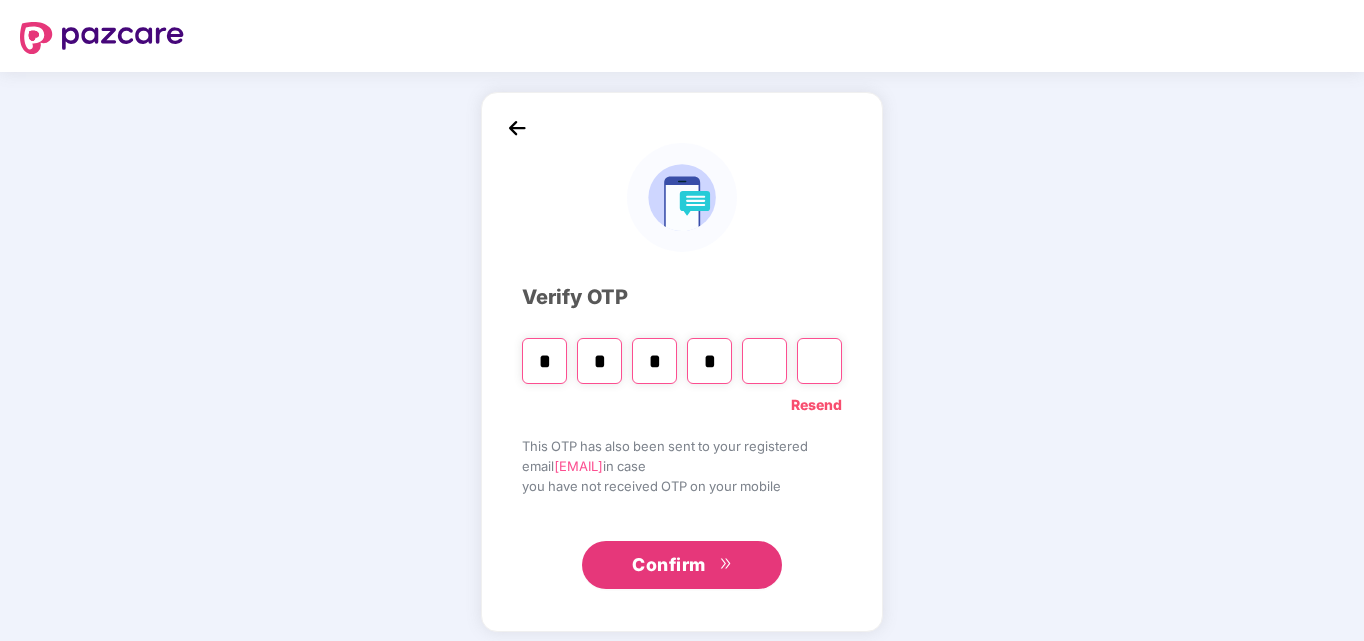 type on "*" 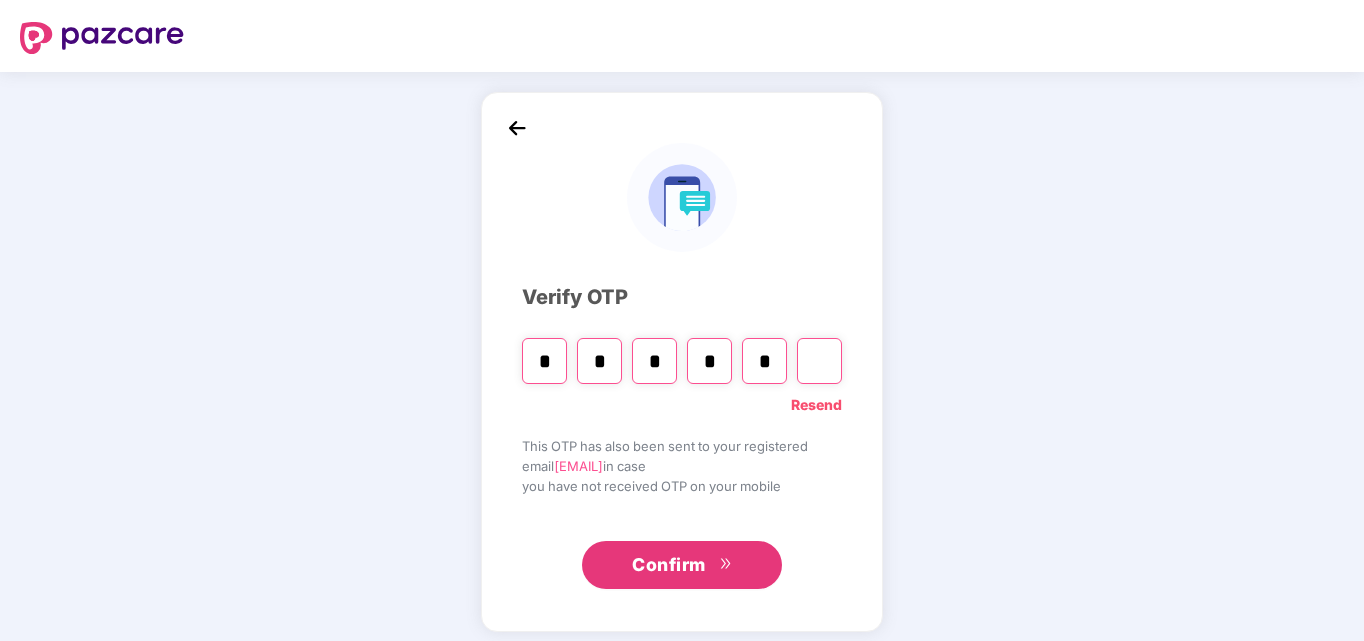 type on "*" 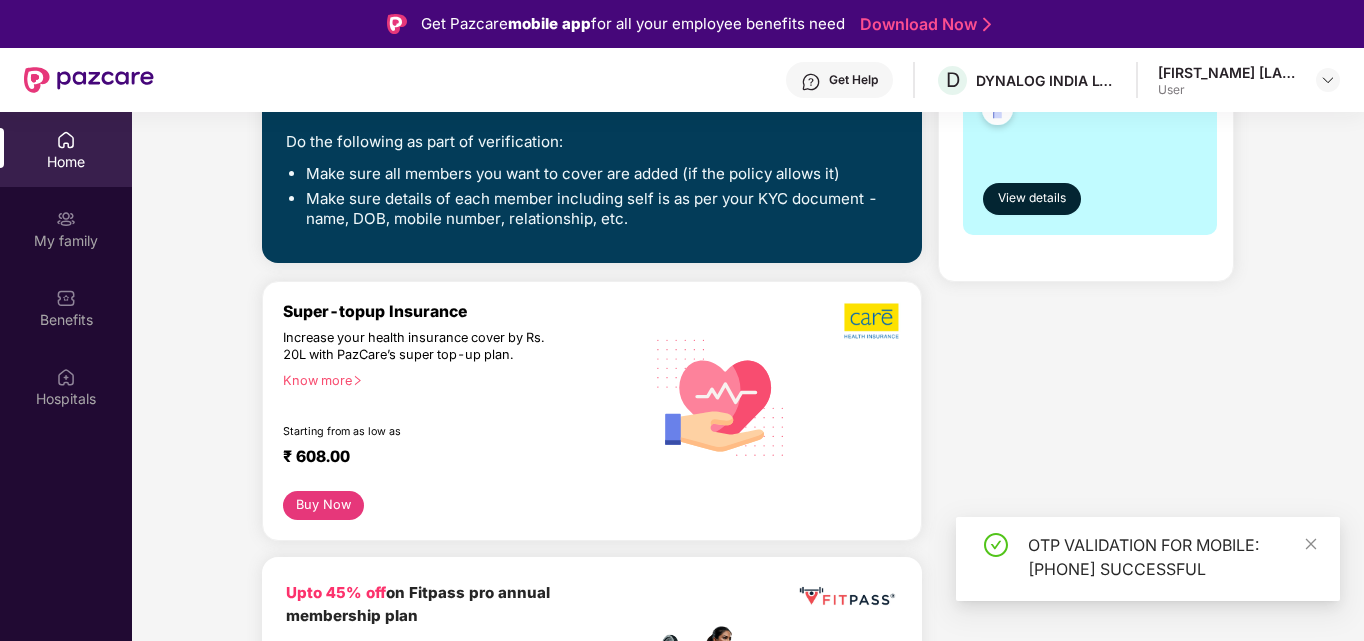 scroll, scrollTop: 600, scrollLeft: 0, axis: vertical 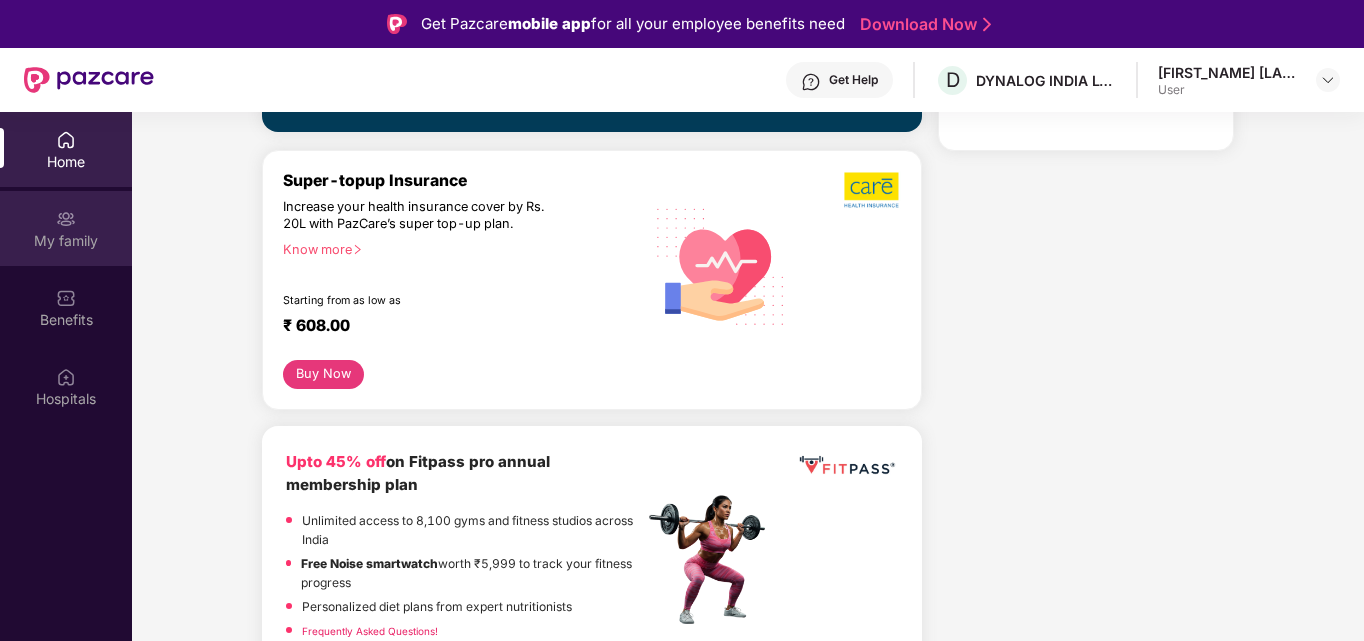 click on "My family" at bounding box center [66, 241] 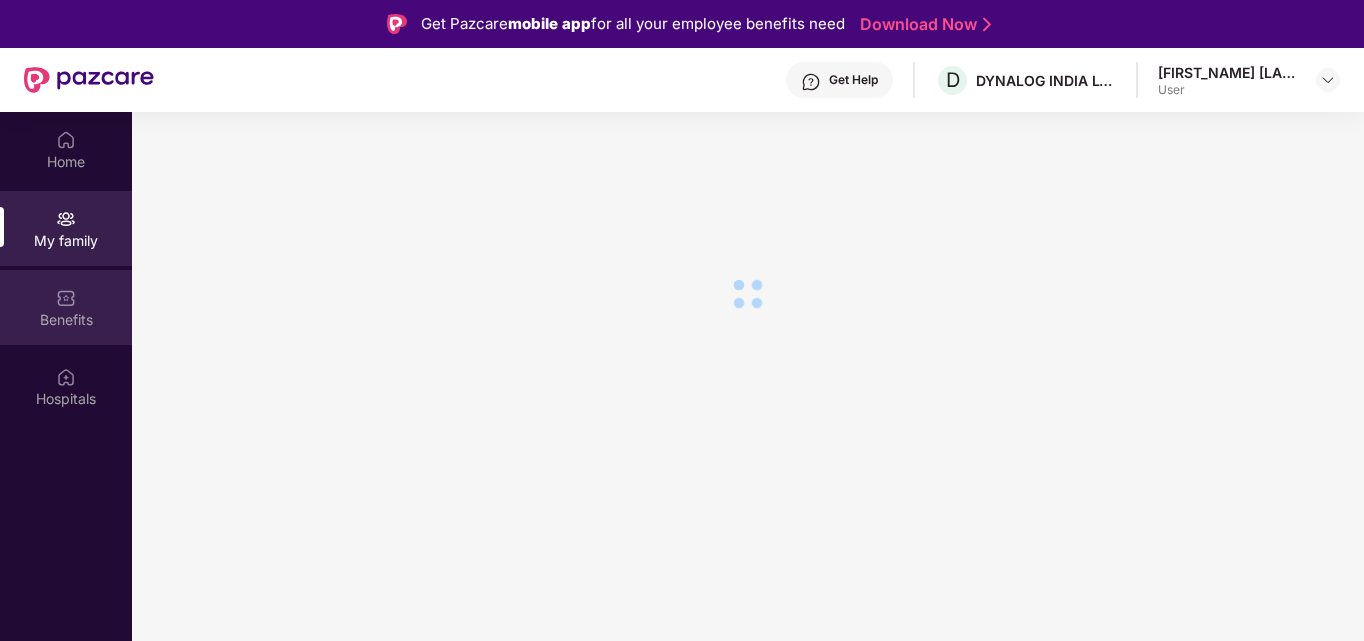 scroll, scrollTop: 0, scrollLeft: 0, axis: both 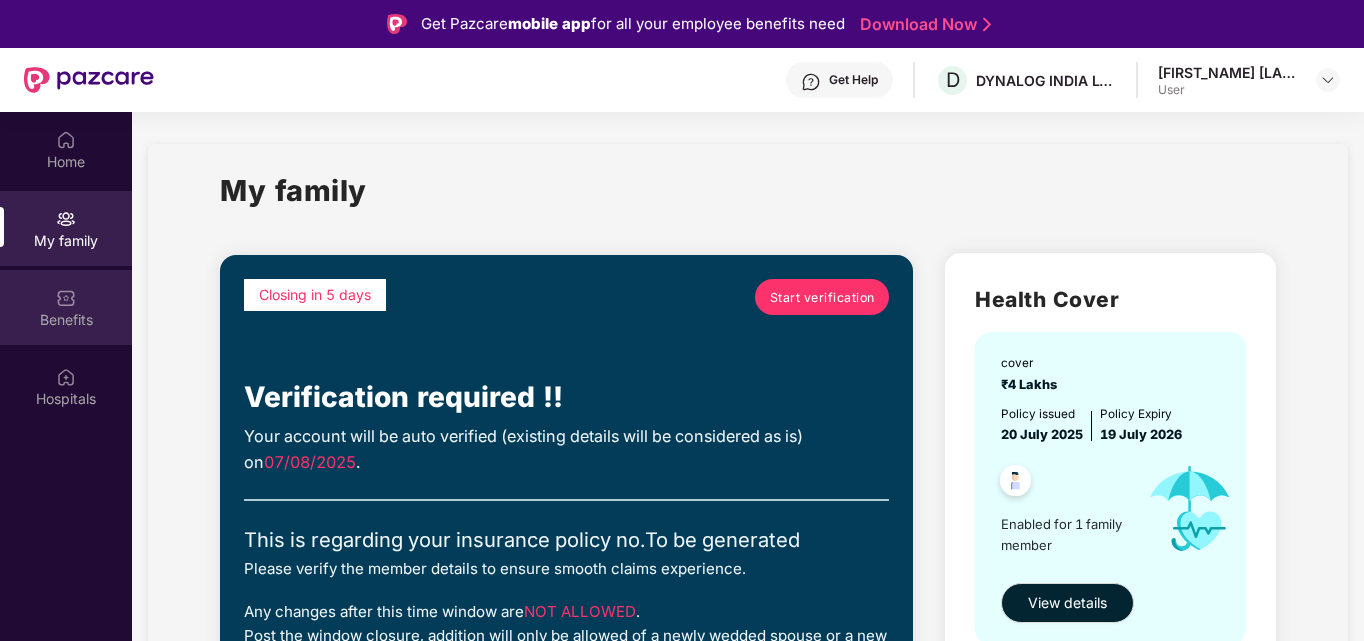click on "Benefits" at bounding box center (66, 320) 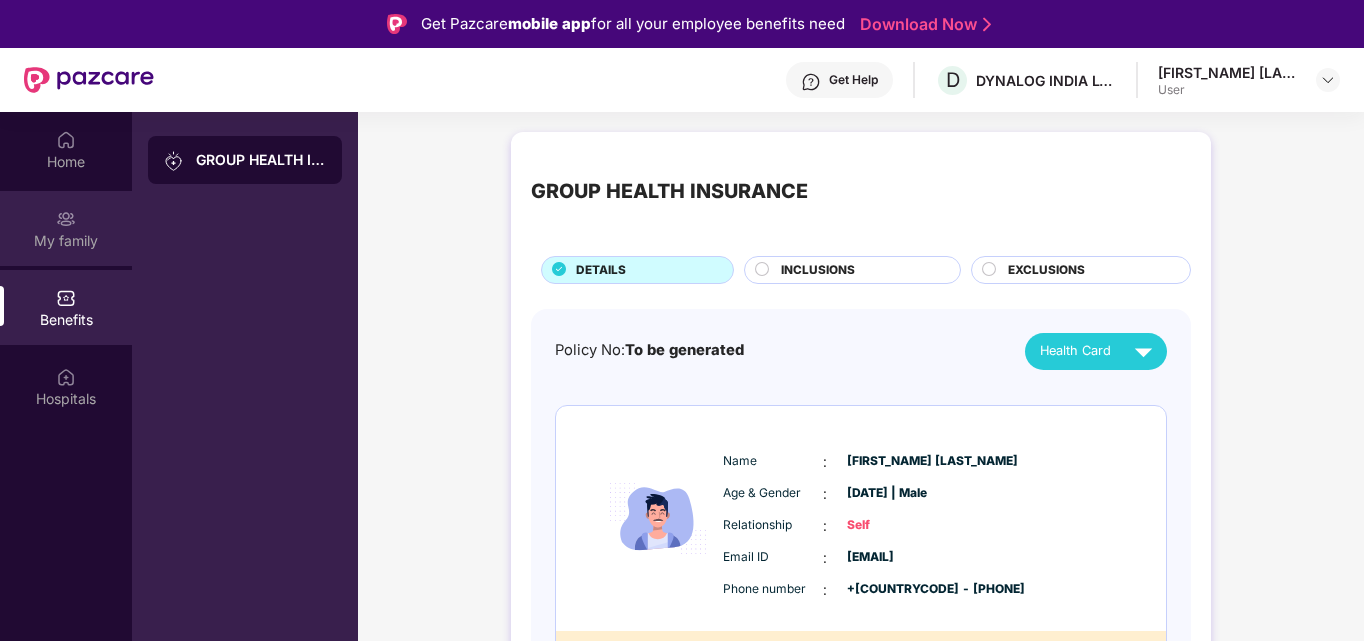 click on "My family" at bounding box center [66, 241] 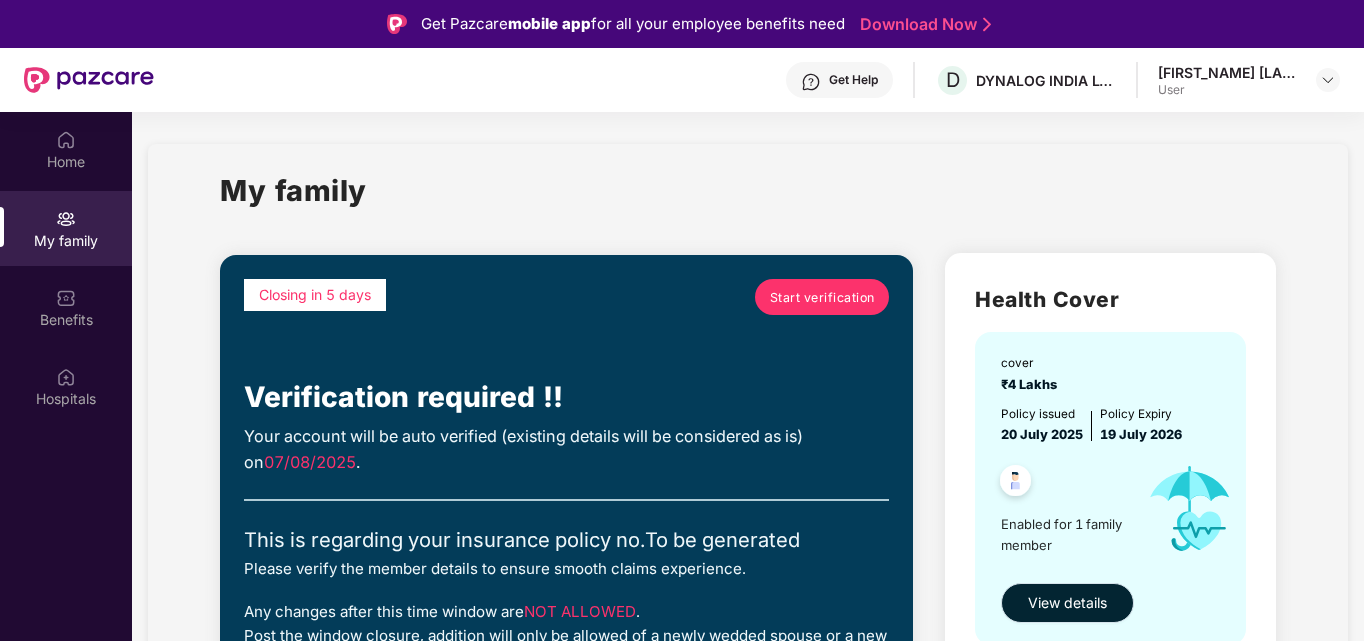 click on "View details" at bounding box center [1067, 603] 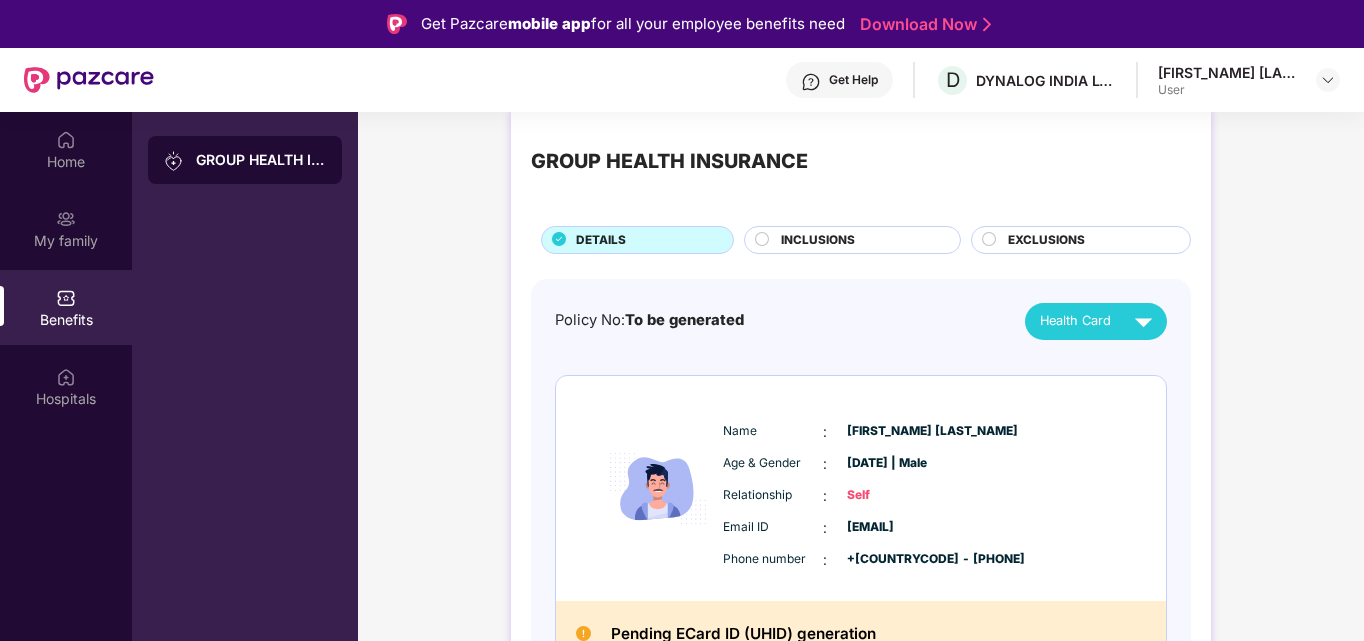 scroll, scrollTop: 59, scrollLeft: 0, axis: vertical 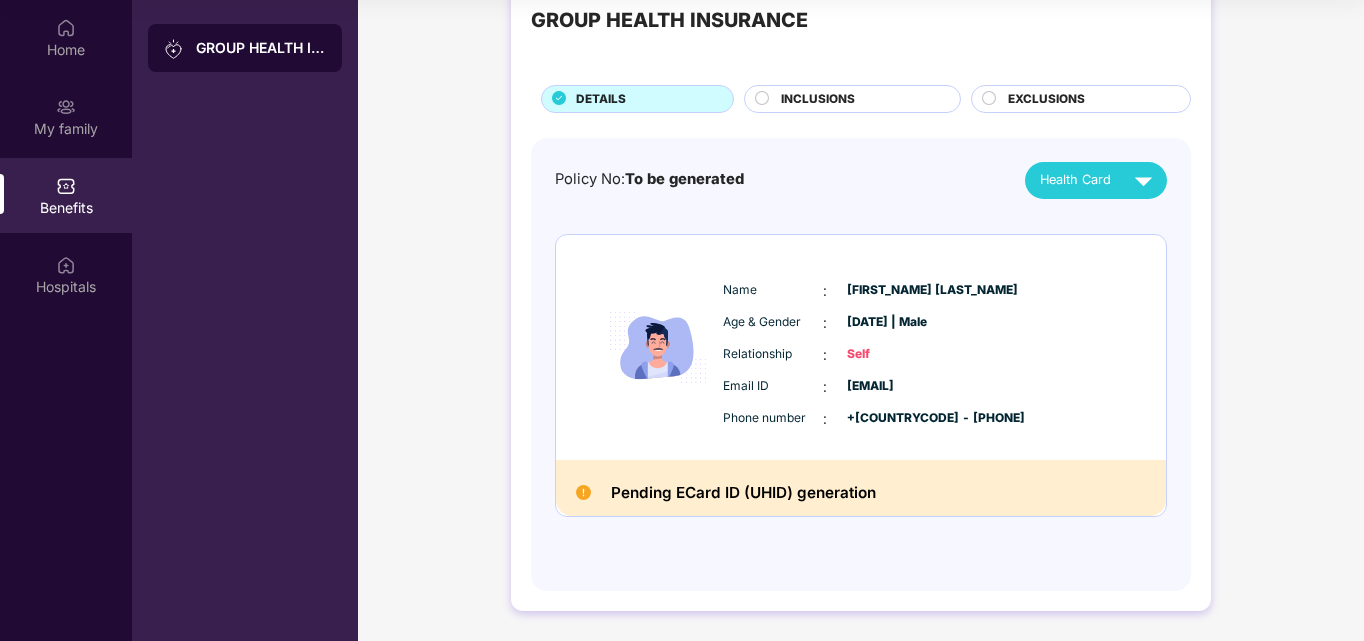 click at bounding box center [763, 101] 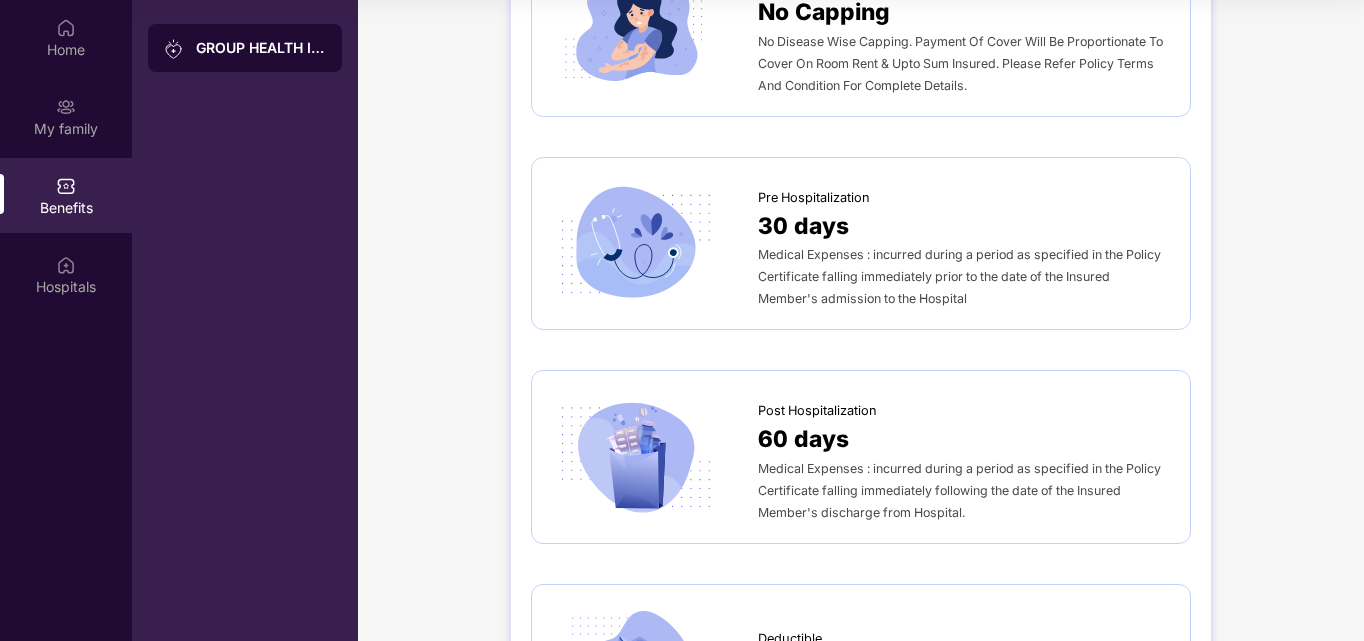 scroll, scrollTop: 959, scrollLeft: 0, axis: vertical 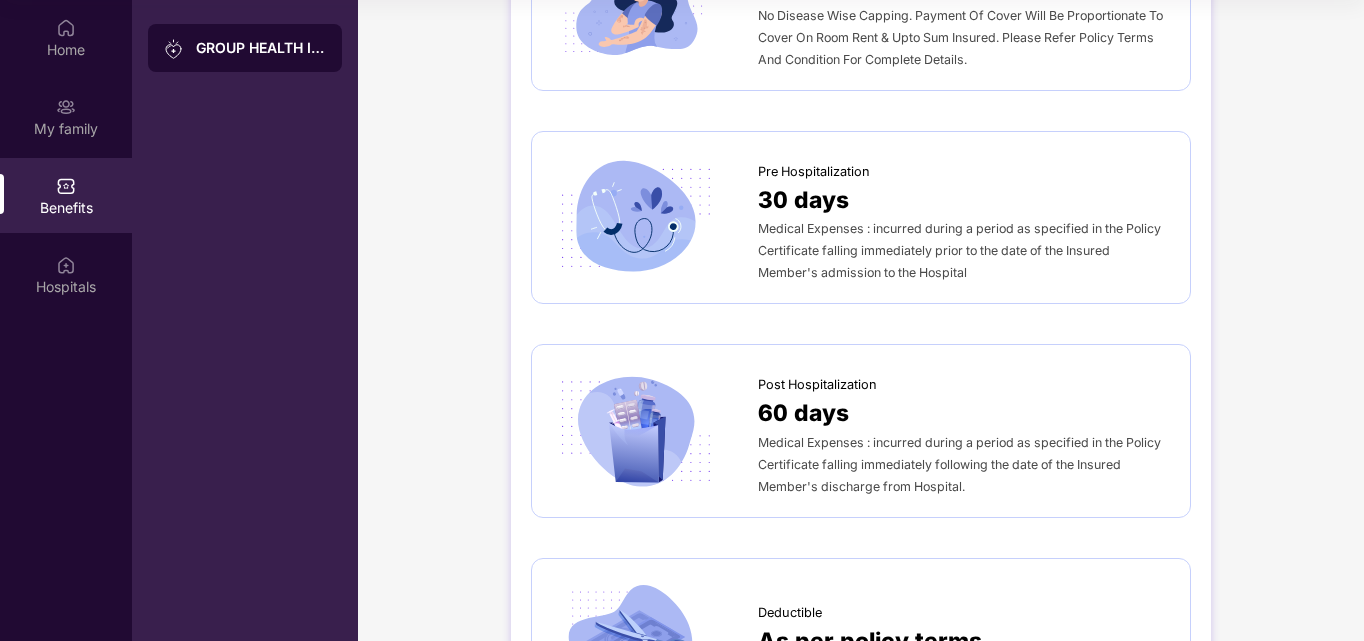 click on "Medical Expenses : incurred during a period as specified in the Policy Certificate falling immediately prior to the date of the Insured Member's admission to the Hospital" at bounding box center (959, 250) 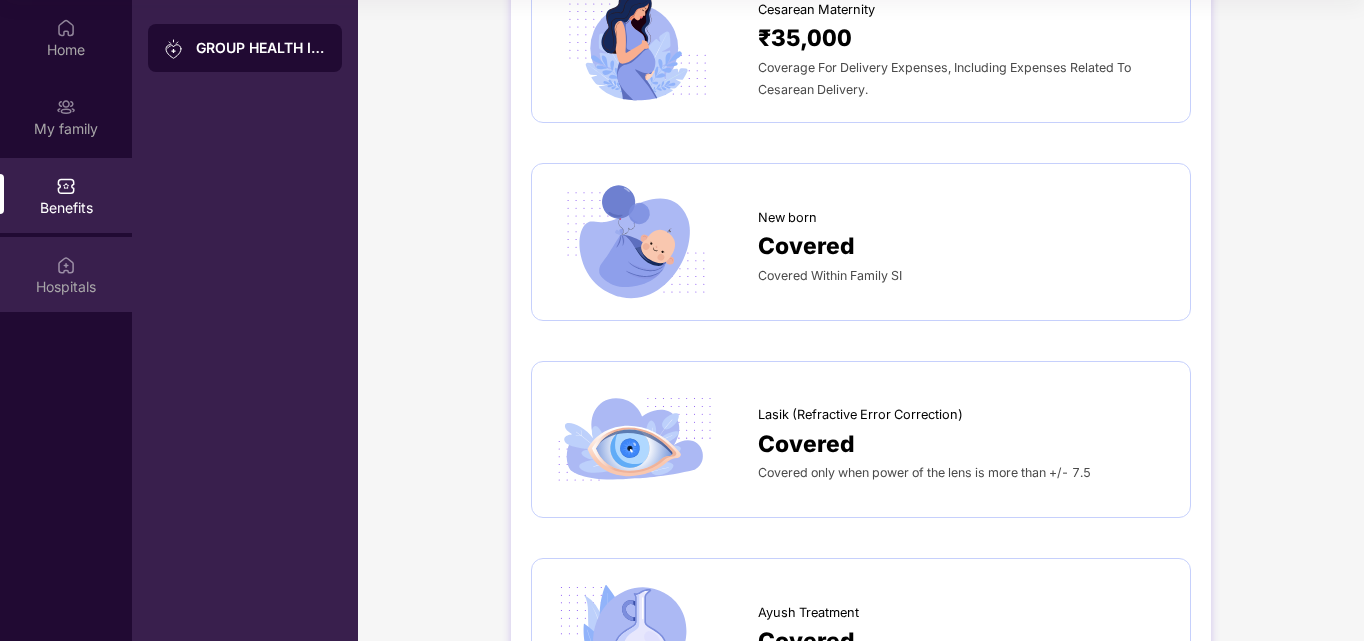 scroll, scrollTop: 2204, scrollLeft: 0, axis: vertical 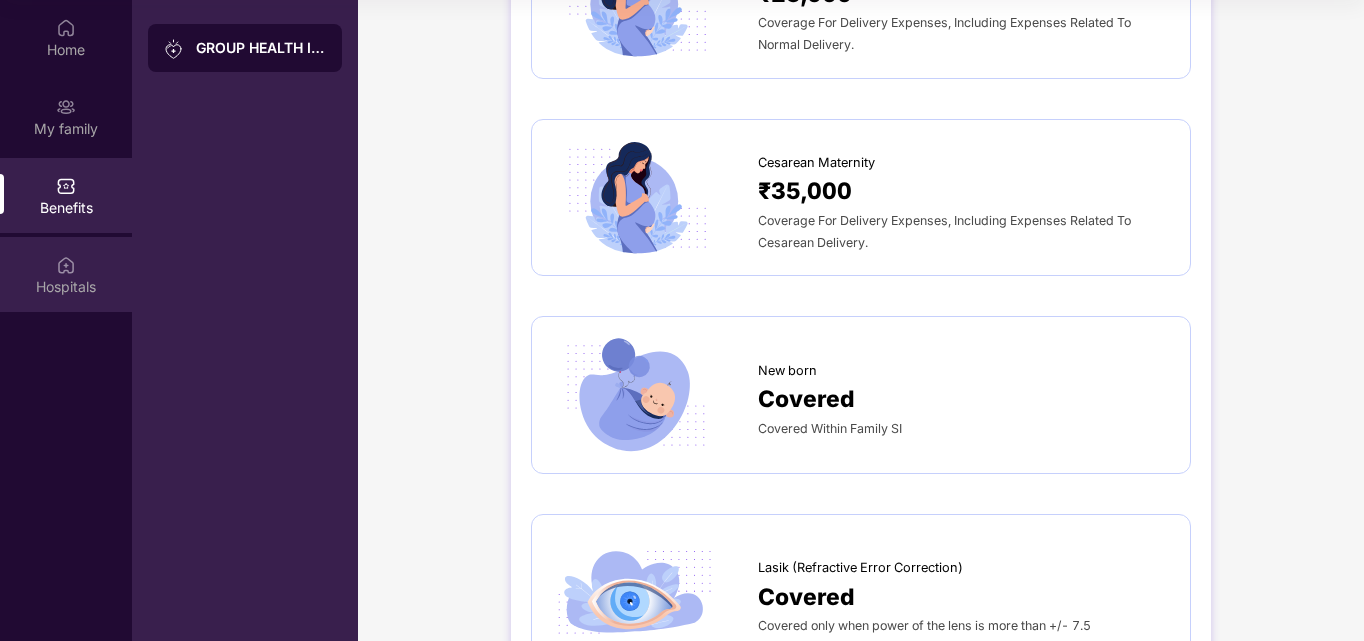click on "Hospitals" at bounding box center [66, 287] 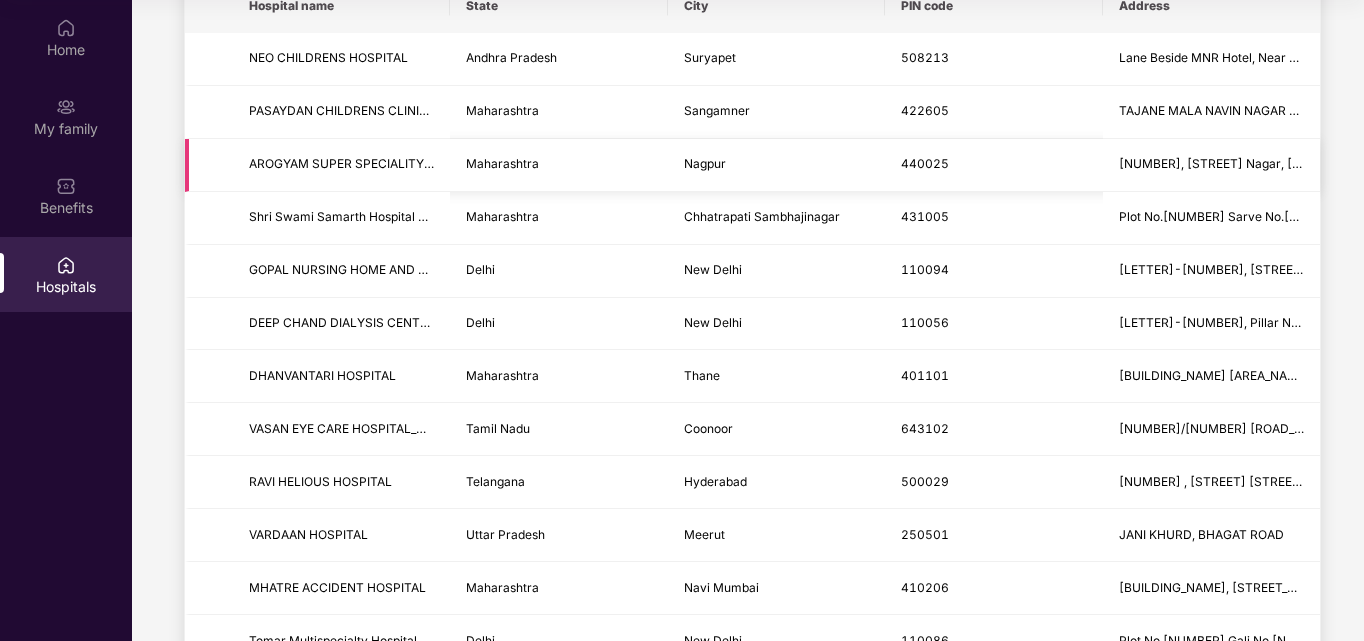 scroll, scrollTop: 0, scrollLeft: 0, axis: both 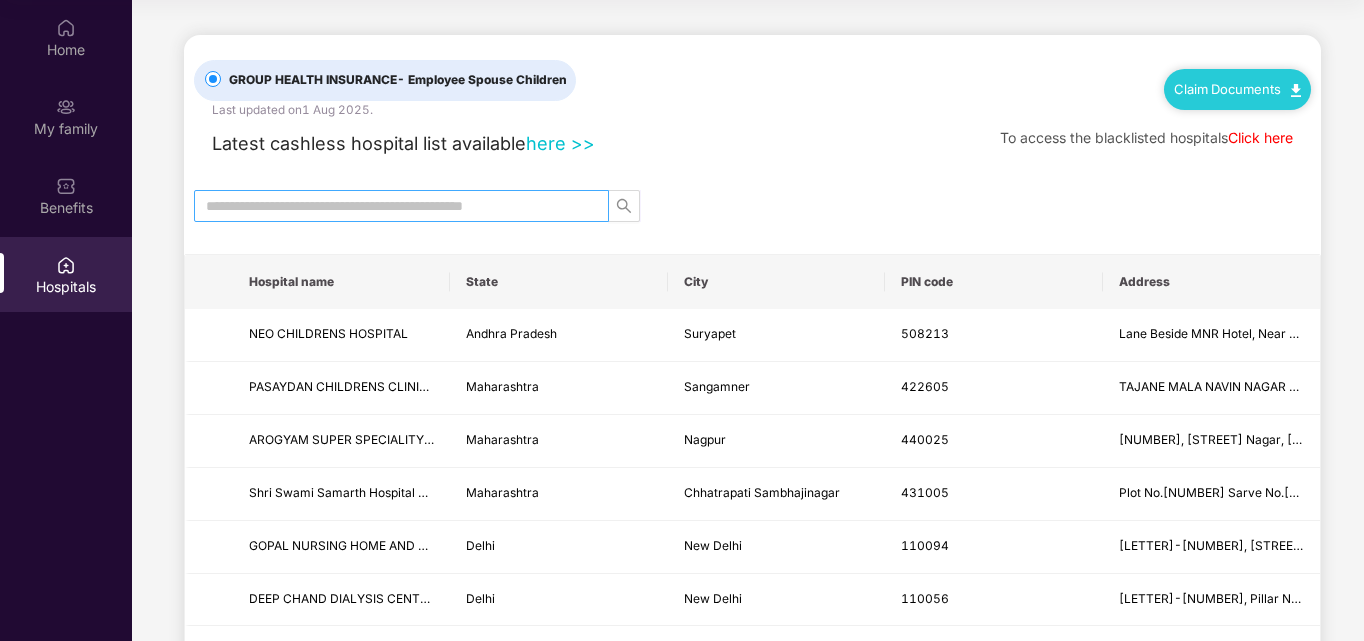 click at bounding box center [393, 206] 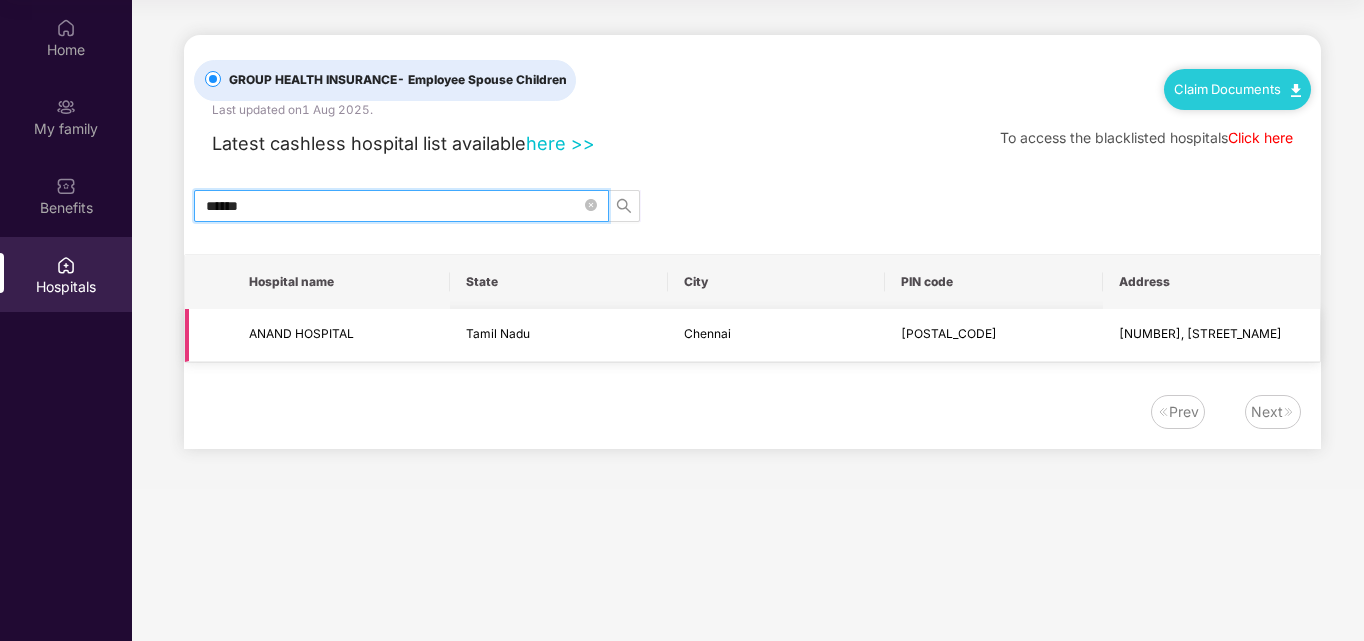 click on "No 201, Kamarajar Salai" at bounding box center [1211, 335] 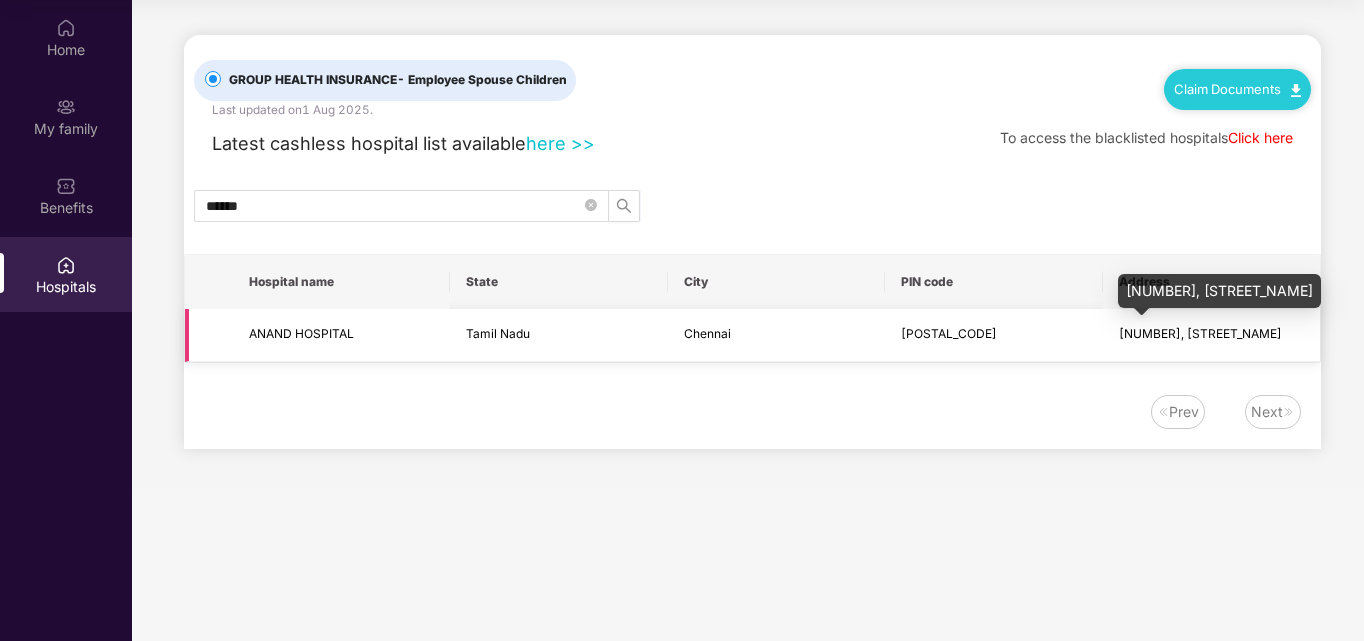 click on "No 201, Kamarajar Salai" at bounding box center (1200, 333) 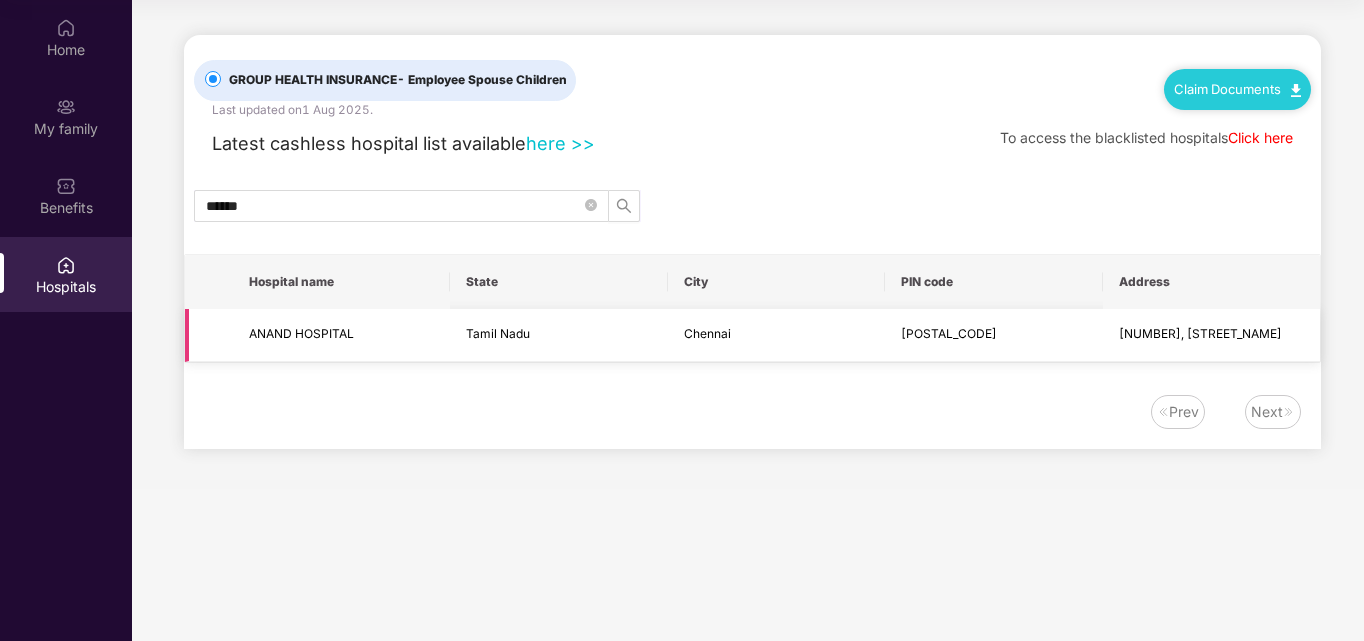 click on "ANAND HOSPITAL" at bounding box center [301, 333] 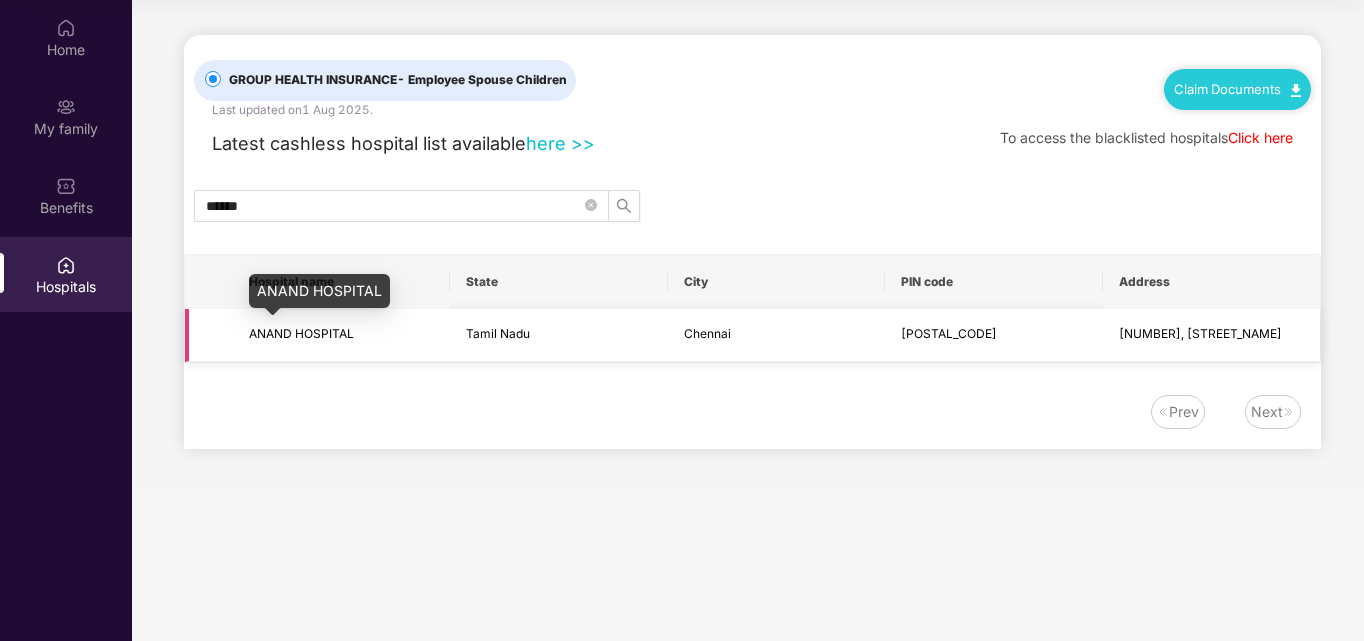 click on "ANAND HOSPITAL" at bounding box center [341, 335] 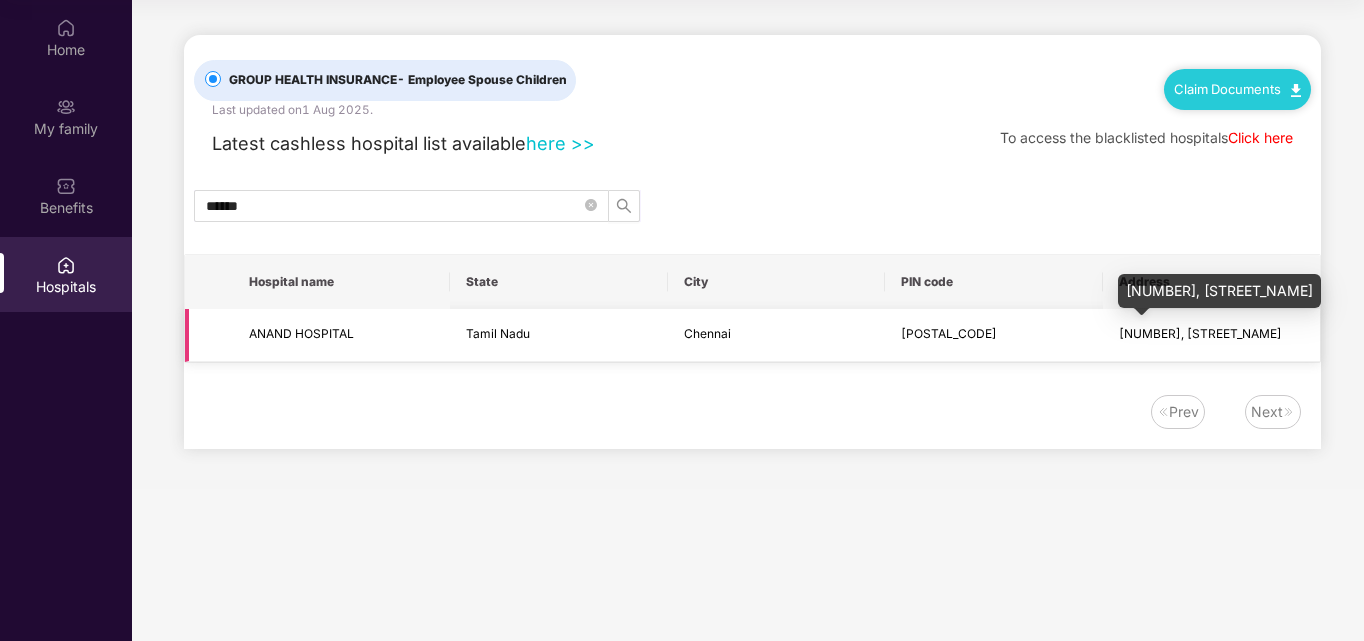 click on "No 201, Kamarajar Salai" at bounding box center (1200, 333) 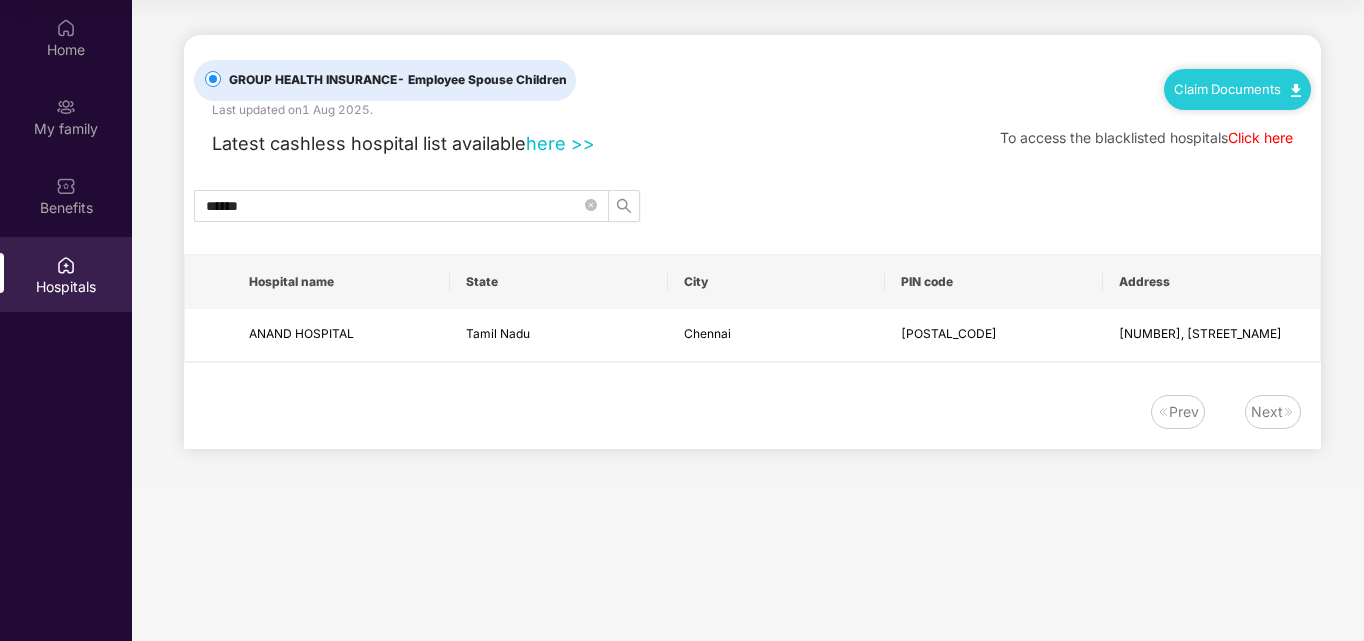 click on "Claim Documents" at bounding box center [1237, 89] 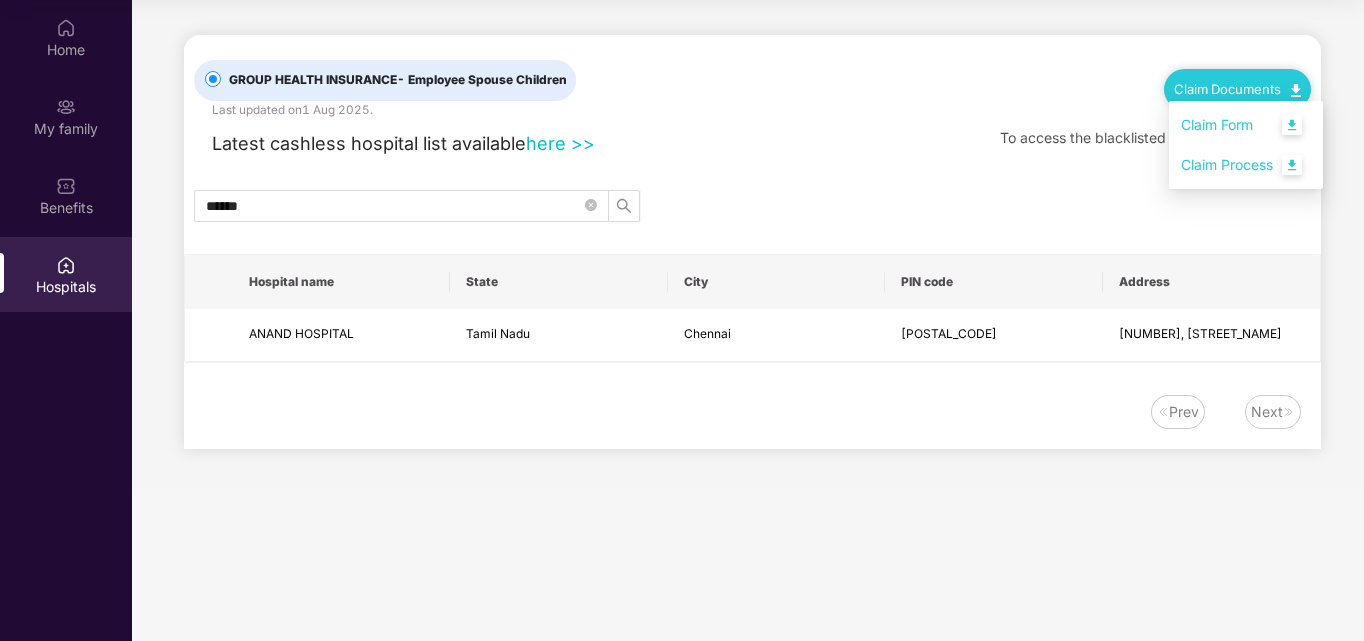 click on "Claim Form" at bounding box center (1246, 125) 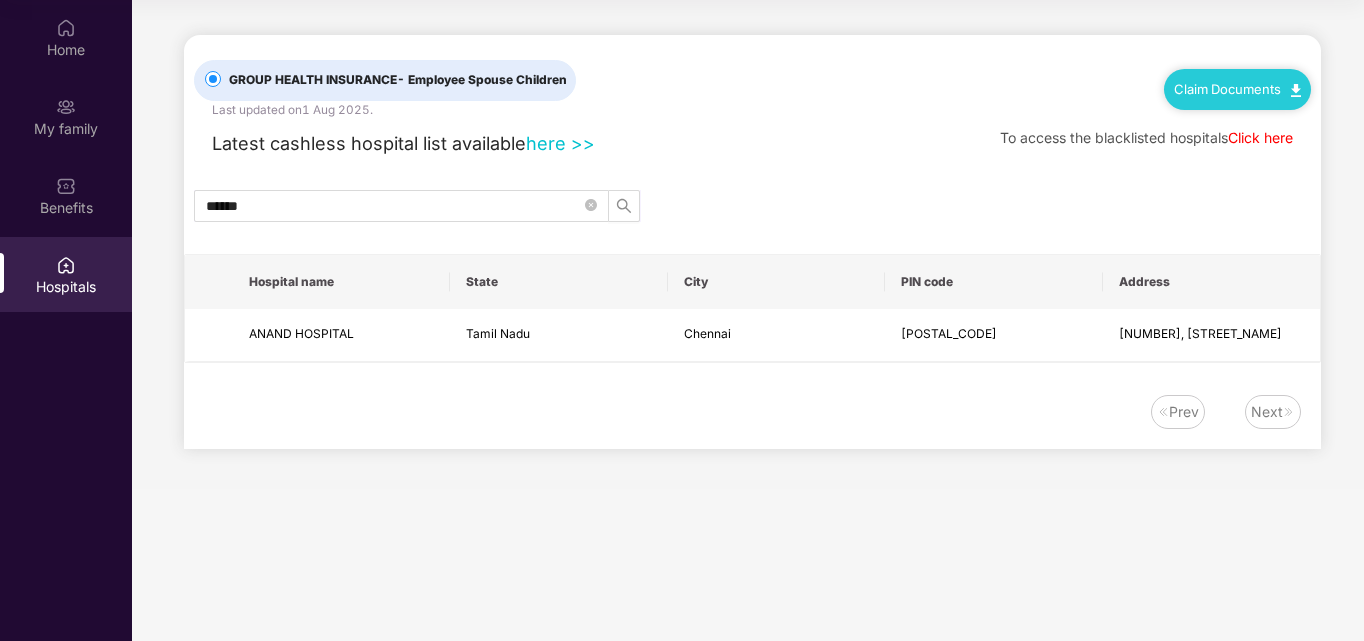 click at bounding box center [1296, 90] 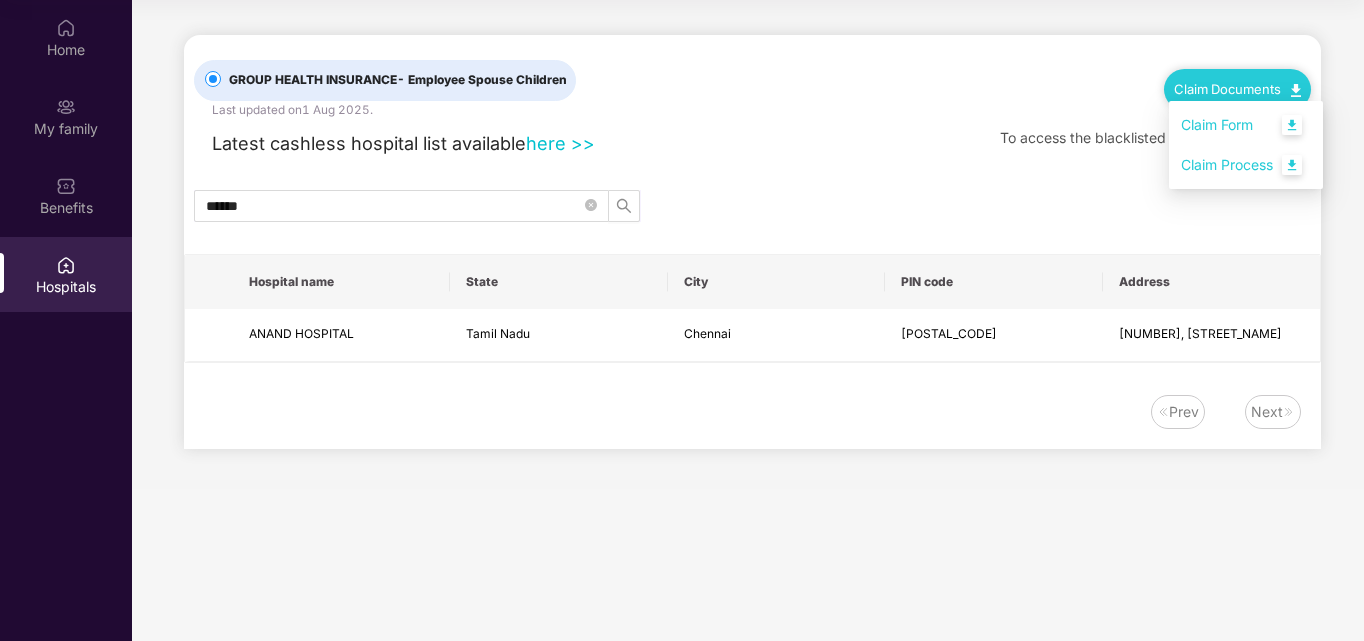 click on "Claim Process" at bounding box center [1246, 165] 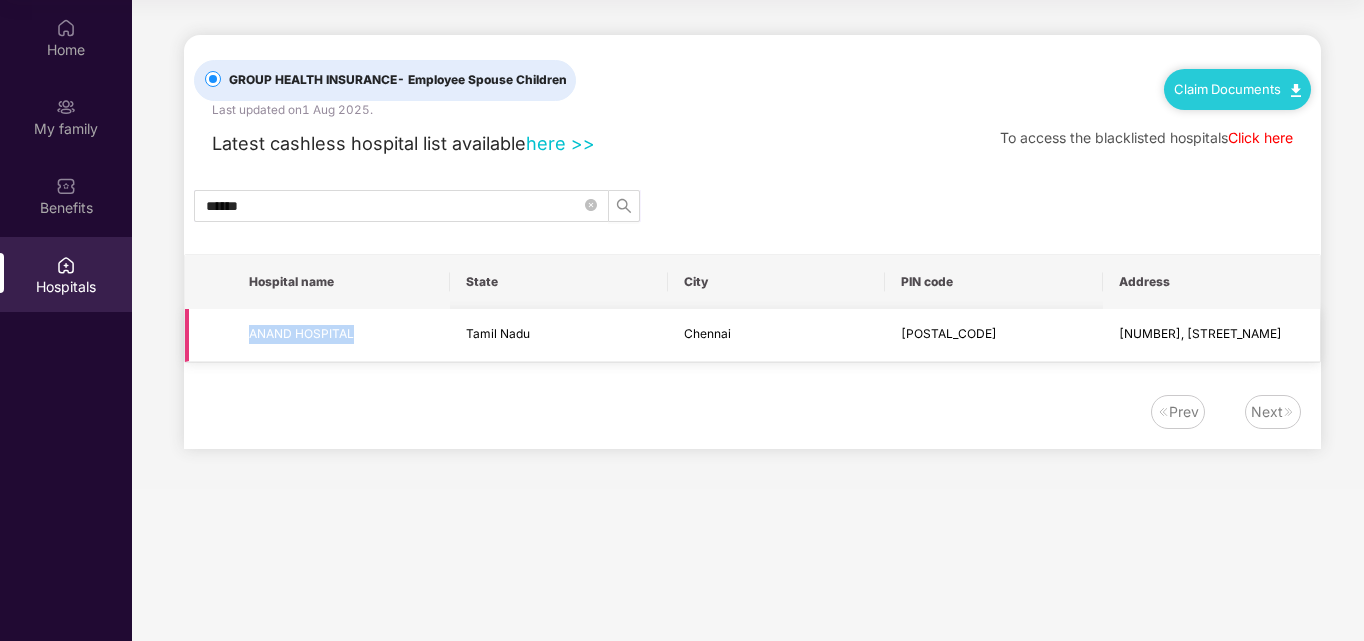 drag, startPoint x: 252, startPoint y: 332, endPoint x: 376, endPoint y: 332, distance: 124 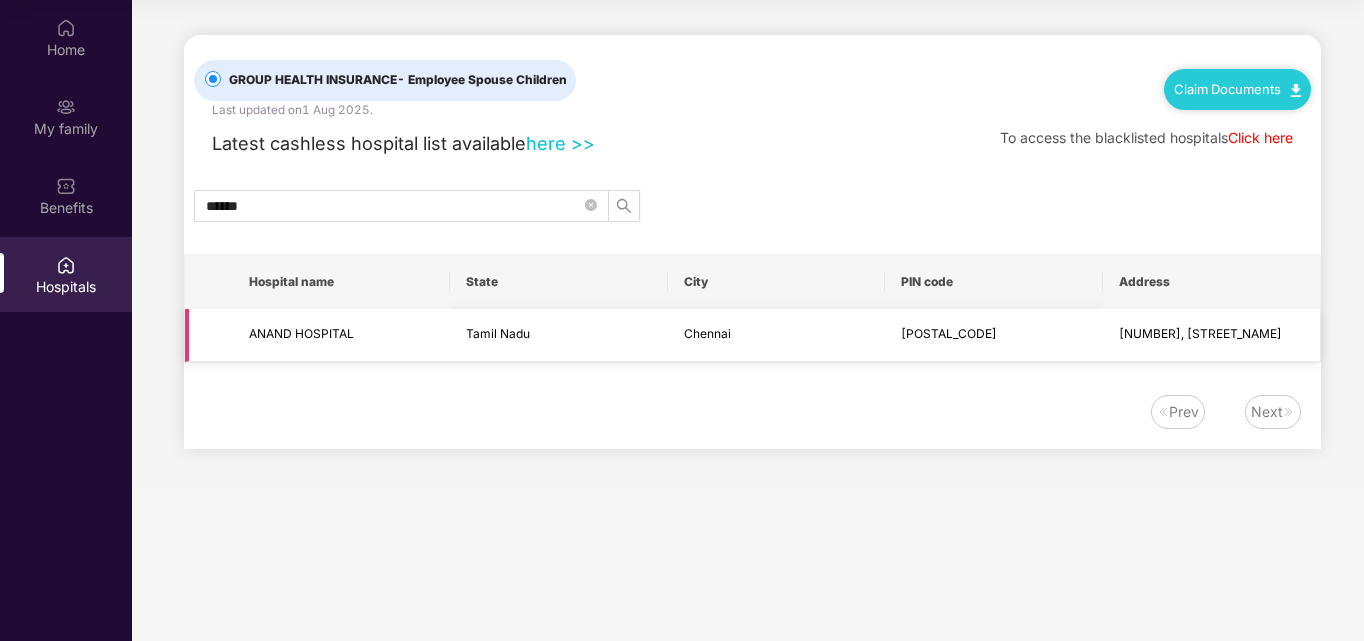 click on "600068" at bounding box center (993, 335) 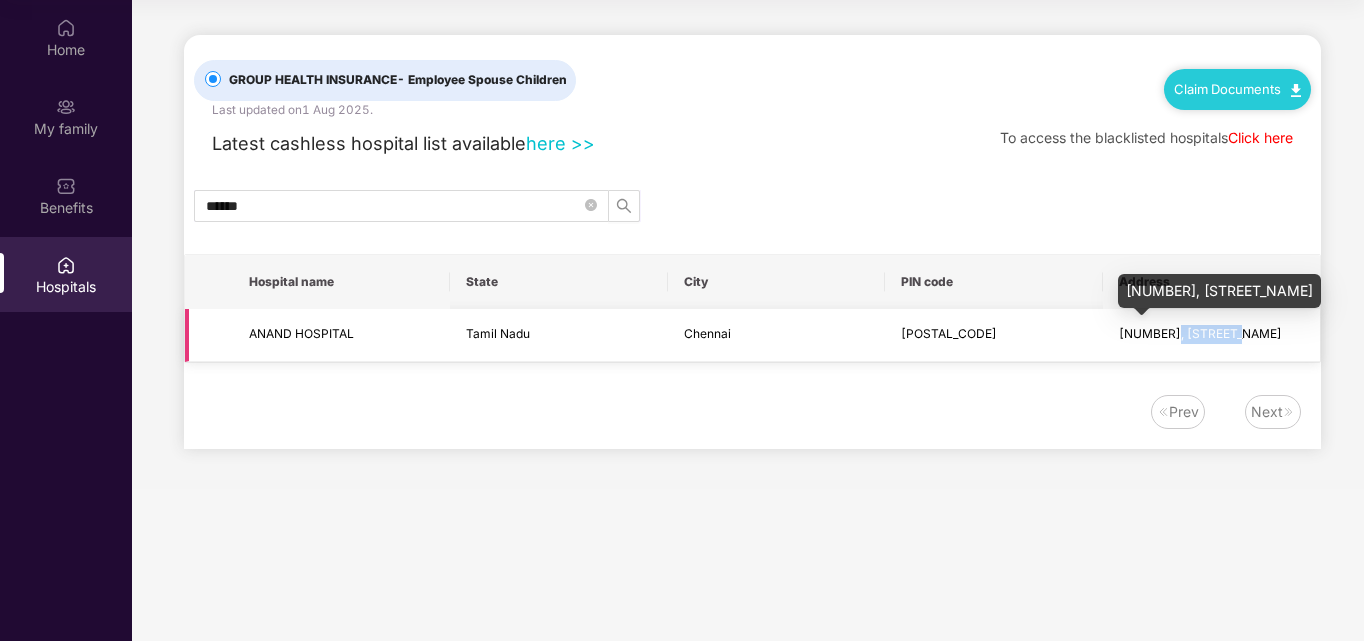 click on "No 201, Kamarajar Salai" at bounding box center [1200, 333] 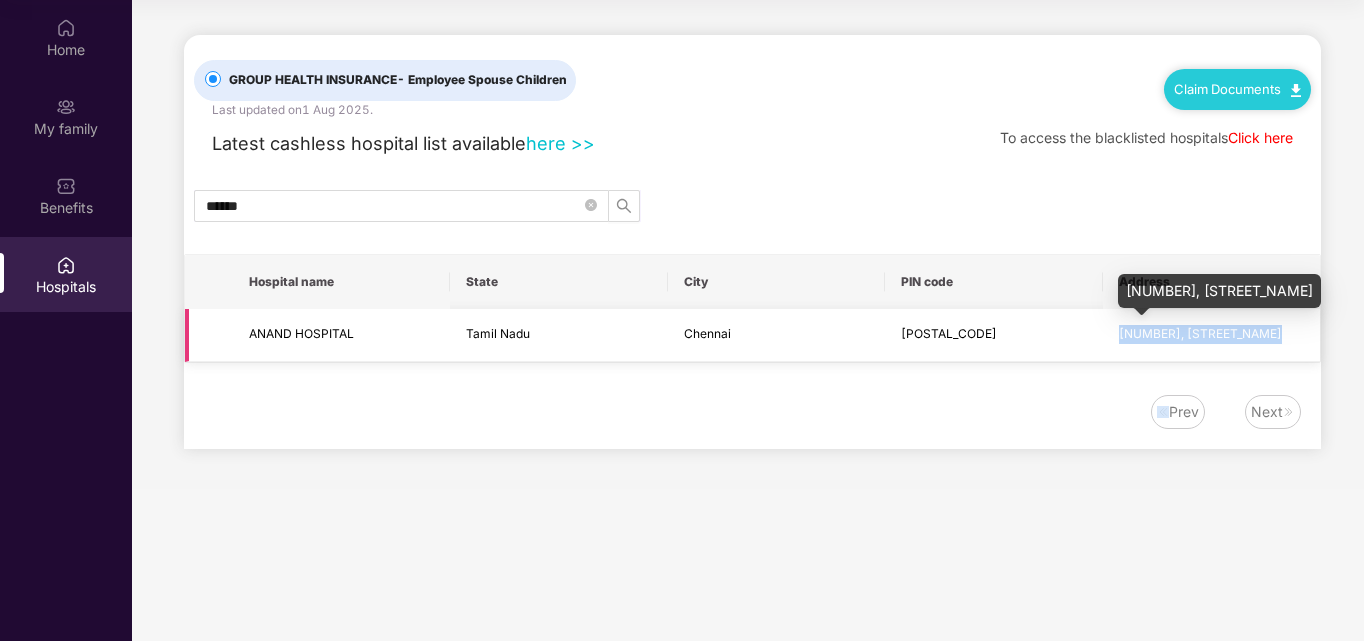 click on "No 201, Kamarajar Salai" at bounding box center [1200, 333] 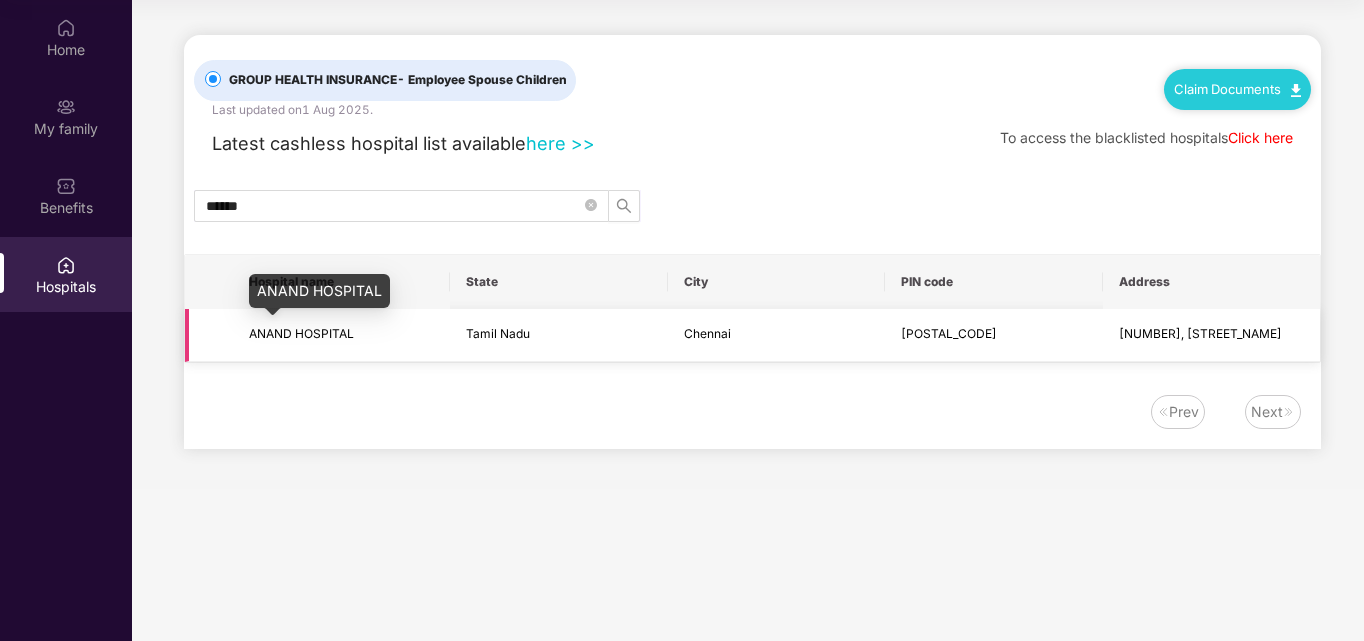 click on "ANAND HOSPITAL" at bounding box center [301, 333] 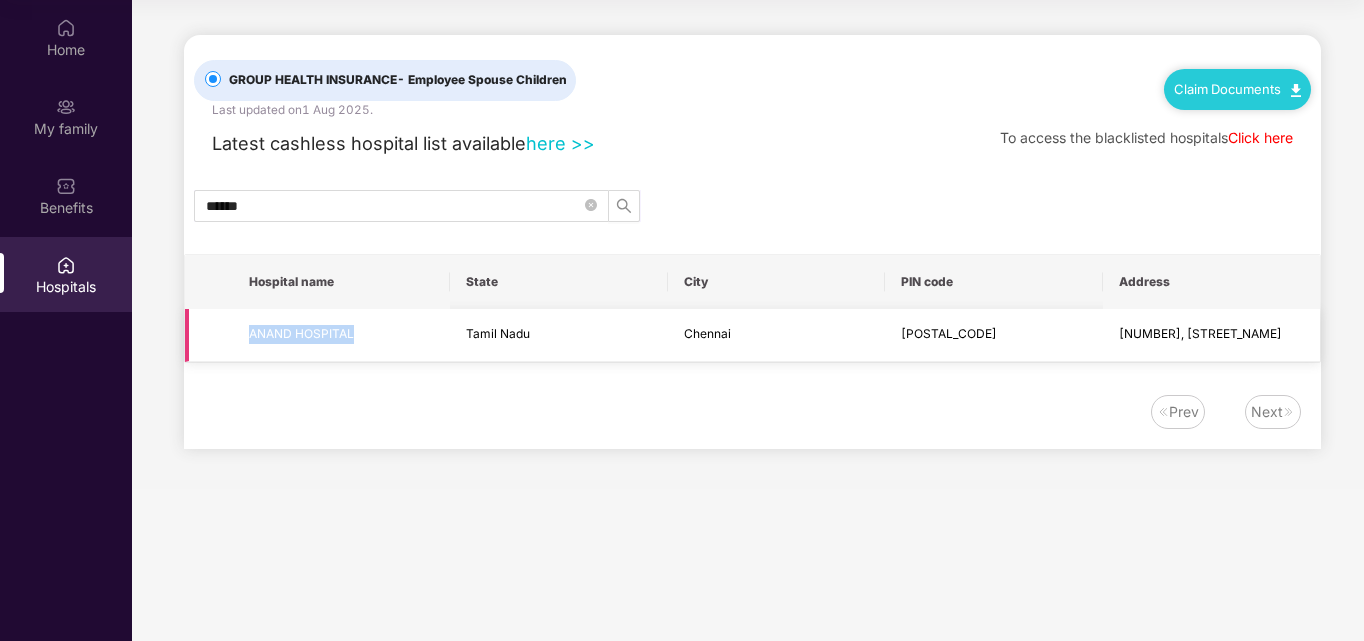 drag, startPoint x: 250, startPoint y: 331, endPoint x: 397, endPoint y: 333, distance: 147.01361 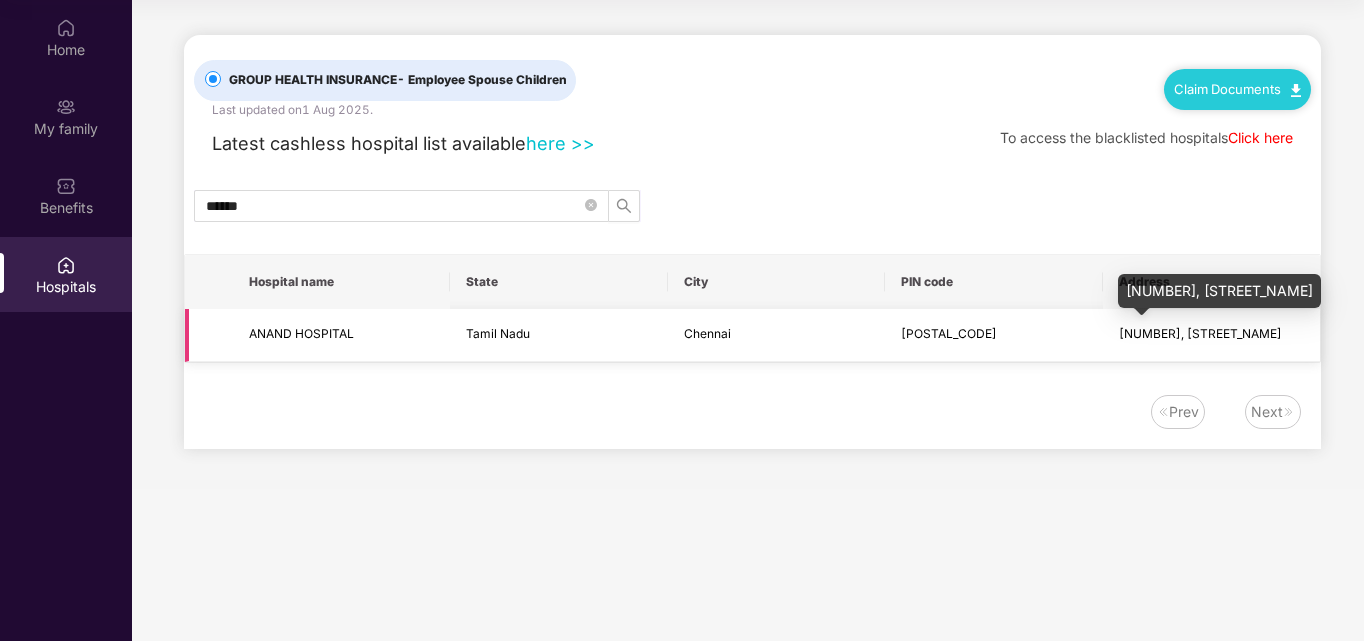 click on "No 201, Kamarajar Salai" at bounding box center (1200, 333) 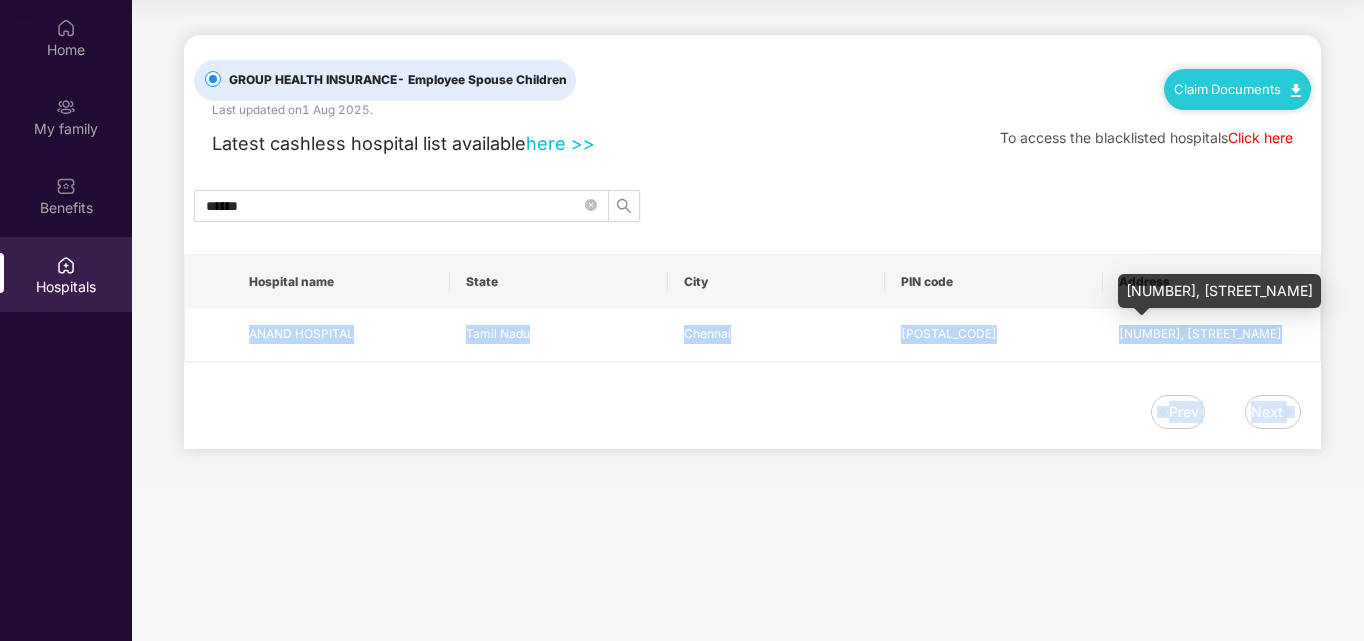 drag, startPoint x: 1129, startPoint y: 286, endPoint x: 1294, endPoint y: 289, distance: 165.02727 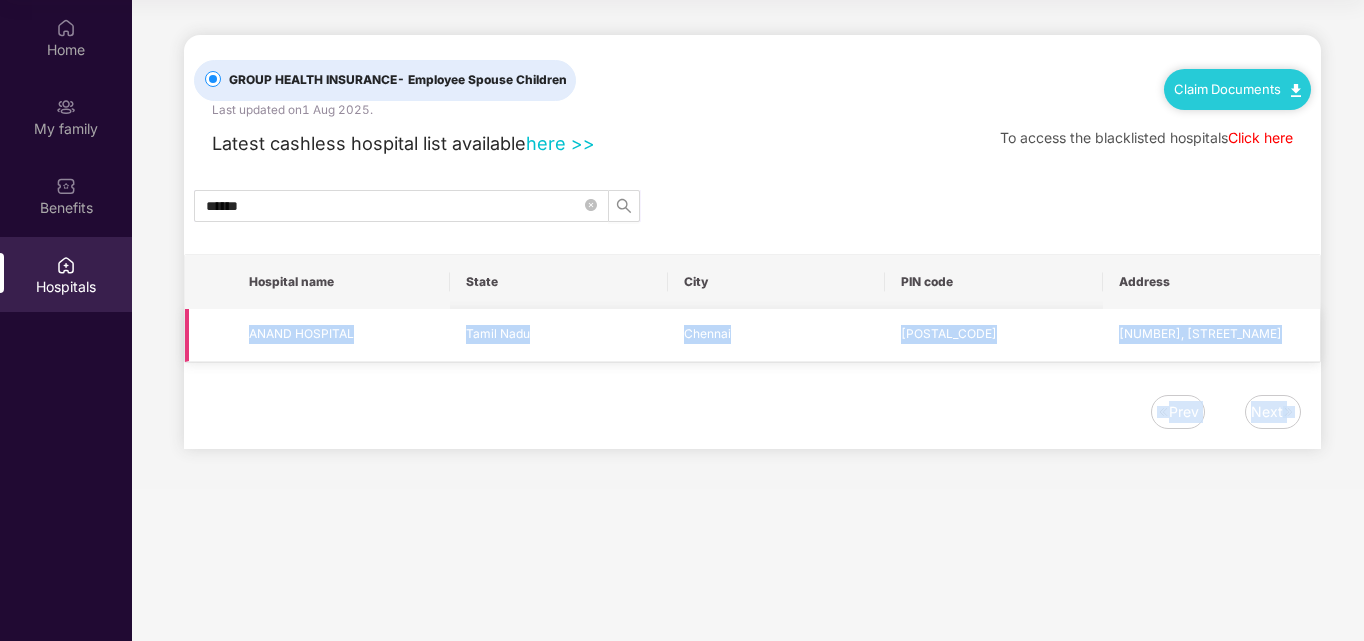 click on "No 201, Kamarajar Salai" at bounding box center [1211, 335] 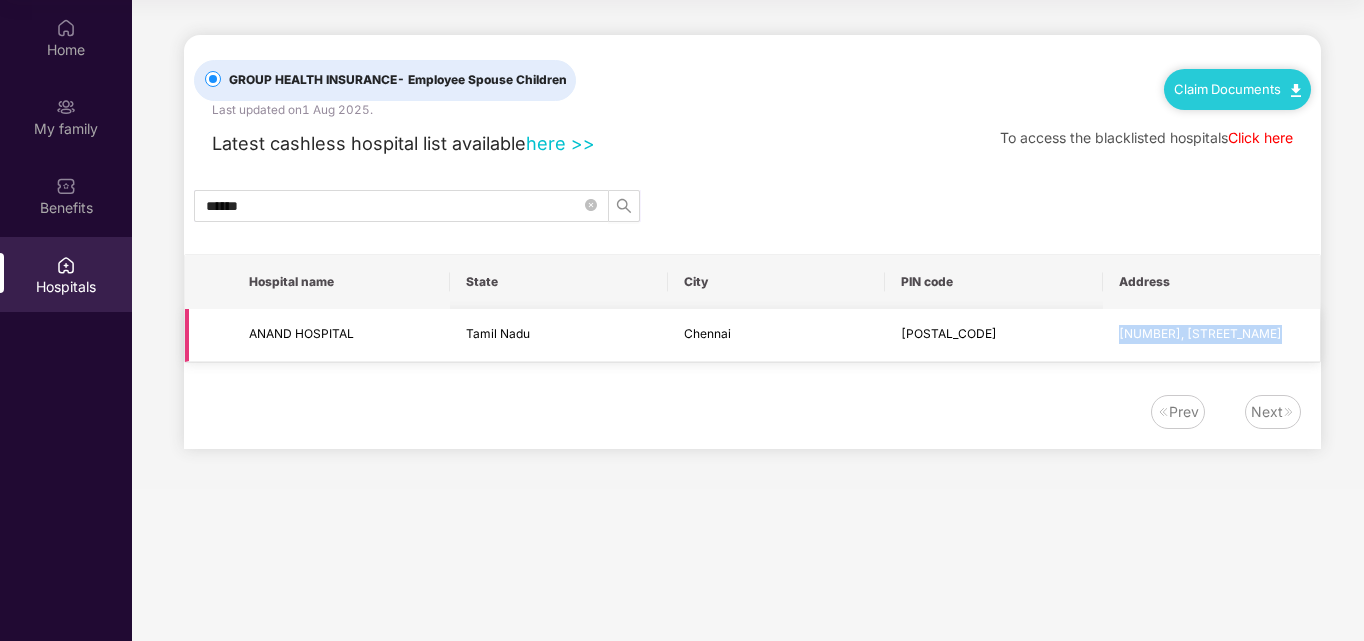drag, startPoint x: 1121, startPoint y: 335, endPoint x: 1298, endPoint y: 332, distance: 177.02542 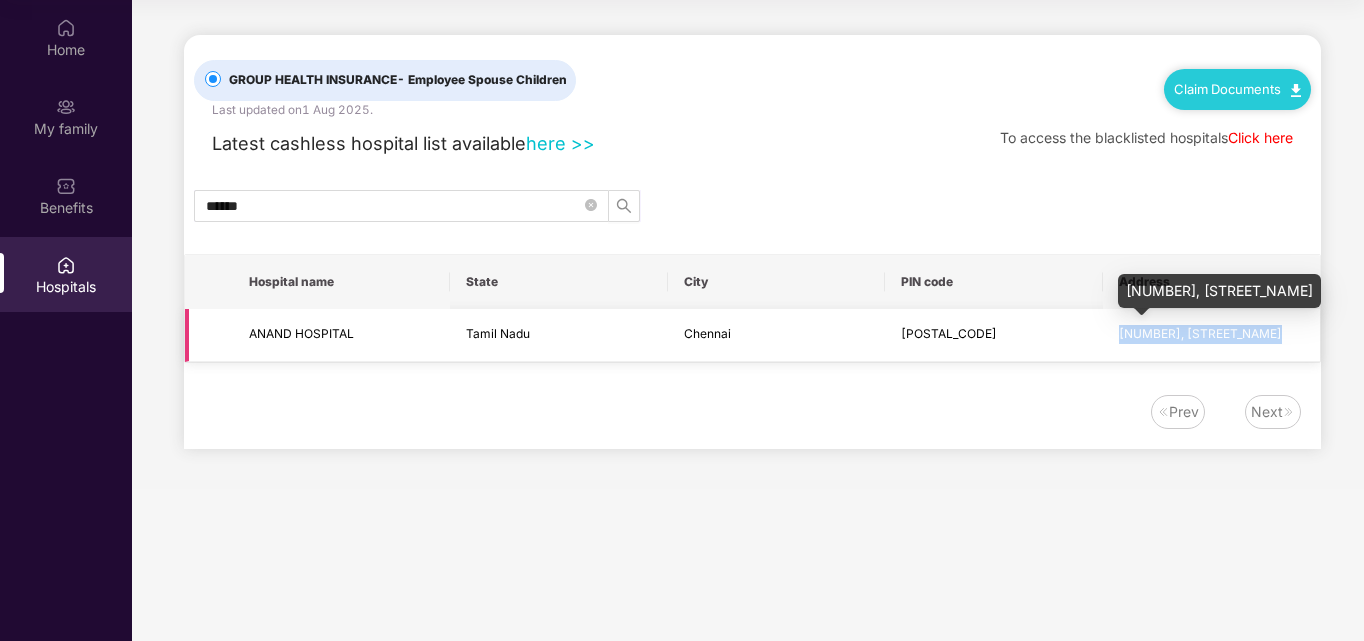 copy on "No 201, Kamarajar Salai" 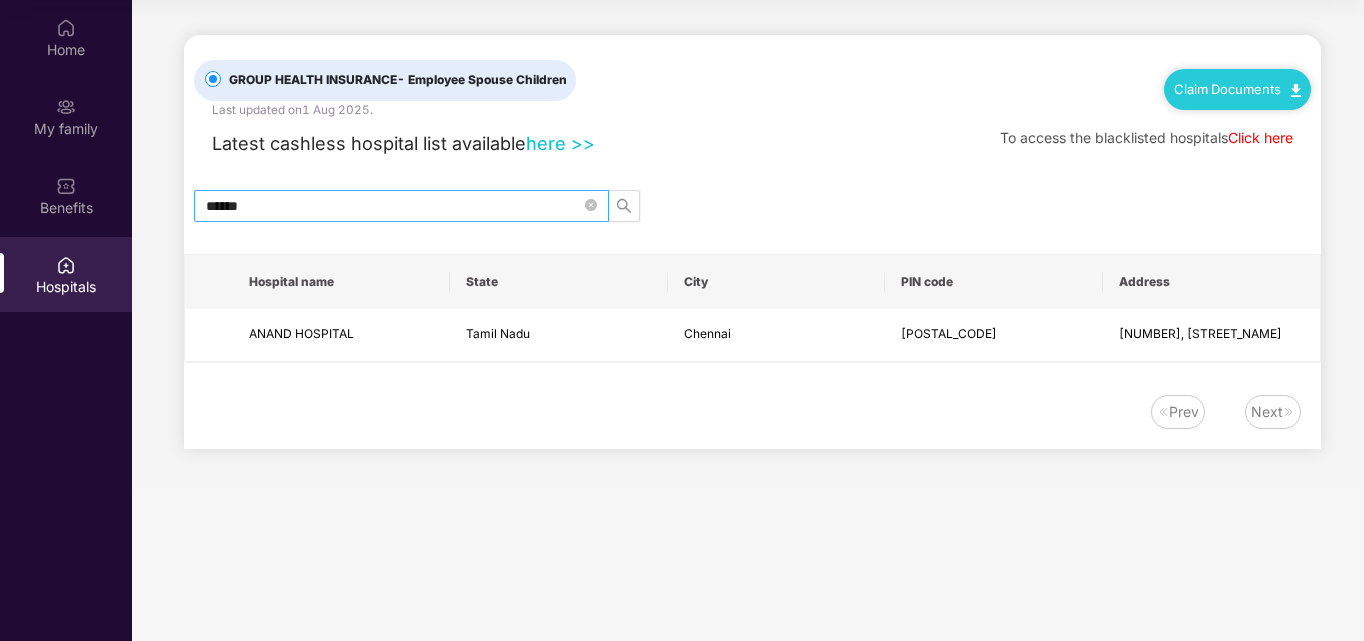 click on "******" at bounding box center [393, 206] 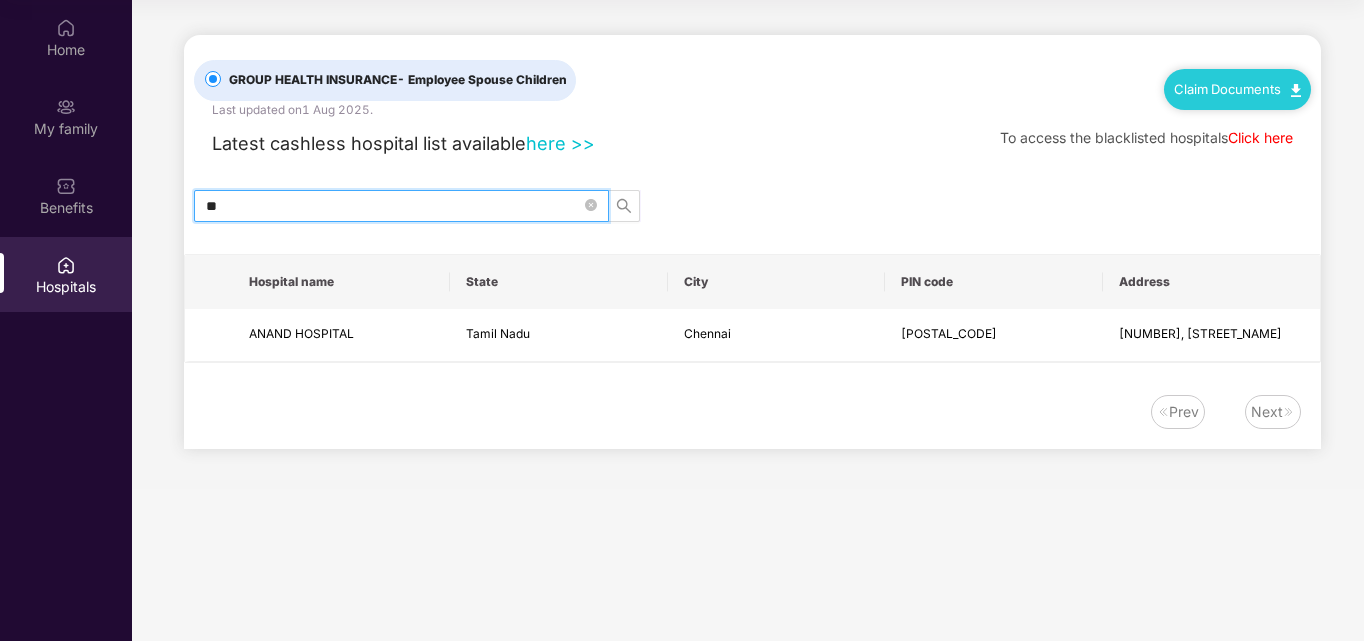 type on "*" 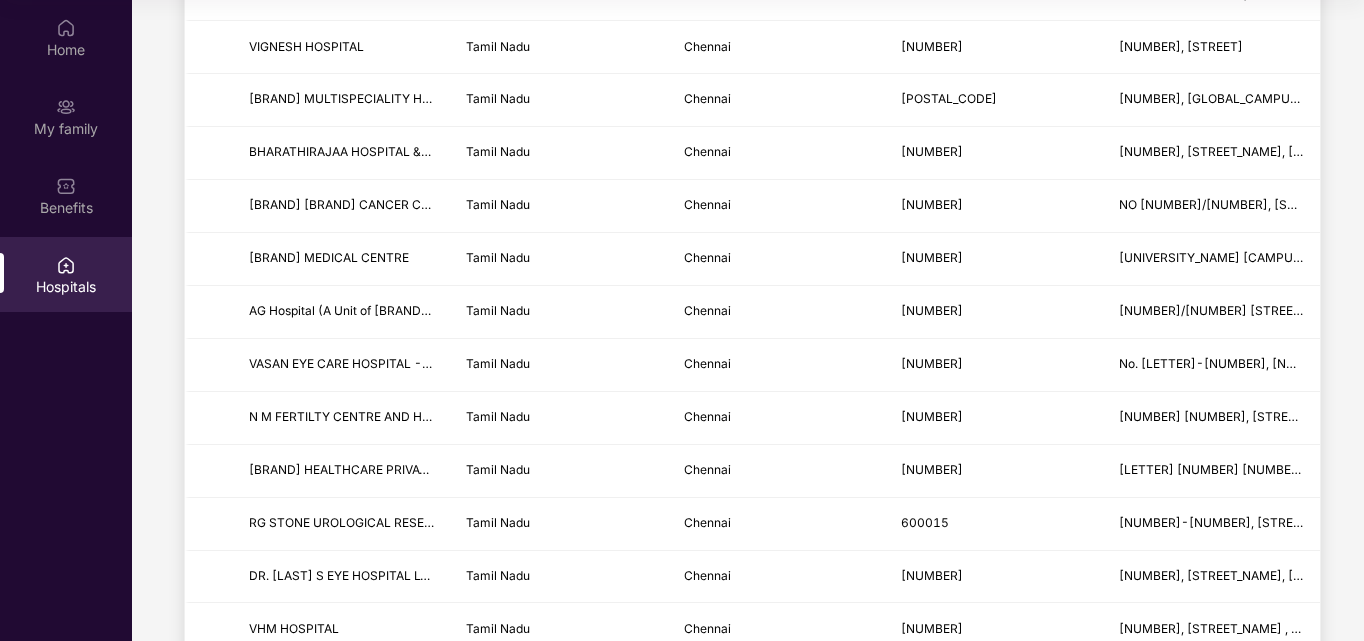 scroll, scrollTop: 2442, scrollLeft: 0, axis: vertical 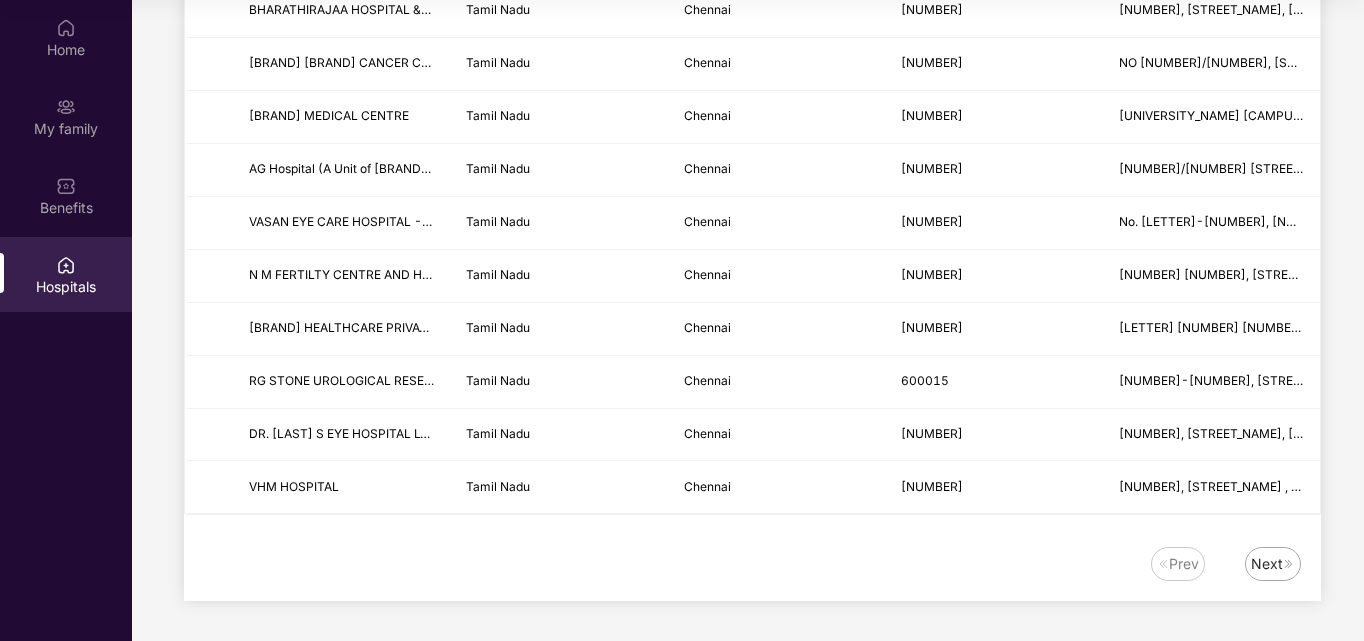 type on "*******" 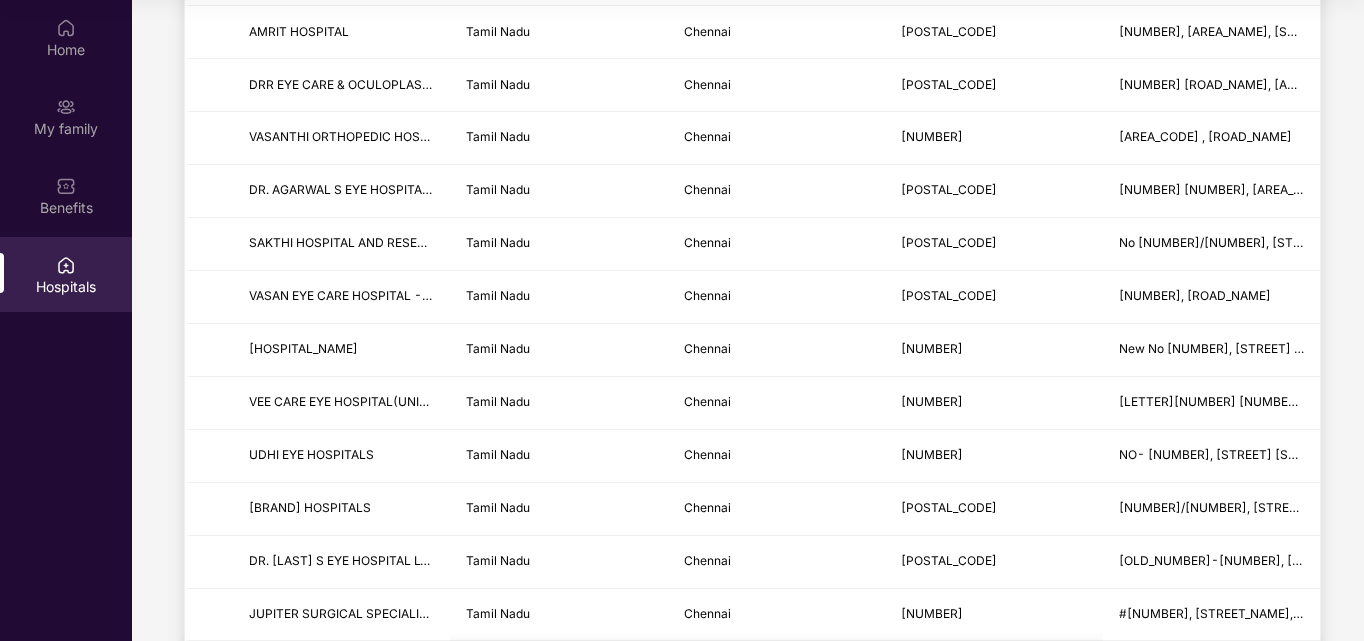 scroll, scrollTop: 2442, scrollLeft: 0, axis: vertical 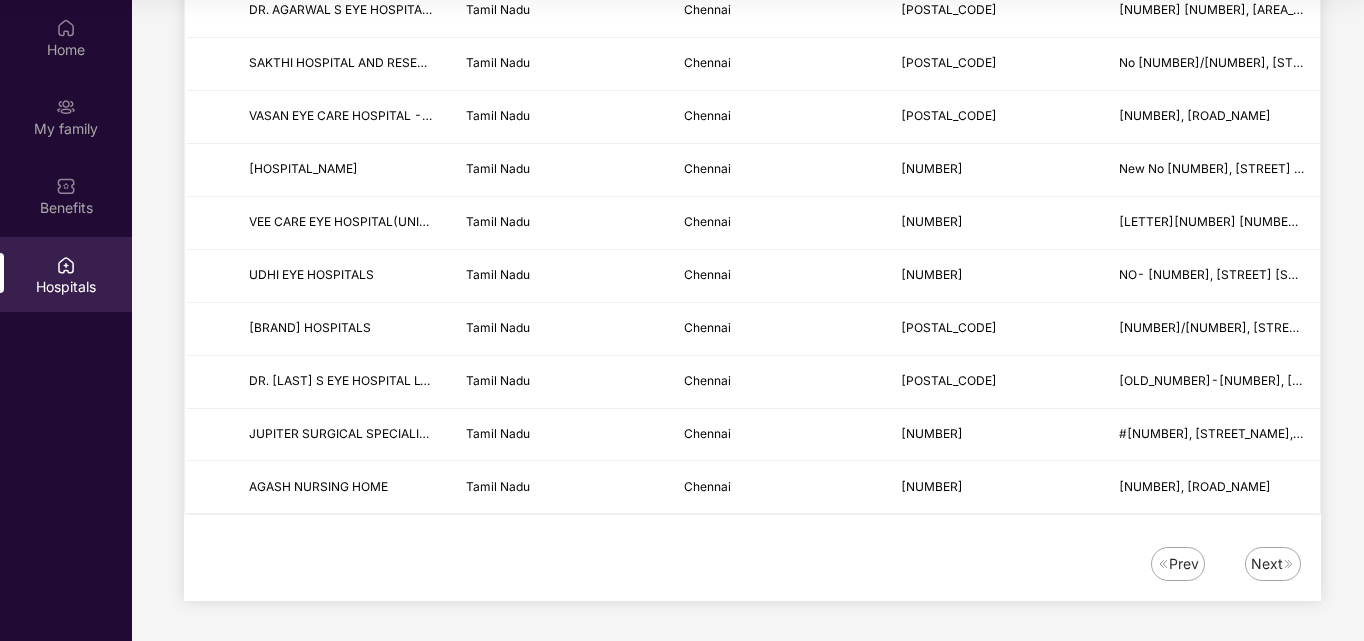 click on "Next" at bounding box center (1273, 564) 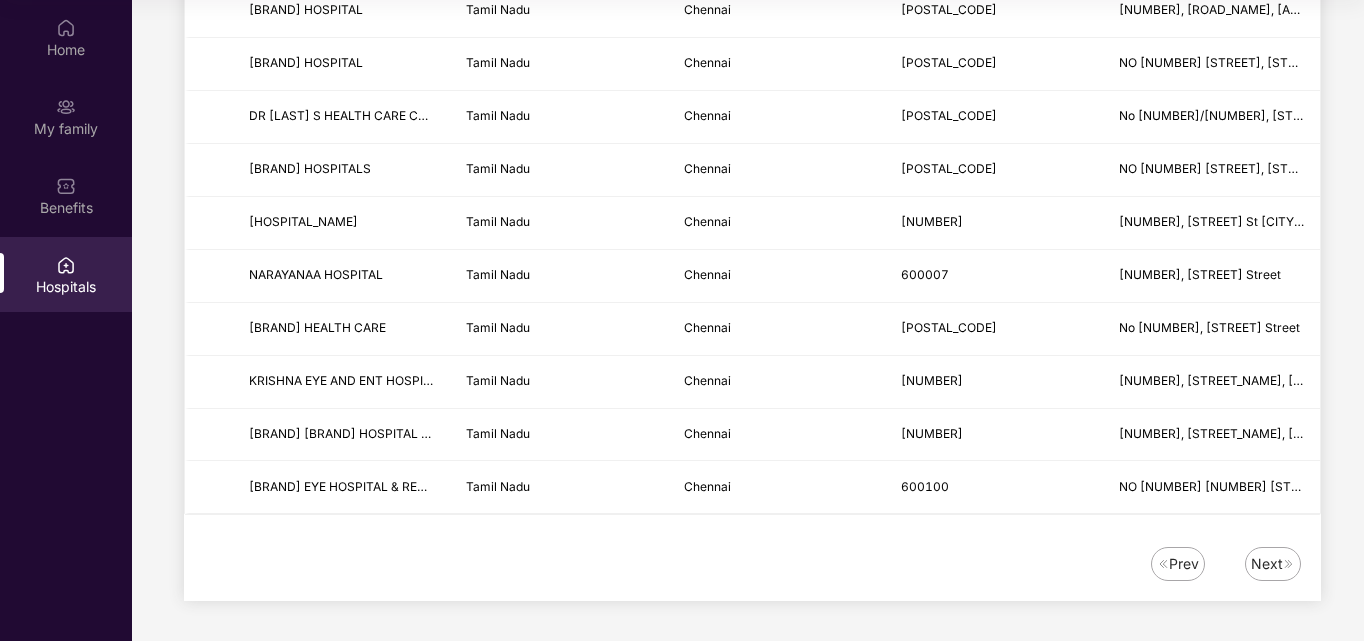 click on "Next" at bounding box center (1267, 564) 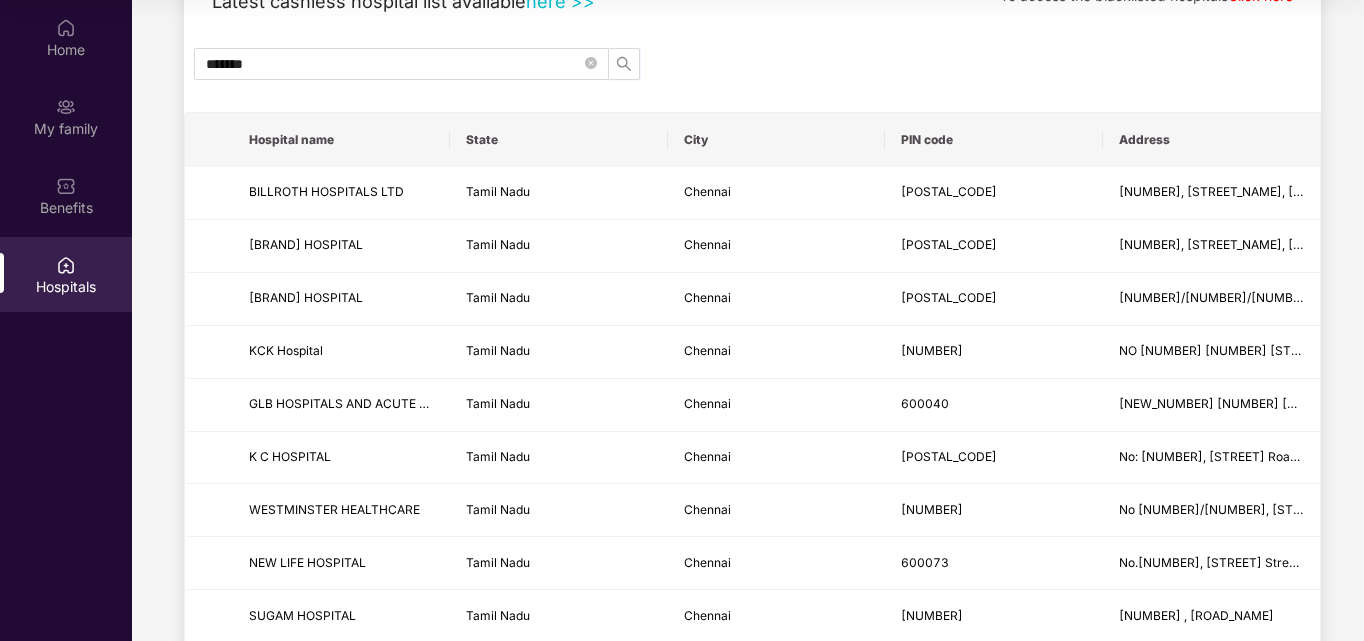 scroll, scrollTop: 0, scrollLeft: 0, axis: both 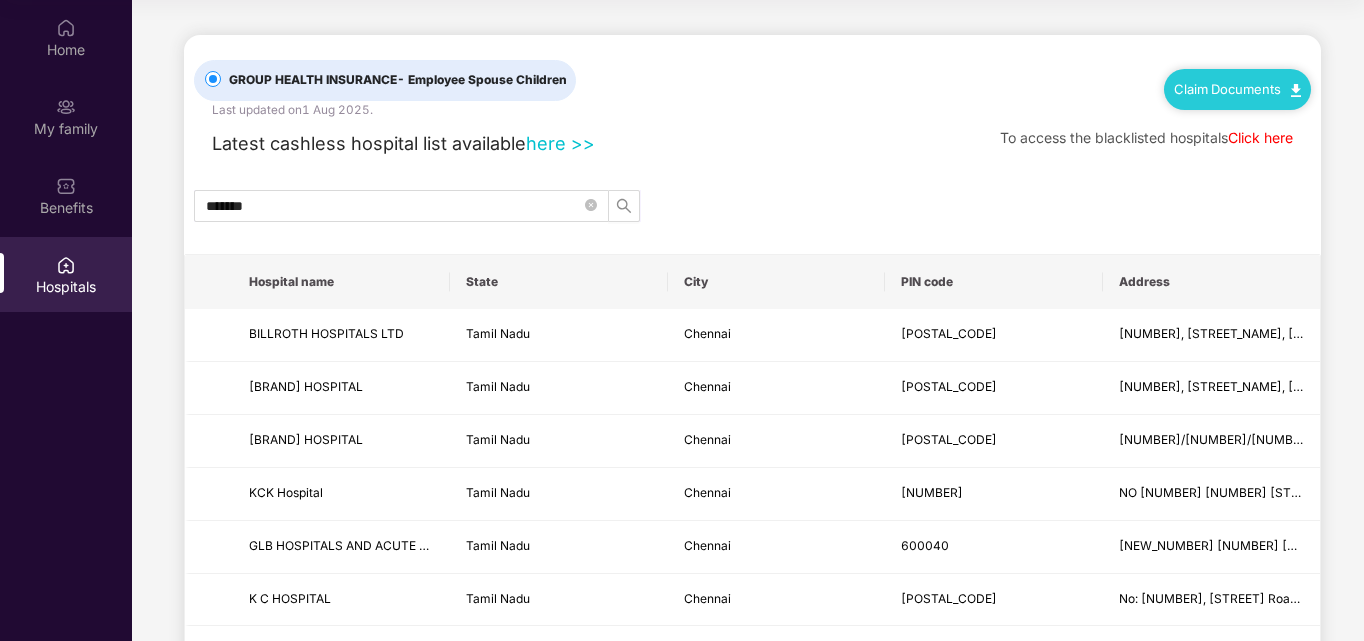 click on "Click here" at bounding box center [1260, 137] 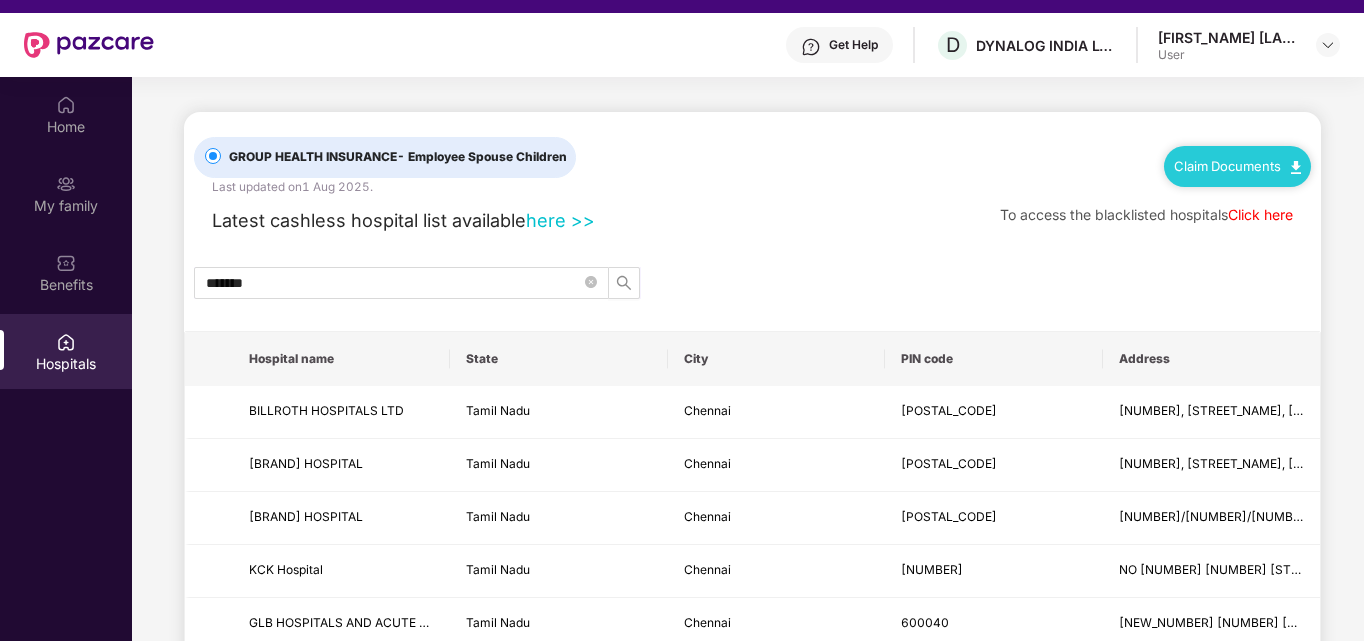 scroll, scrollTop: 0, scrollLeft: 0, axis: both 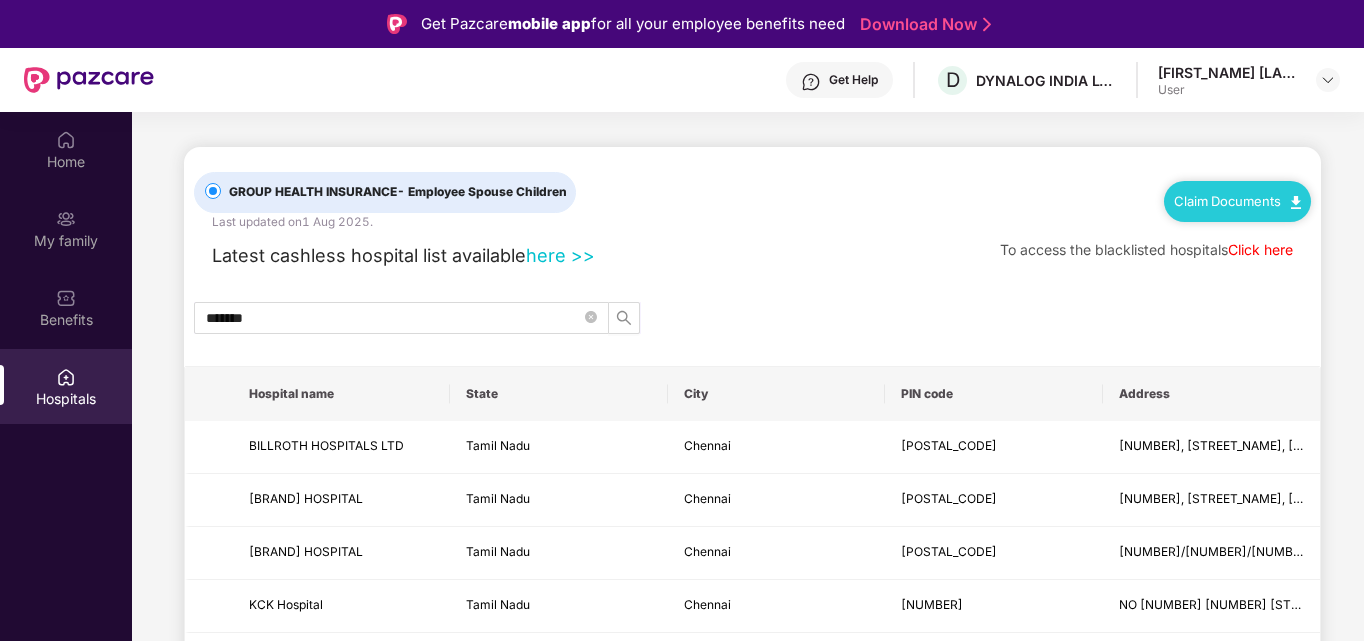 click on "User" at bounding box center [1228, 90] 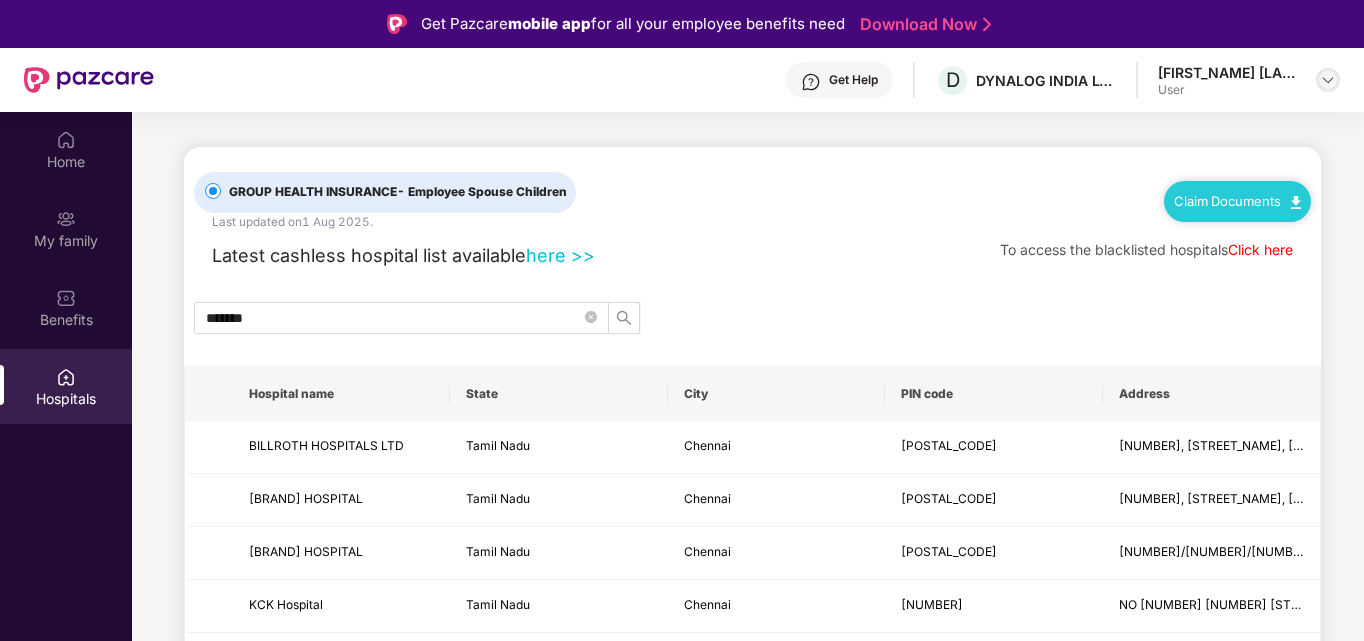 click at bounding box center [1328, 80] 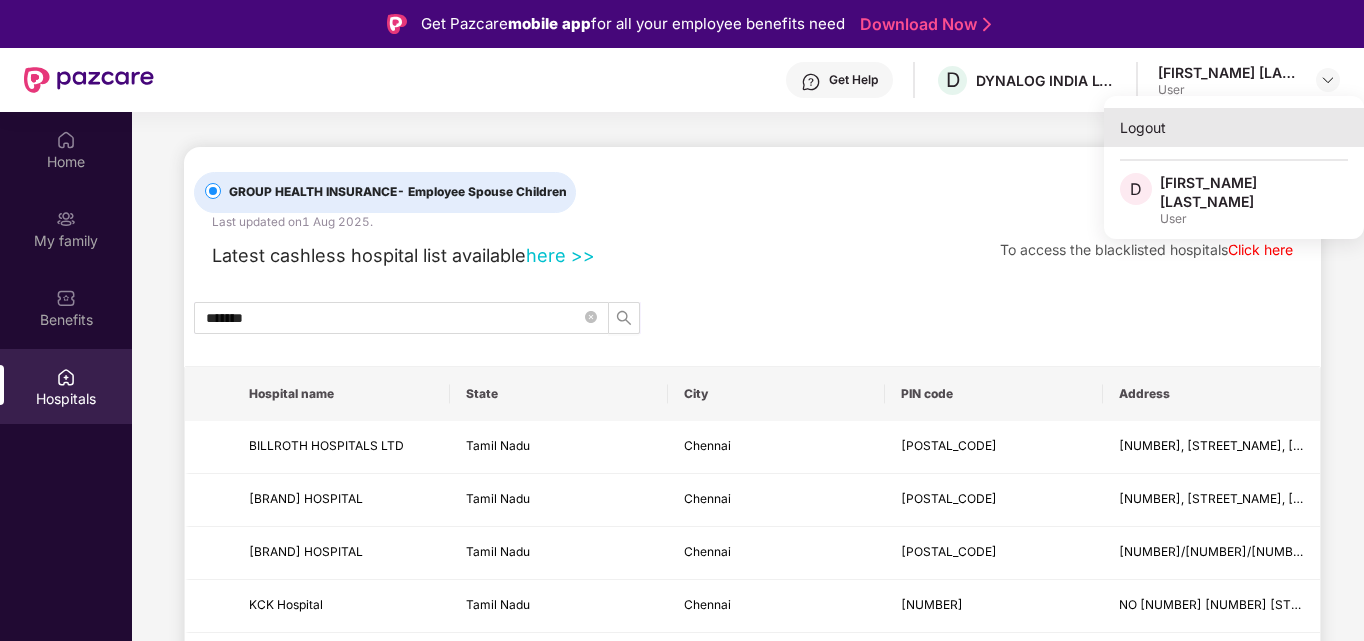 click on "Logout" at bounding box center [1234, 127] 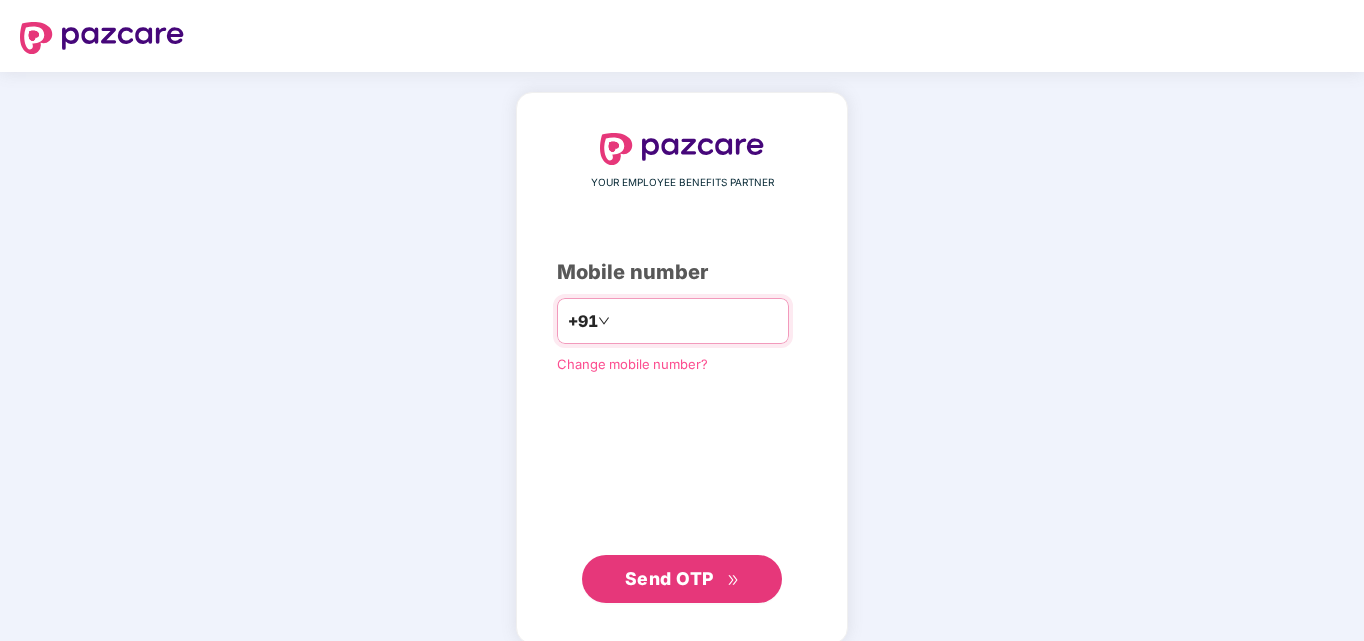 type on "**********" 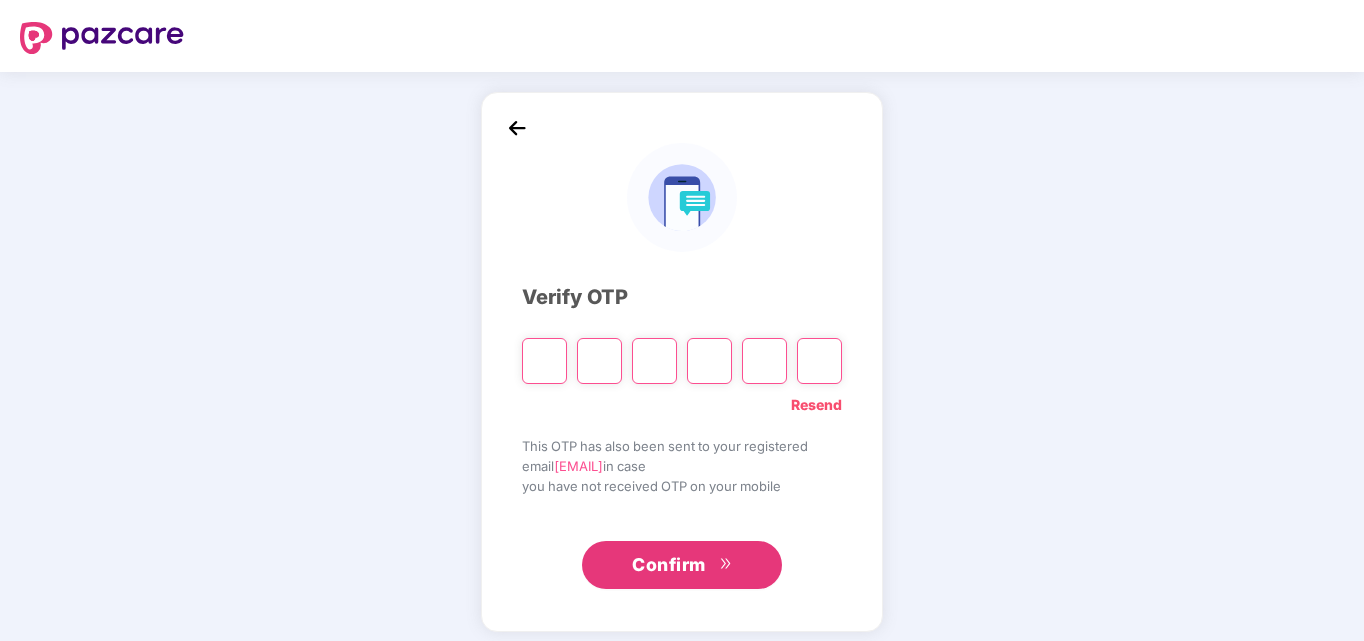 type on "*" 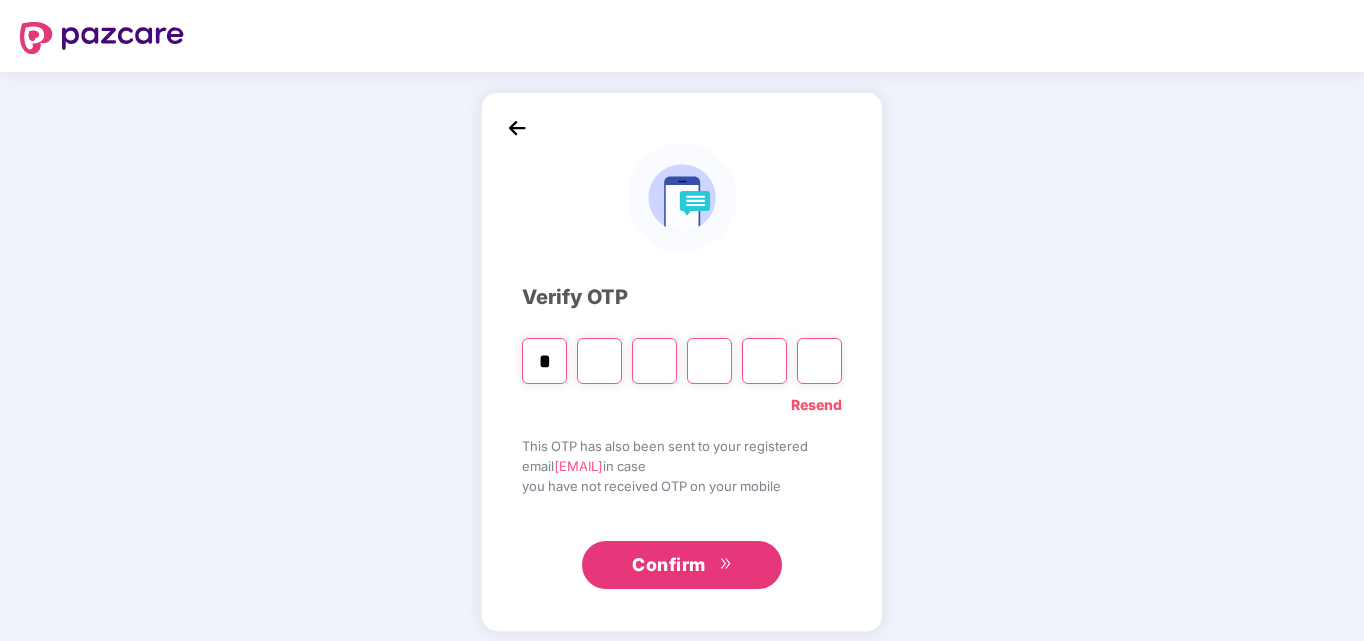 type on "*" 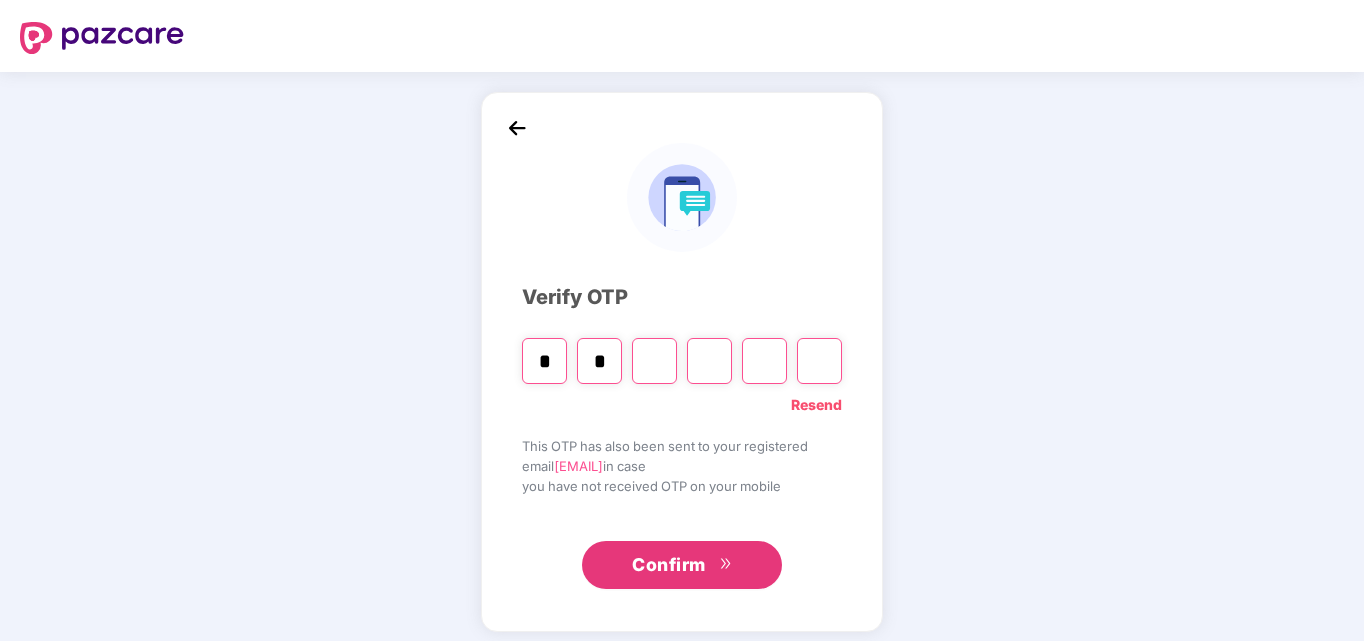 type on "*" 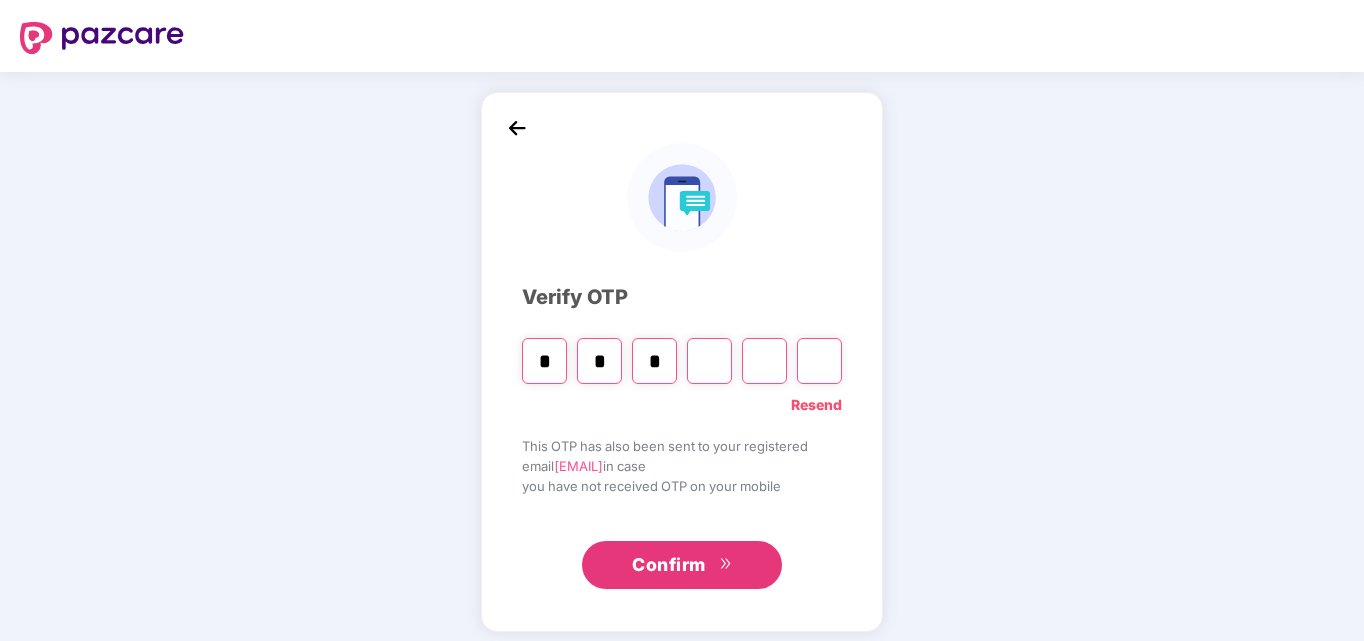 type on "*" 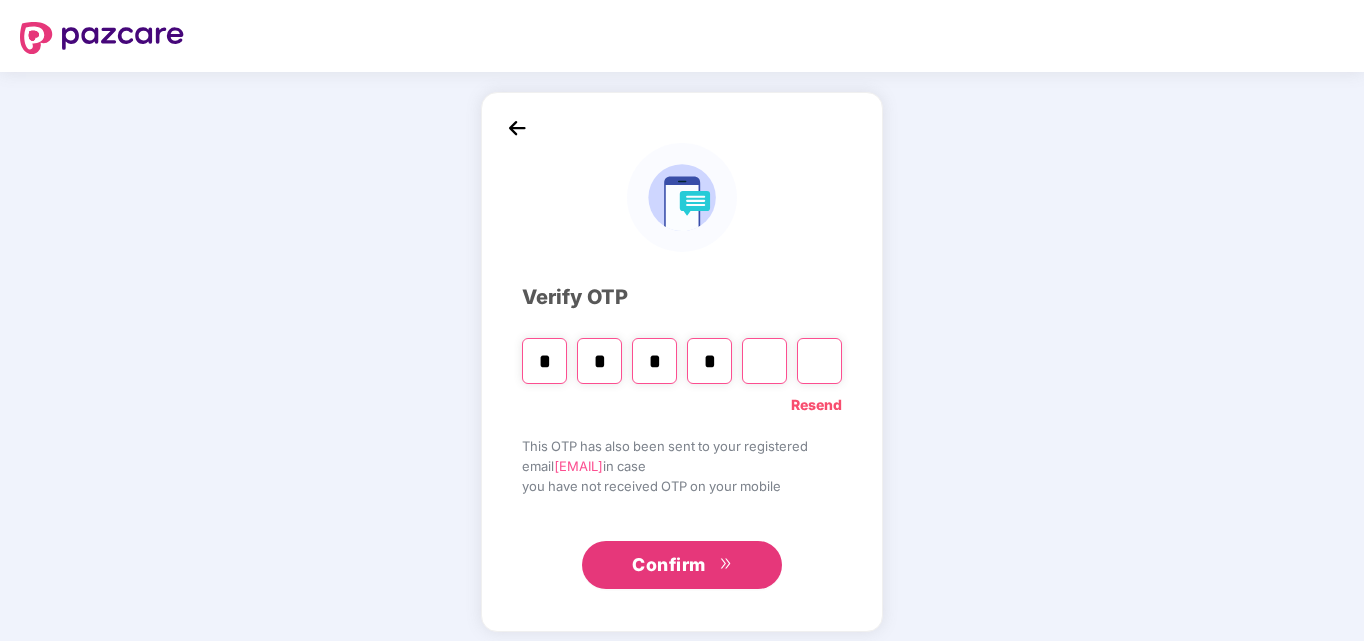 type on "*" 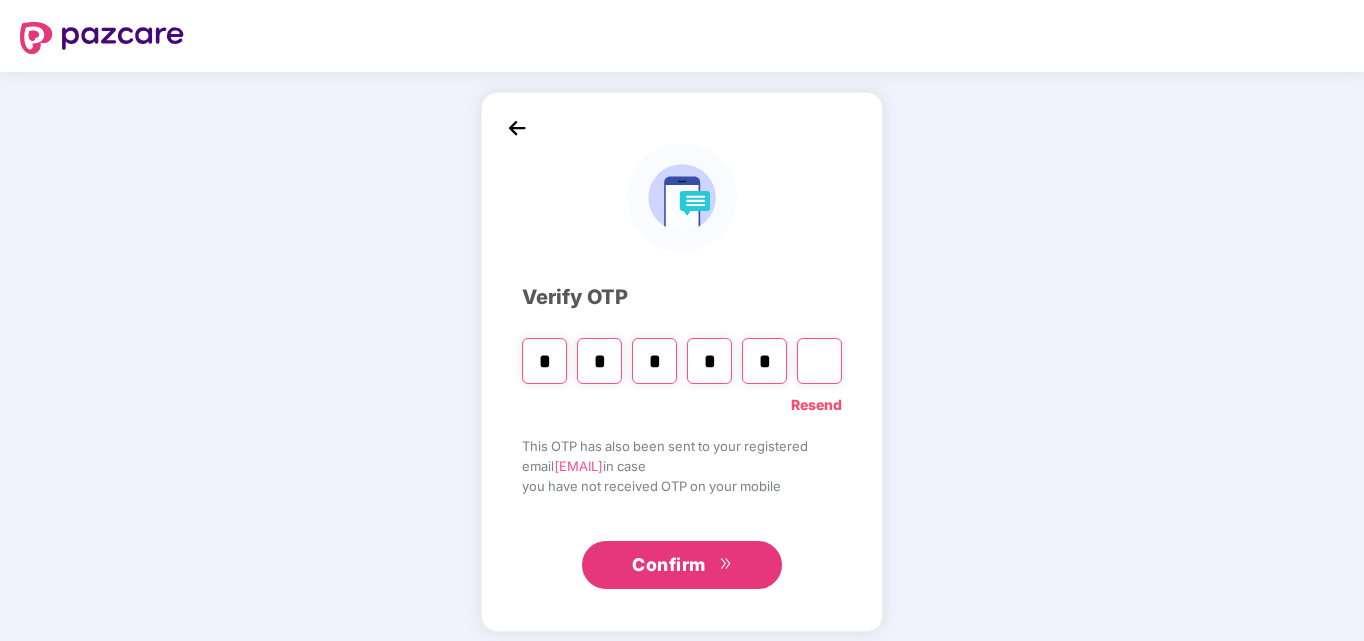 type on "*" 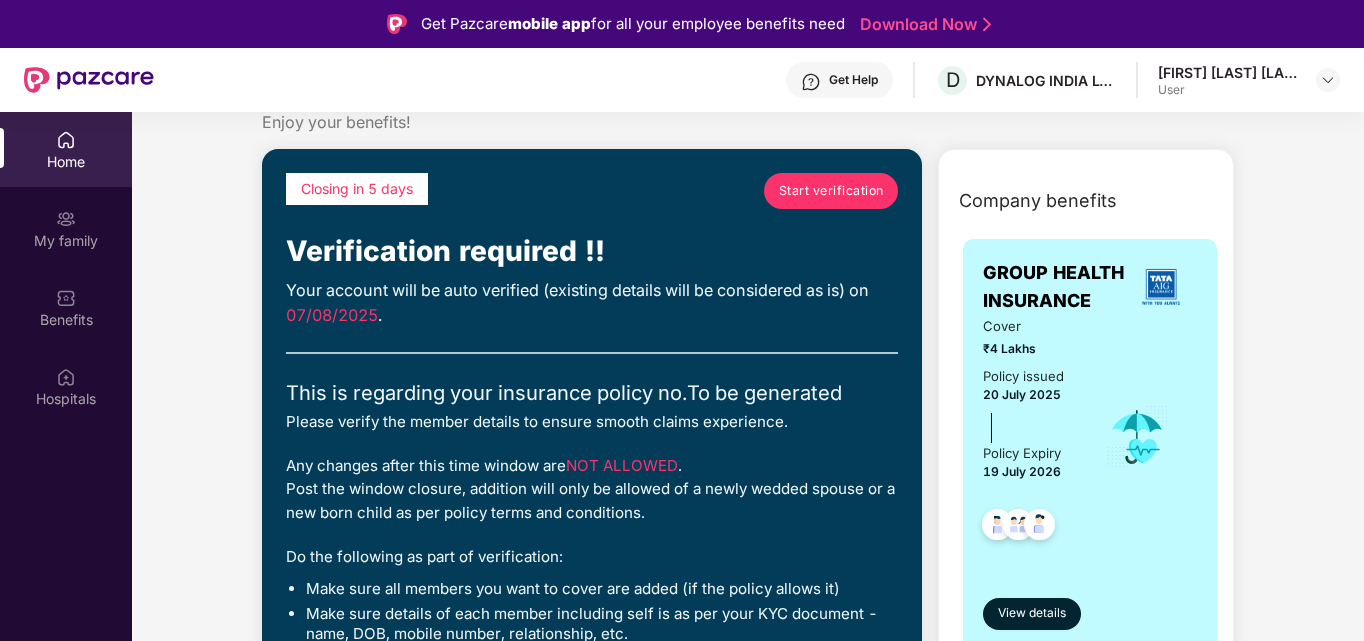 scroll, scrollTop: 100, scrollLeft: 0, axis: vertical 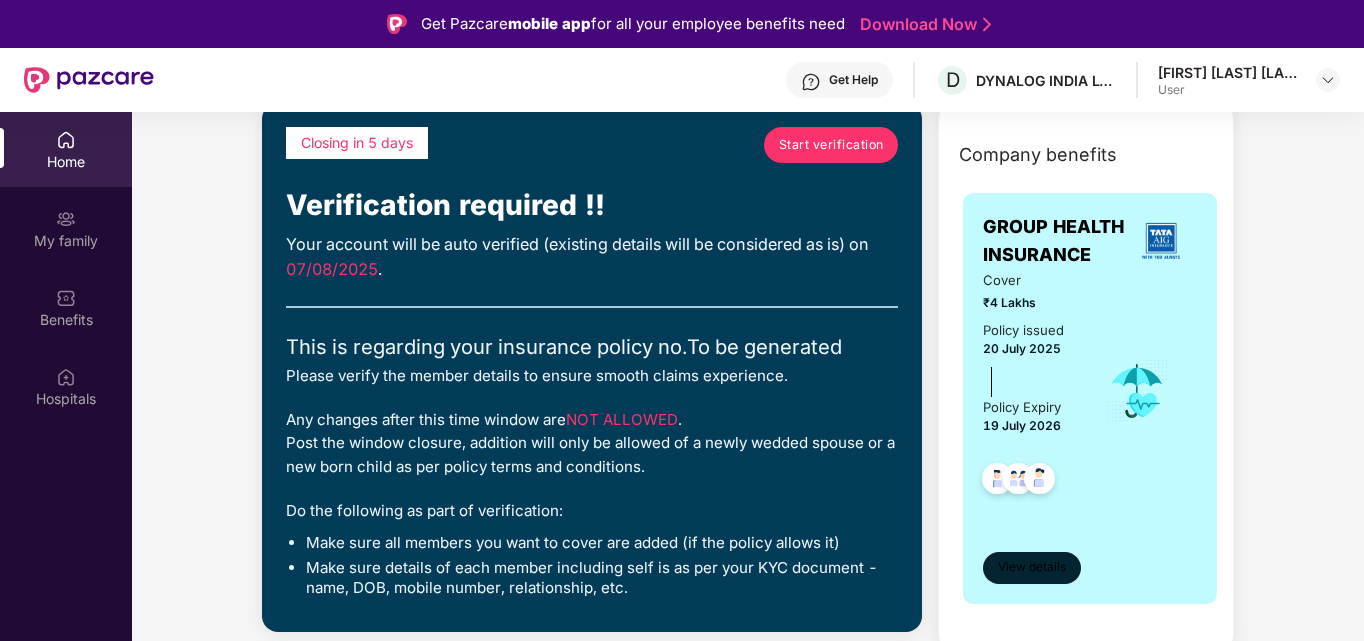 click on "View details" at bounding box center (1032, 567) 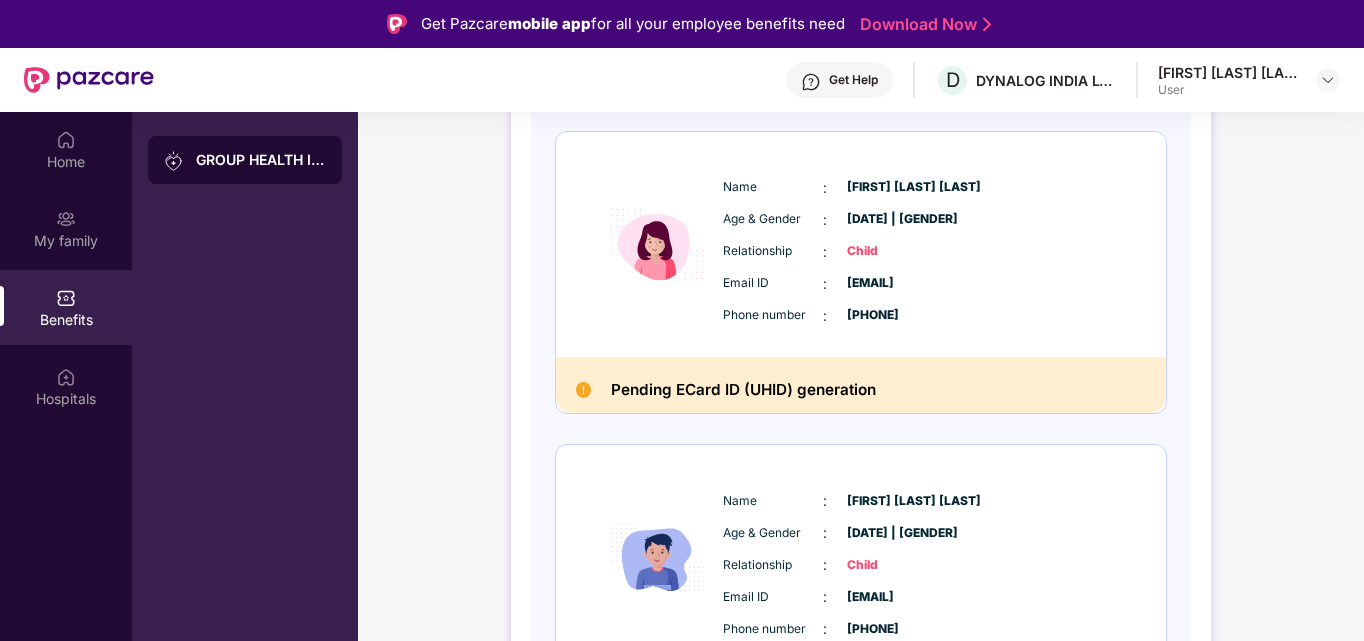 scroll, scrollTop: 998, scrollLeft: 0, axis: vertical 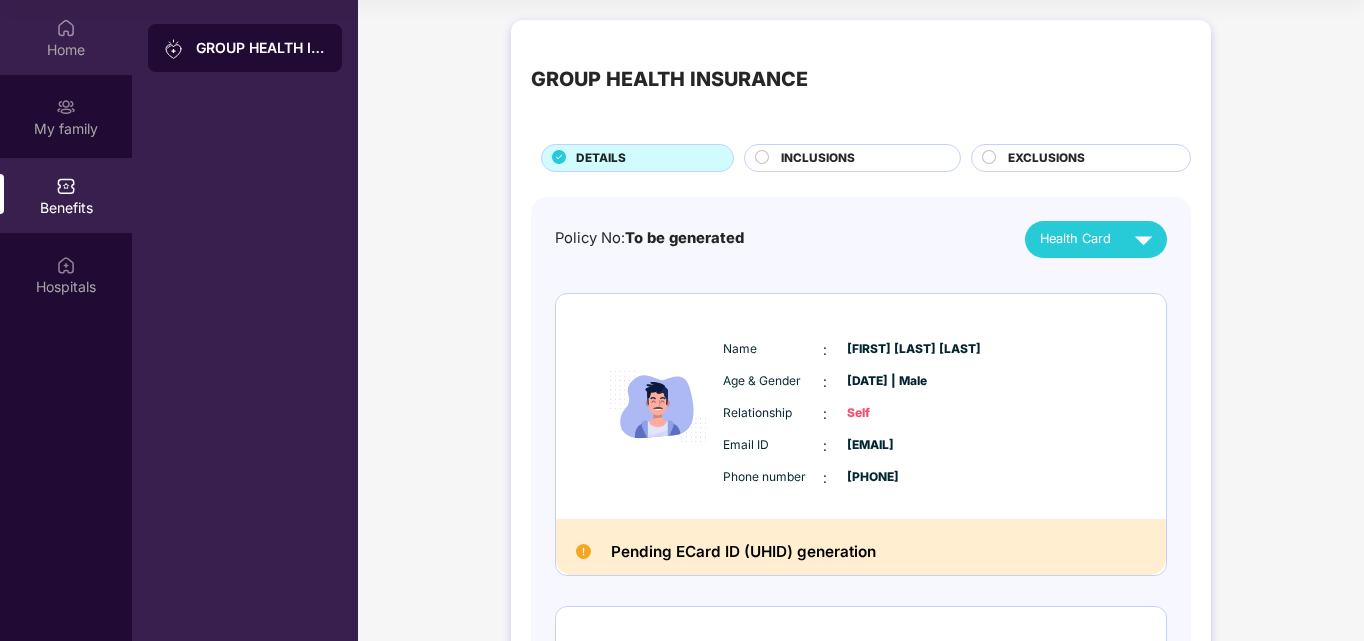 click on "Home" at bounding box center [66, 37] 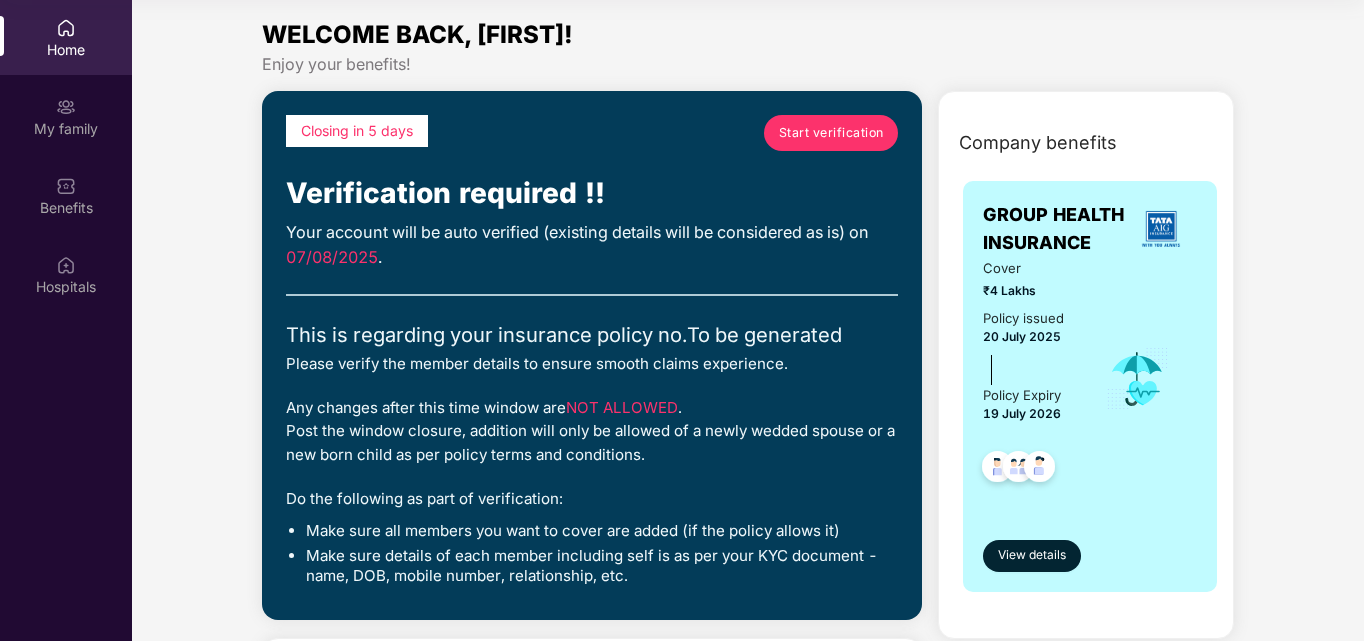 click on "Start verification" at bounding box center (831, 132) 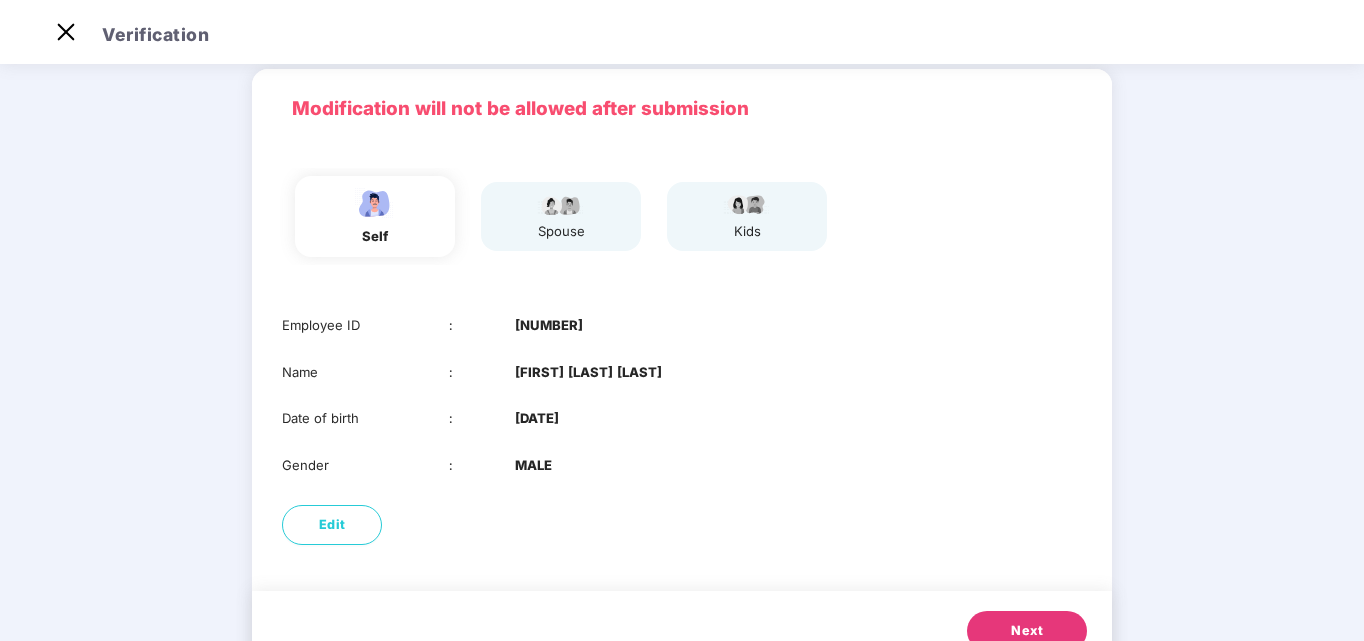 scroll, scrollTop: 150, scrollLeft: 0, axis: vertical 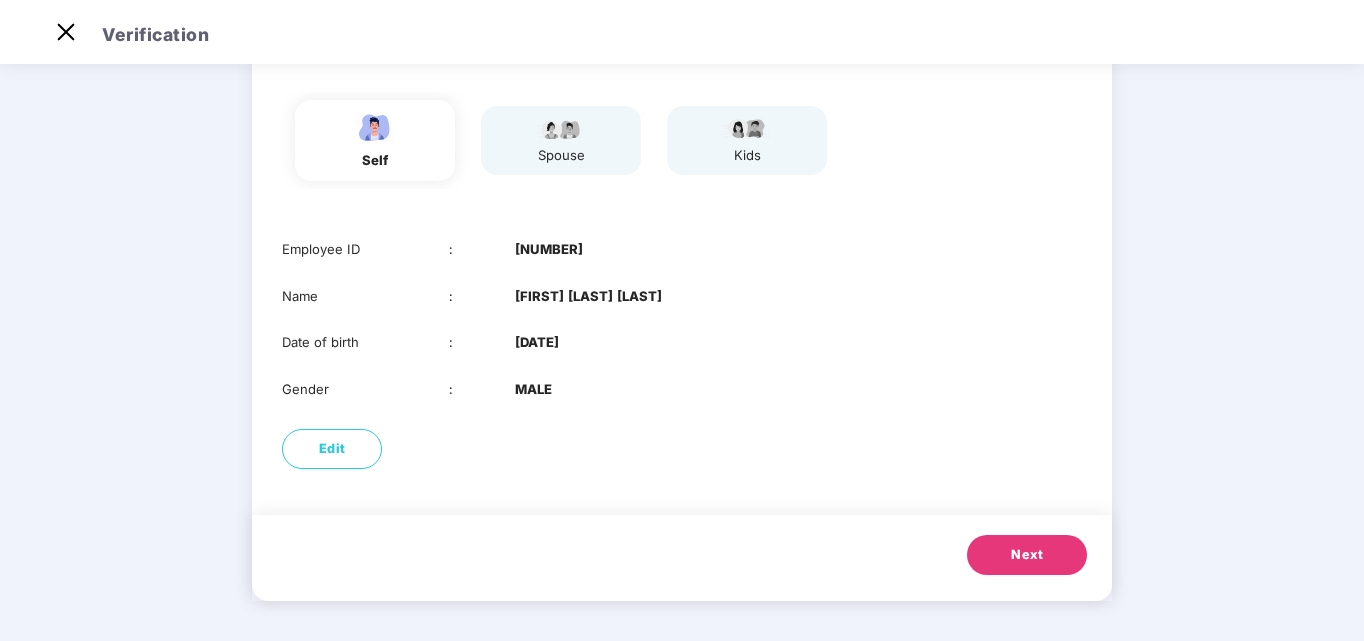 click on "Next" at bounding box center (1027, 555) 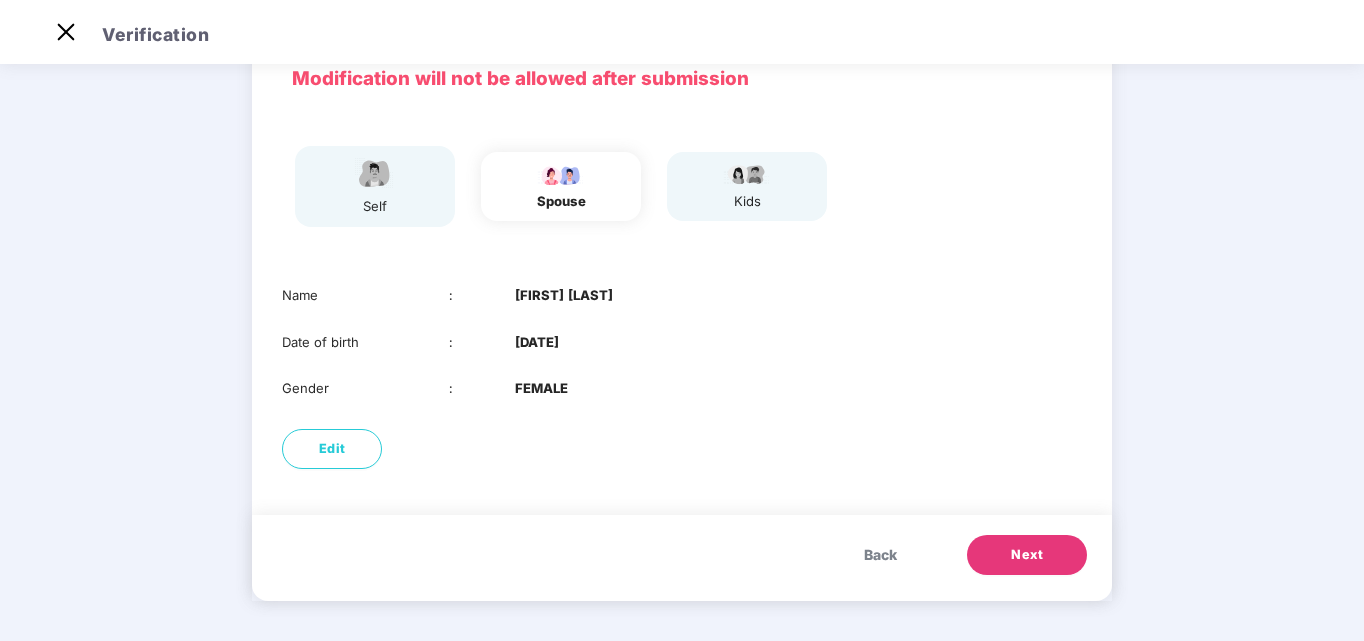 scroll, scrollTop: 104, scrollLeft: 0, axis: vertical 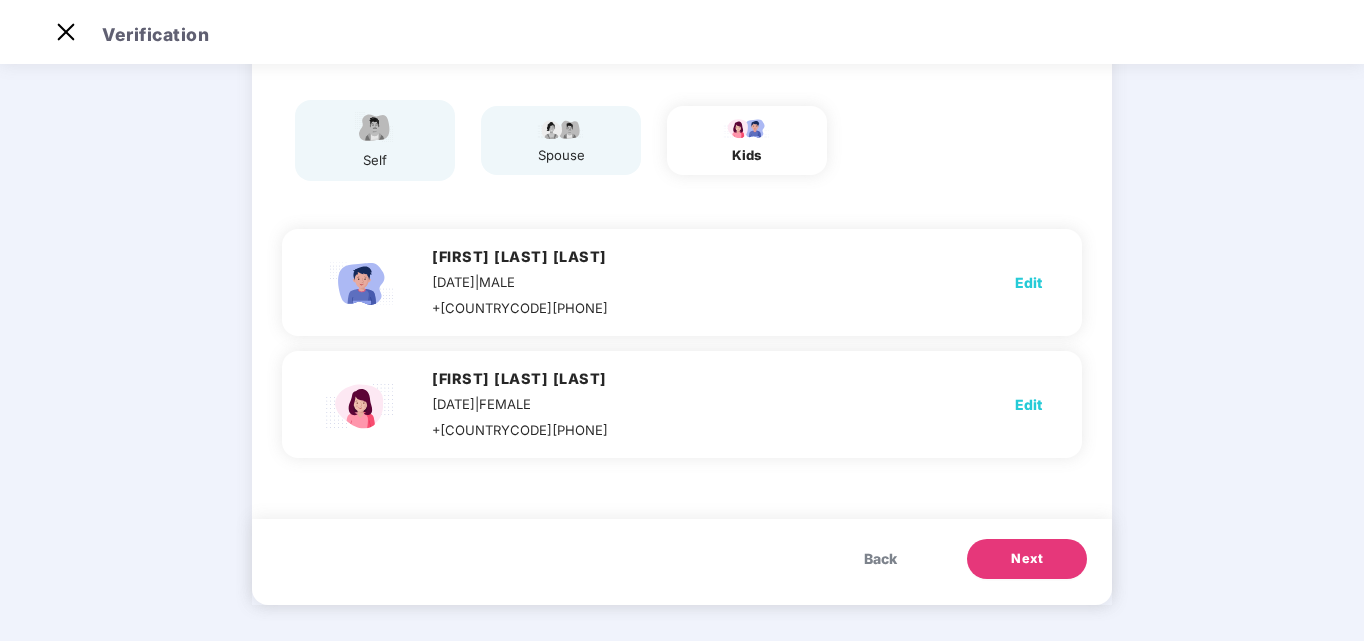 click on "Back" at bounding box center (880, 559) 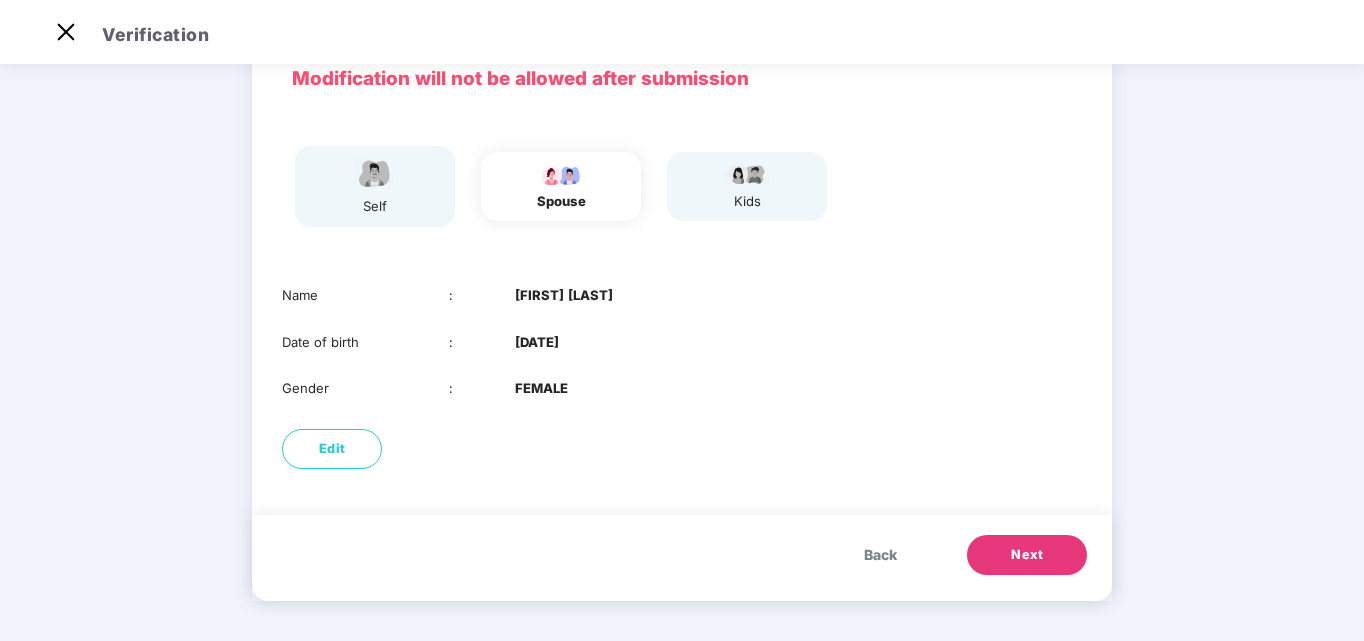 click on "Back" at bounding box center [880, 555] 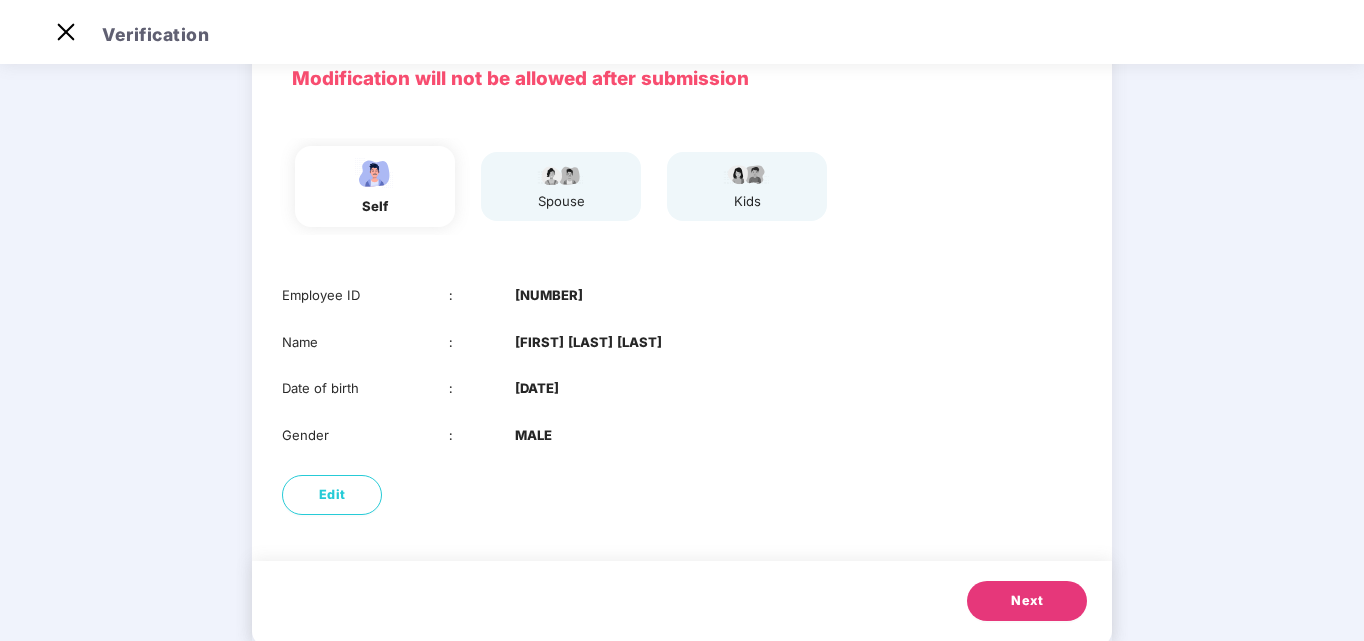 click on "Next" at bounding box center [1027, 601] 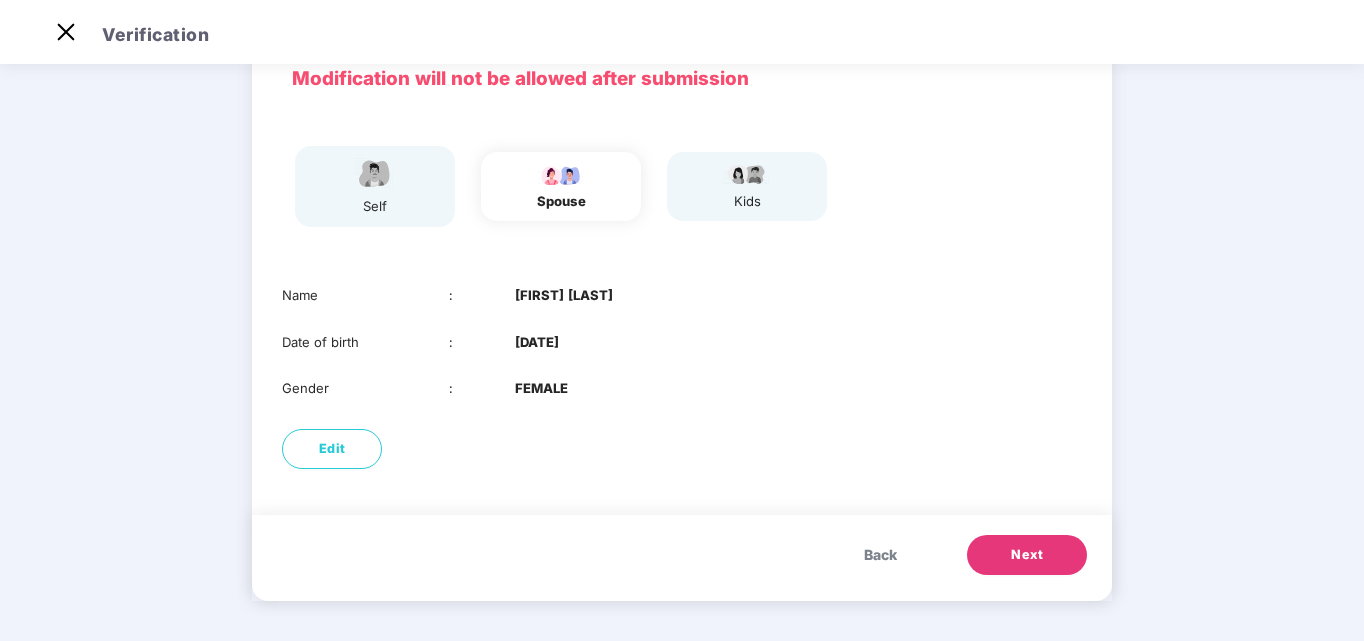 click on "Next" at bounding box center (1027, 555) 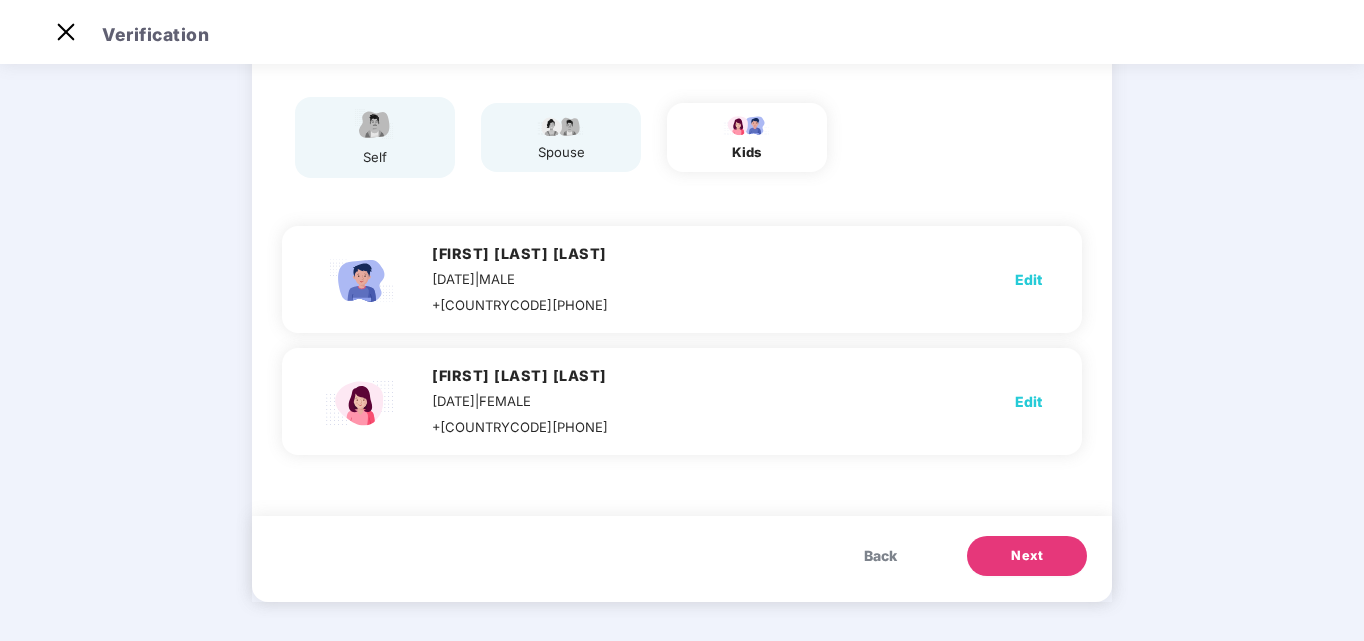 scroll, scrollTop: 154, scrollLeft: 0, axis: vertical 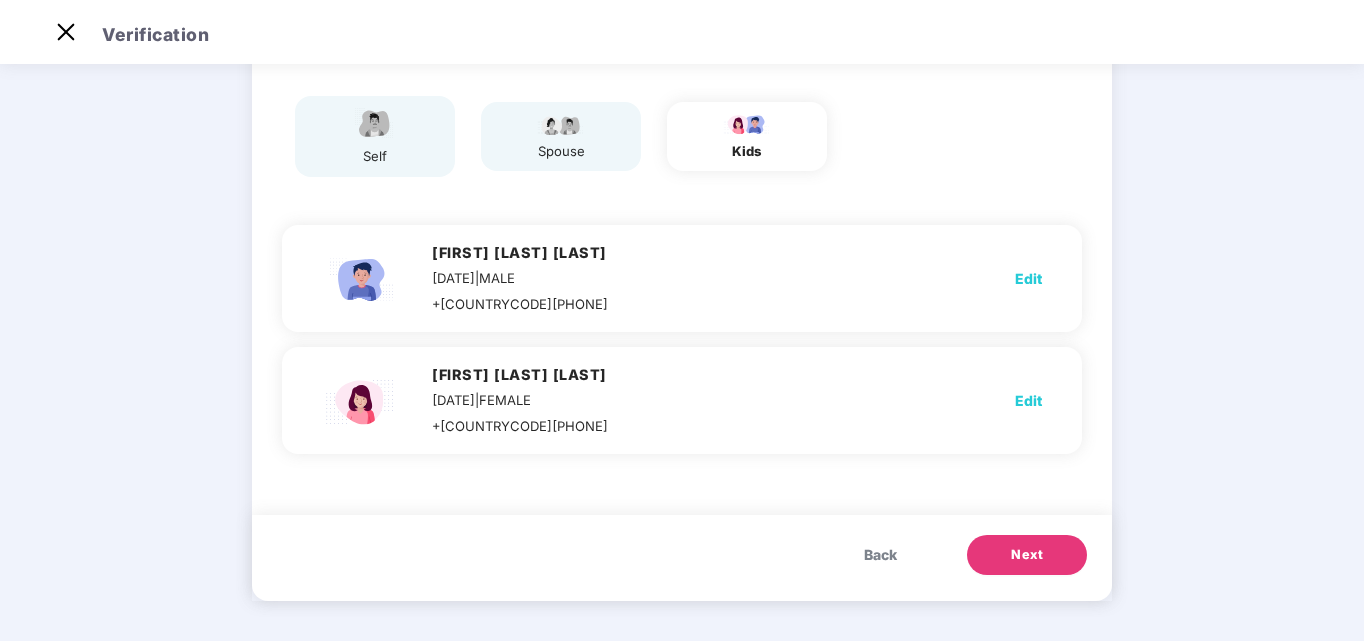 click on "Next" at bounding box center (1027, 555) 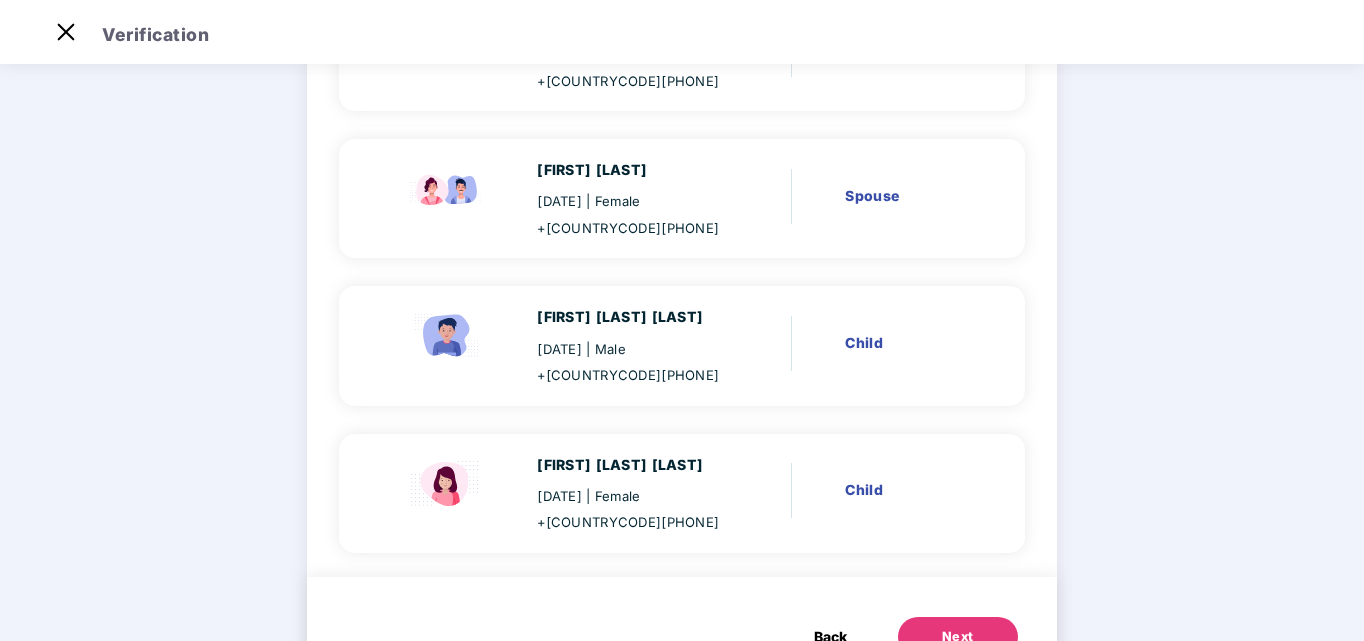 scroll, scrollTop: 353, scrollLeft: 0, axis: vertical 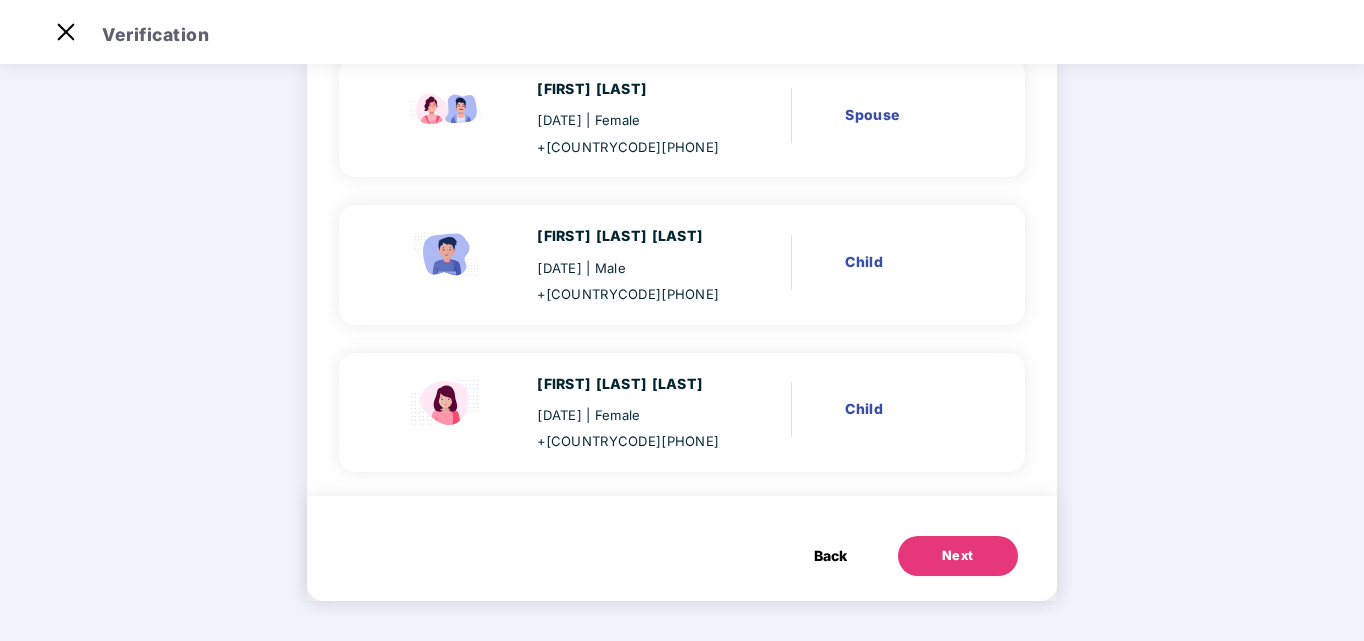 click on "Next" at bounding box center (958, 556) 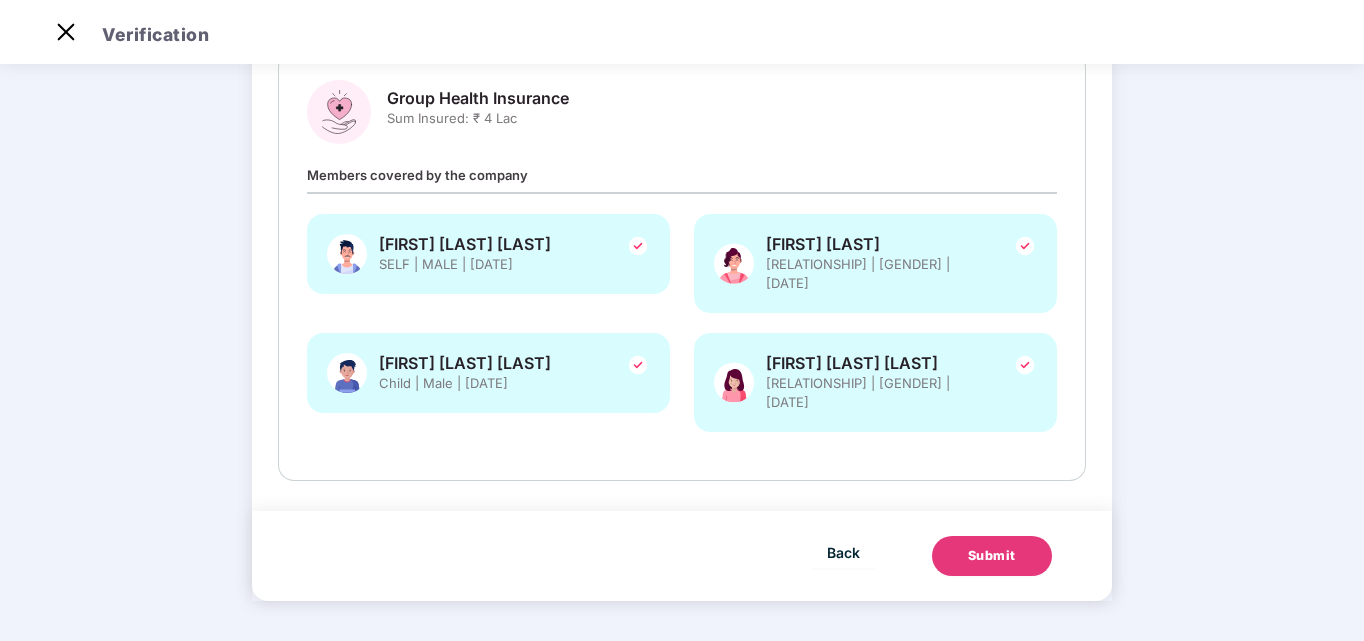 scroll, scrollTop: 0, scrollLeft: 0, axis: both 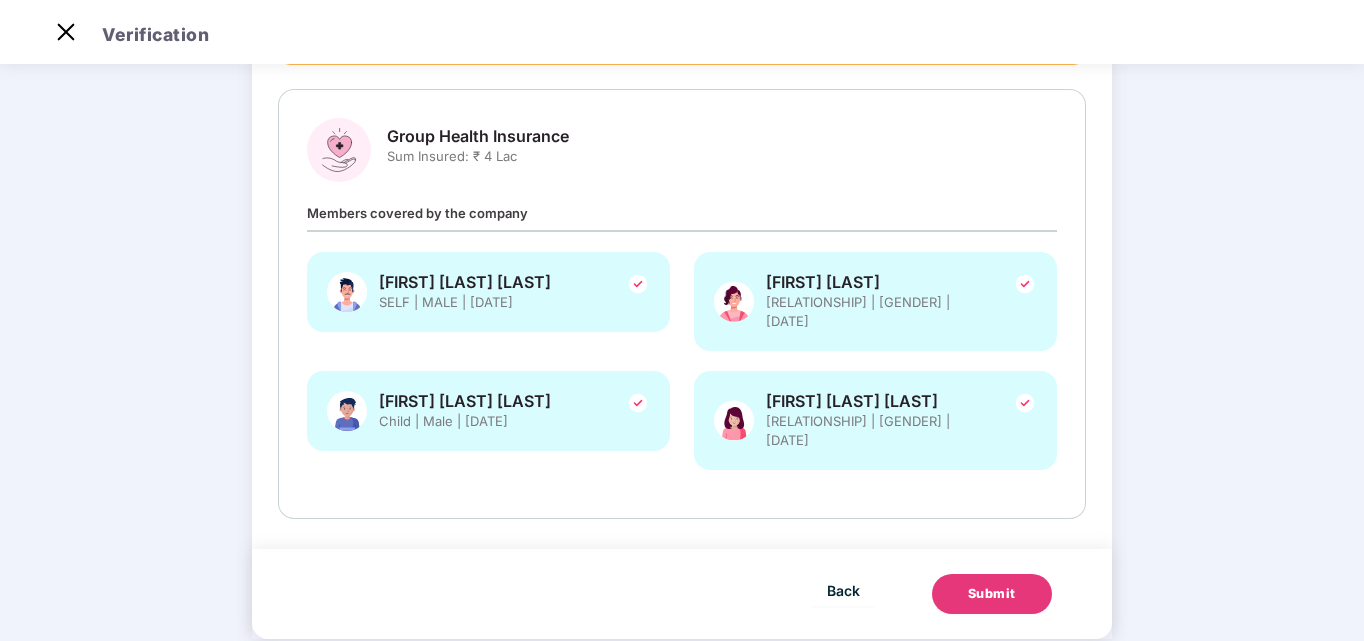 click on "Submit" at bounding box center [992, 594] 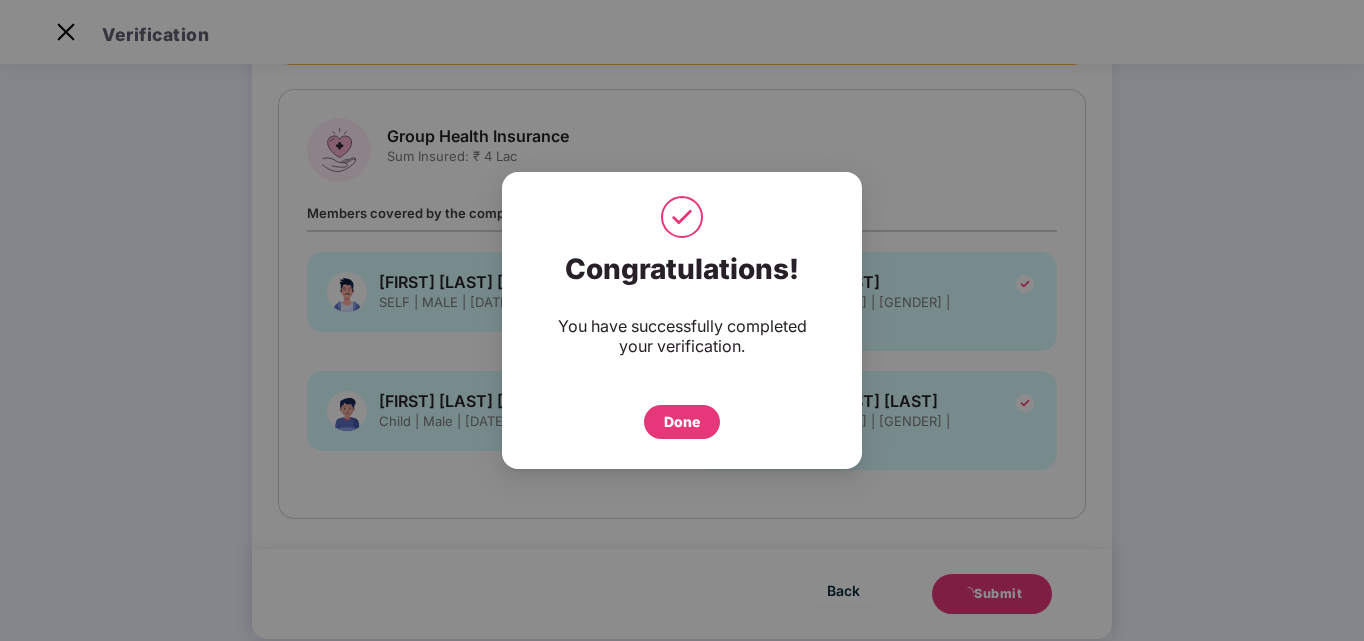 click on "Done" at bounding box center (682, 422) 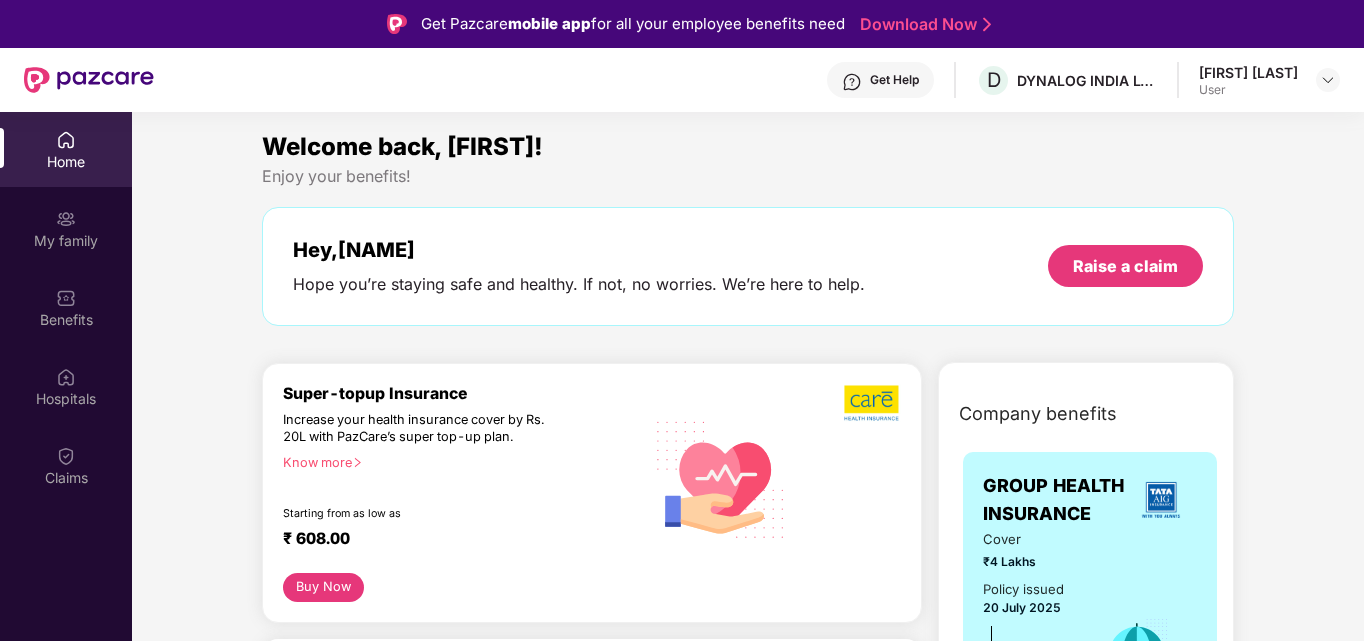 scroll, scrollTop: 0, scrollLeft: 0, axis: both 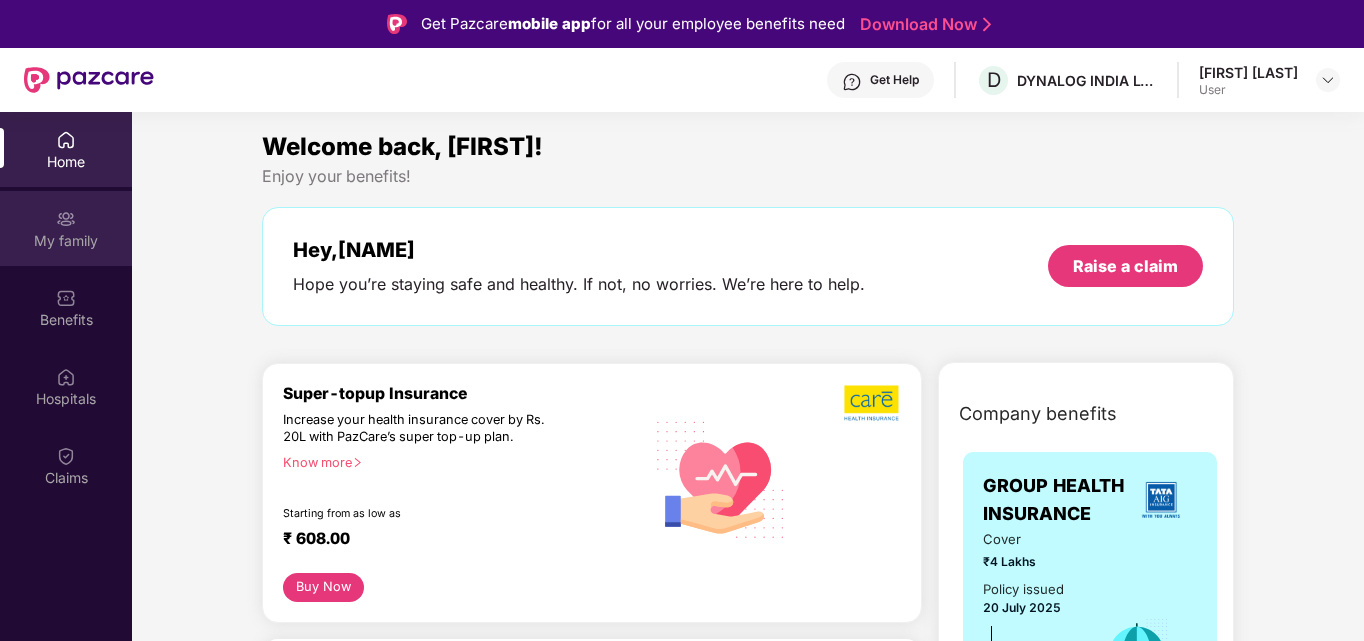 click on "My family" at bounding box center [66, 228] 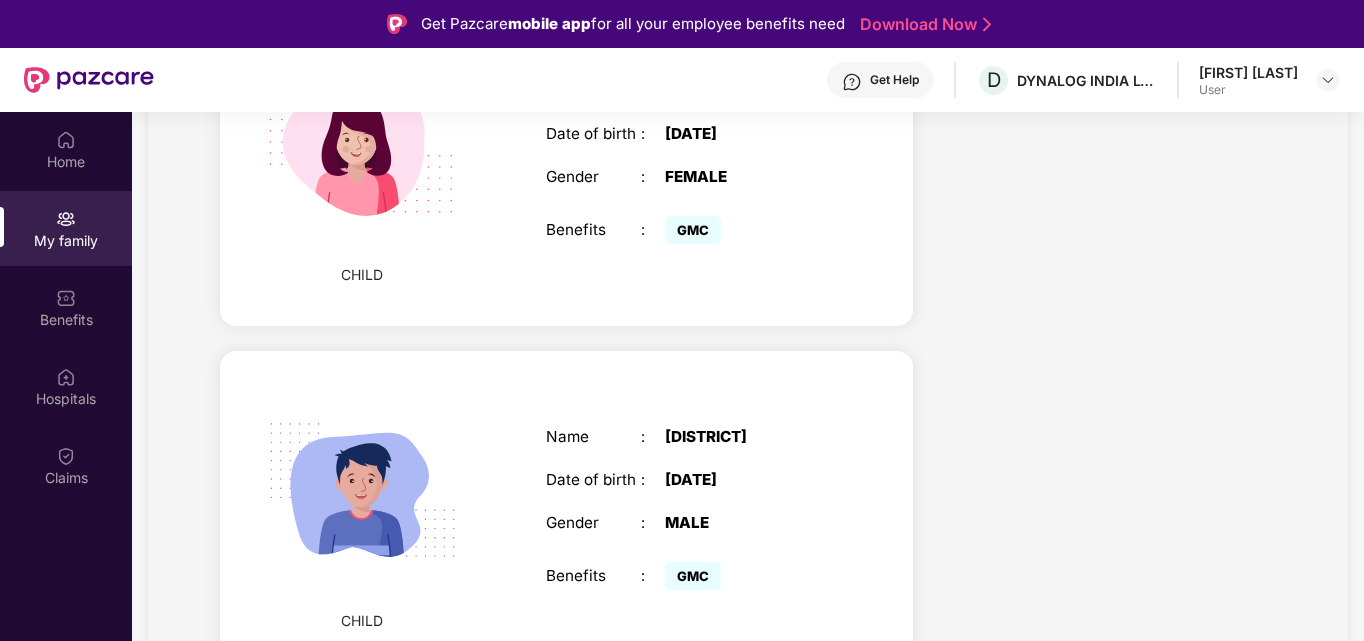 scroll, scrollTop: 1218, scrollLeft: 0, axis: vertical 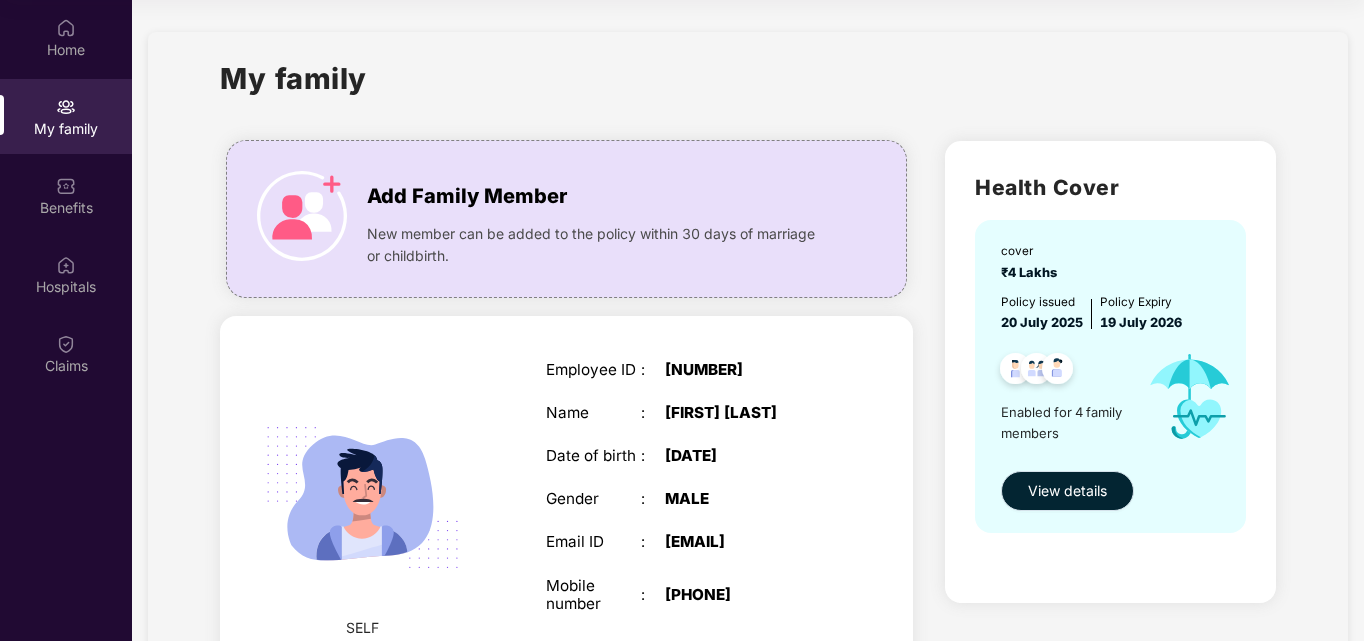 click on "View details" at bounding box center (1067, 491) 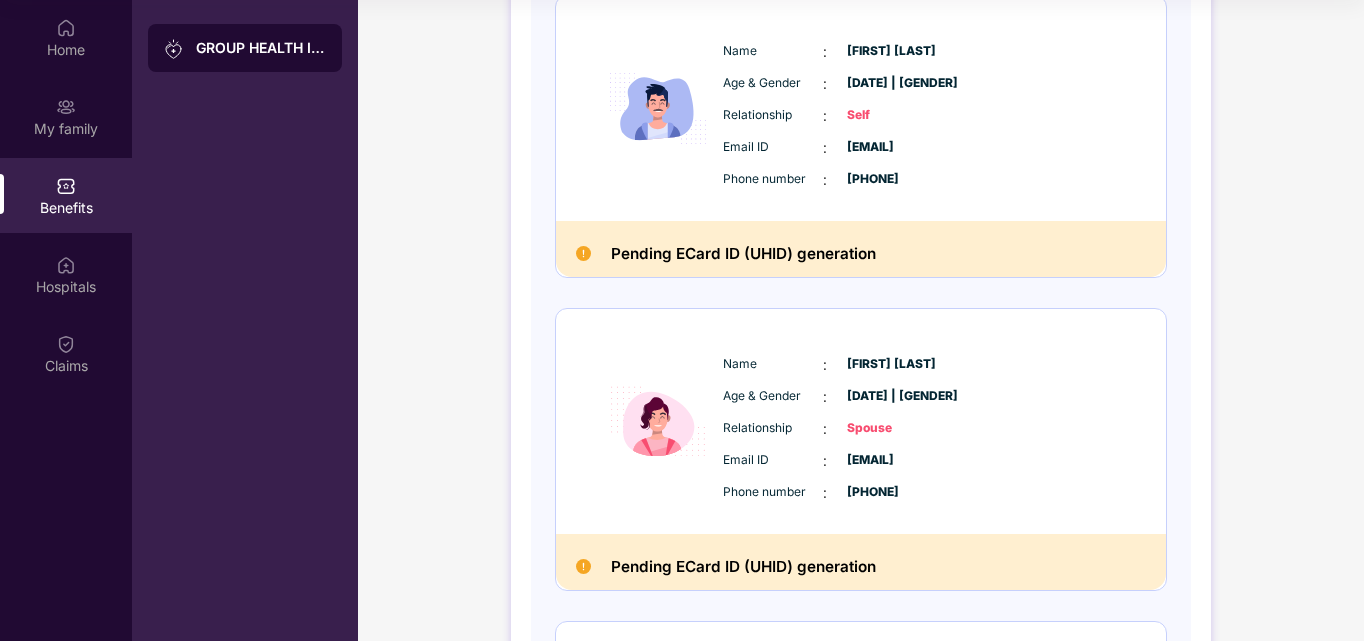 scroll, scrollTop: 0, scrollLeft: 0, axis: both 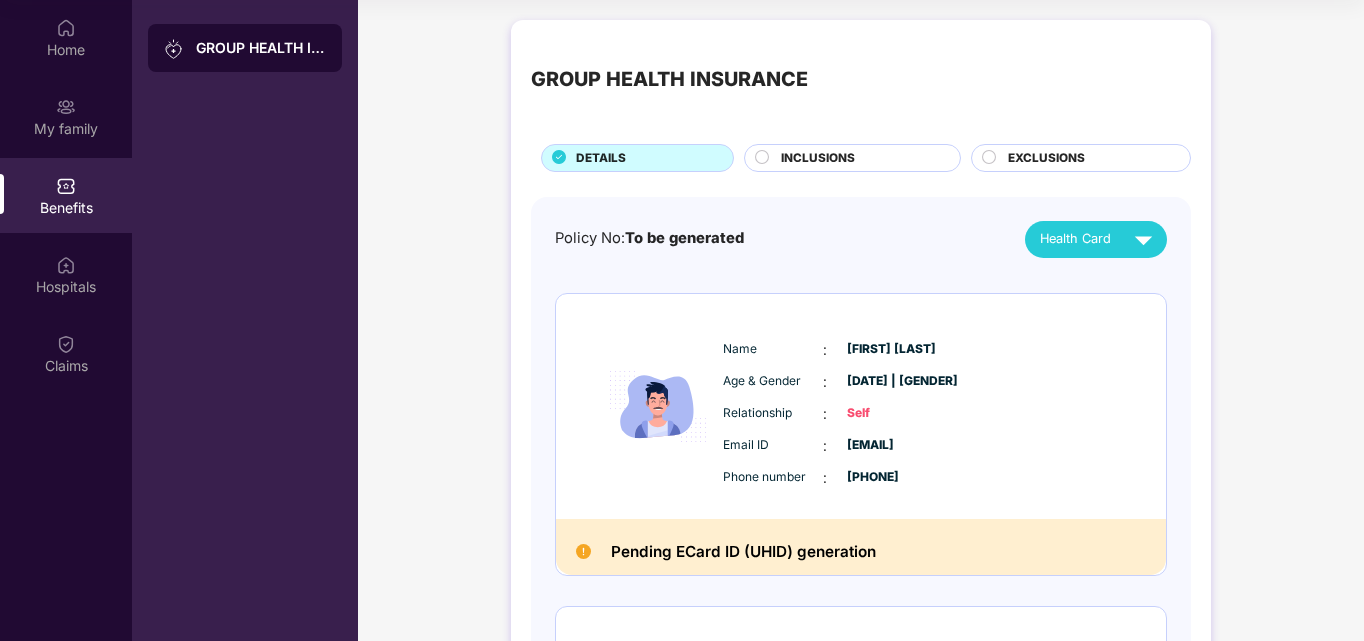 click on "INCLUSIONS" at bounding box center [860, 160] 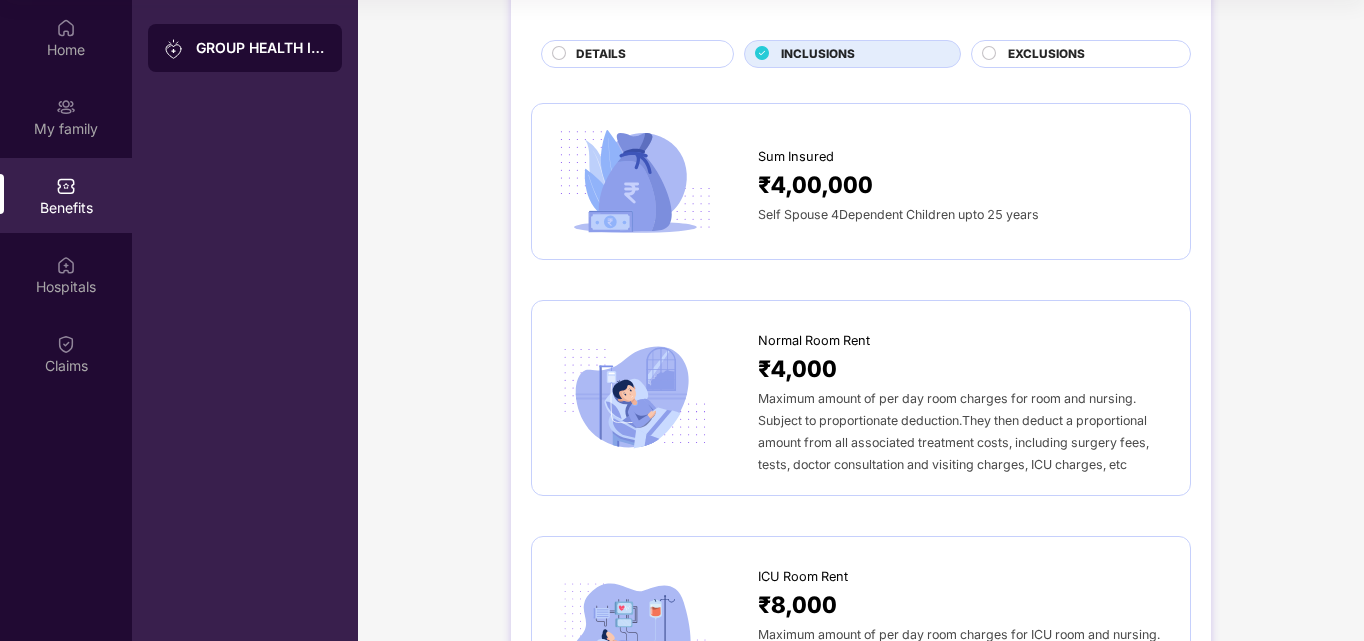 scroll, scrollTop: 0, scrollLeft: 0, axis: both 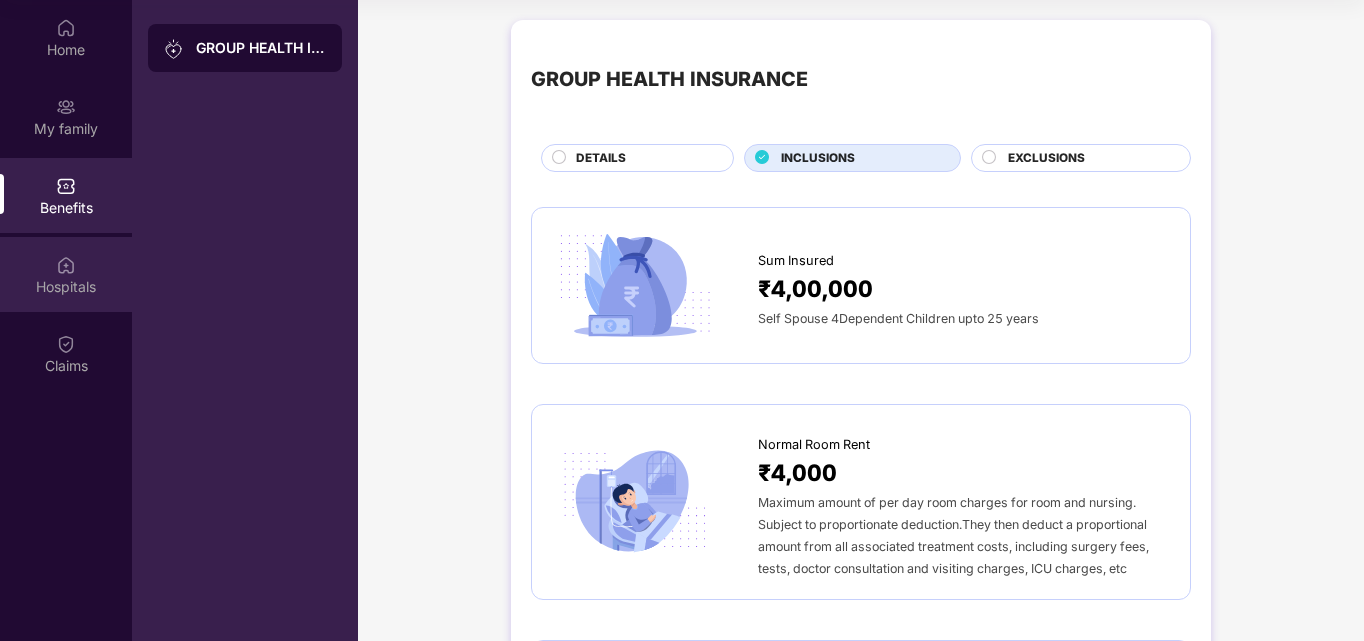 click on "Hospitals" at bounding box center [66, 274] 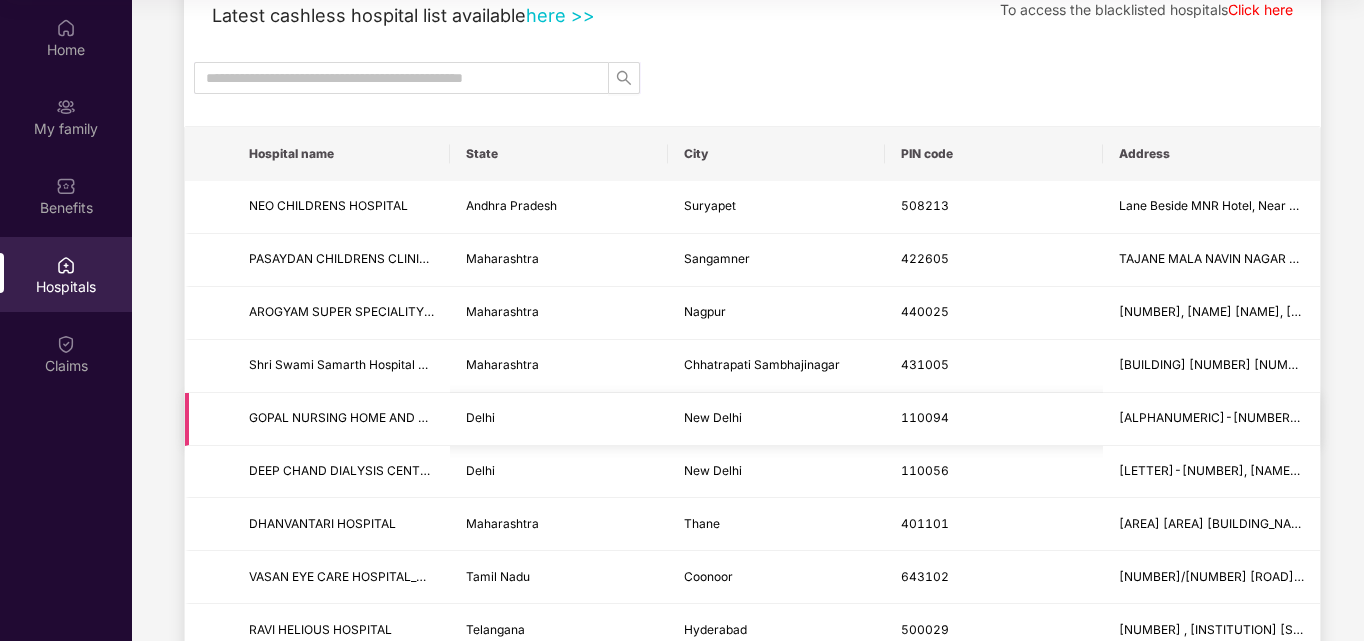 scroll, scrollTop: 0, scrollLeft: 0, axis: both 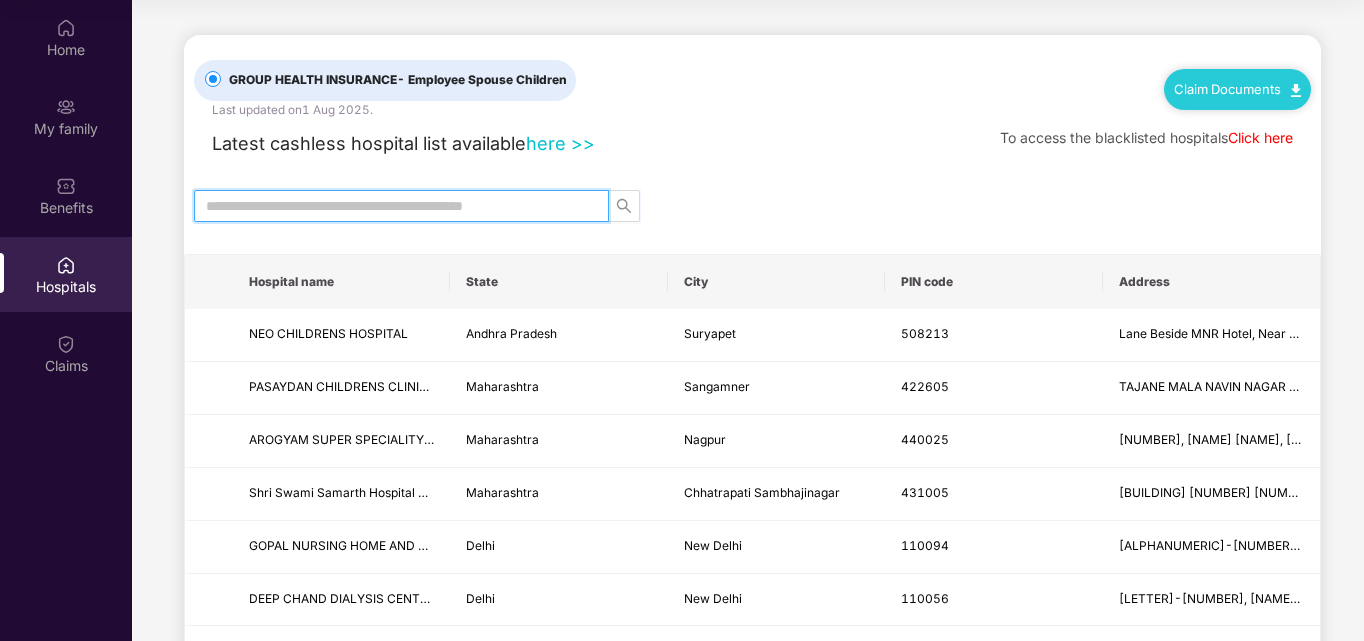 click at bounding box center (393, 206) 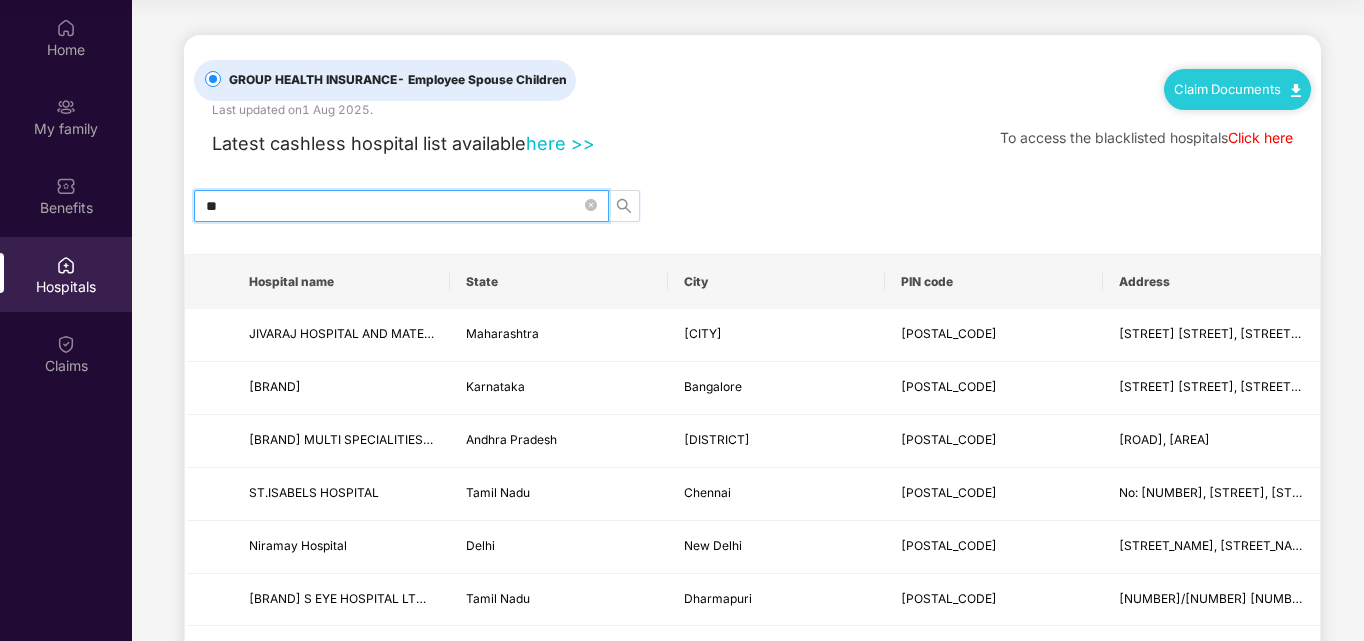 type on "*" 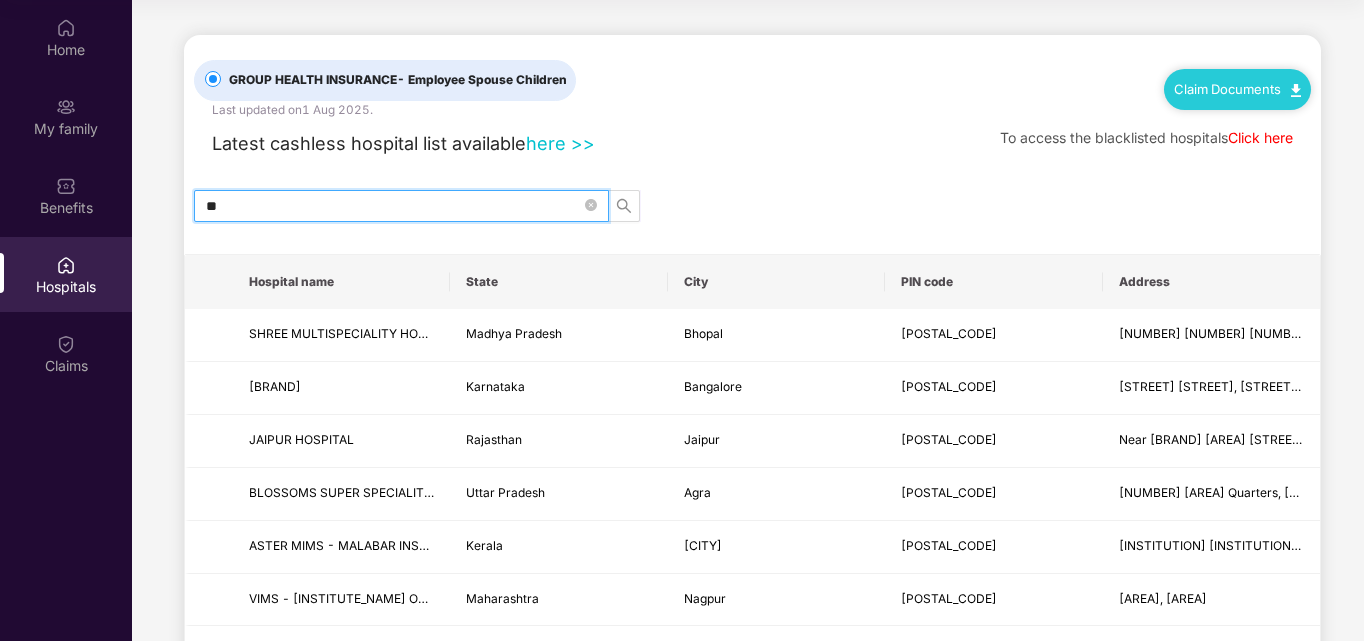 click on "**" at bounding box center (393, 206) 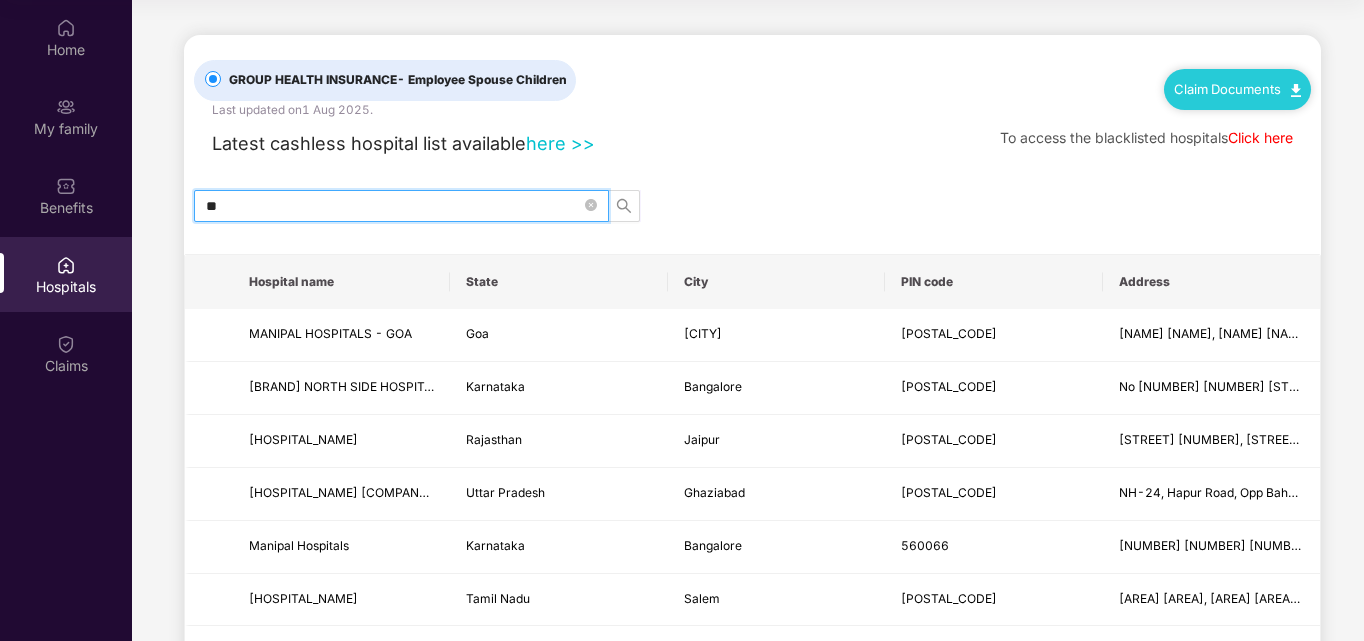 type on "*" 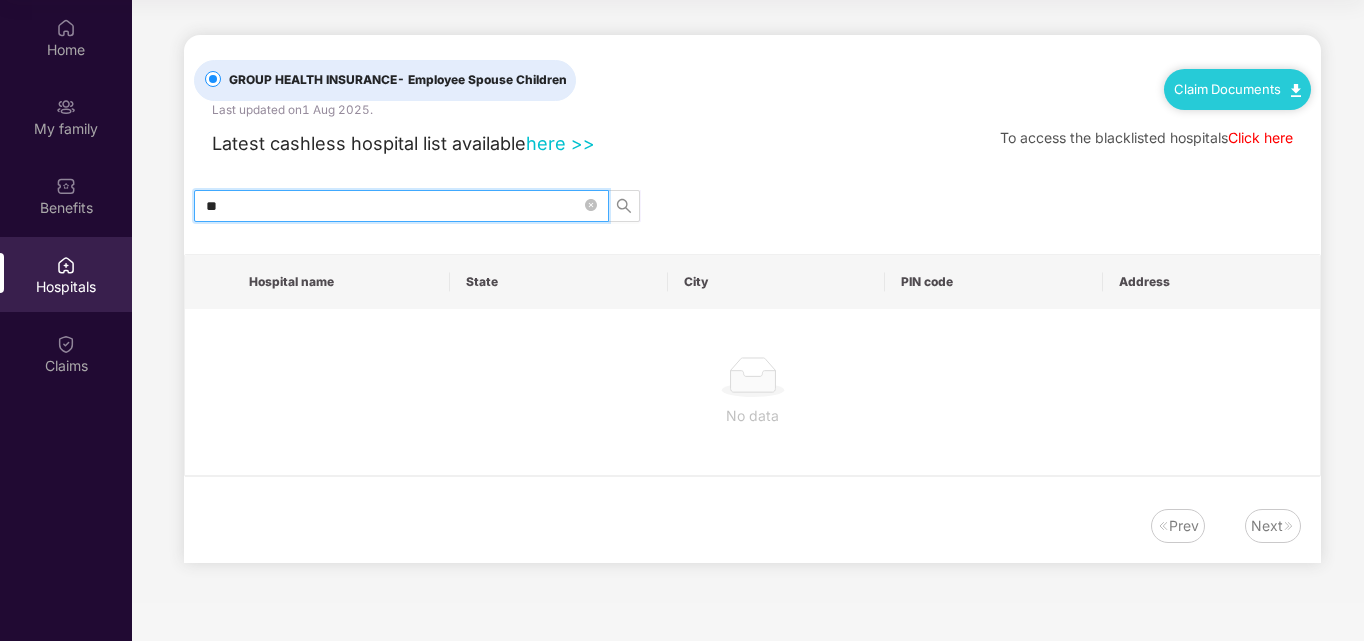 type on "*" 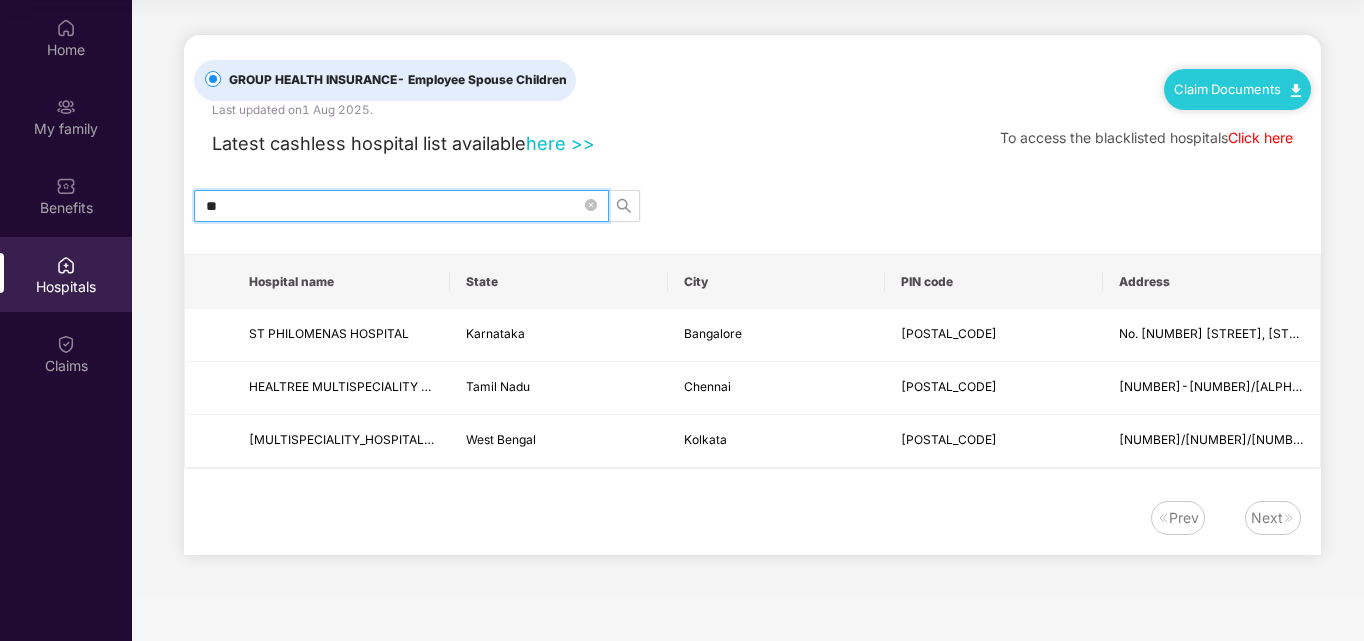 type on "*" 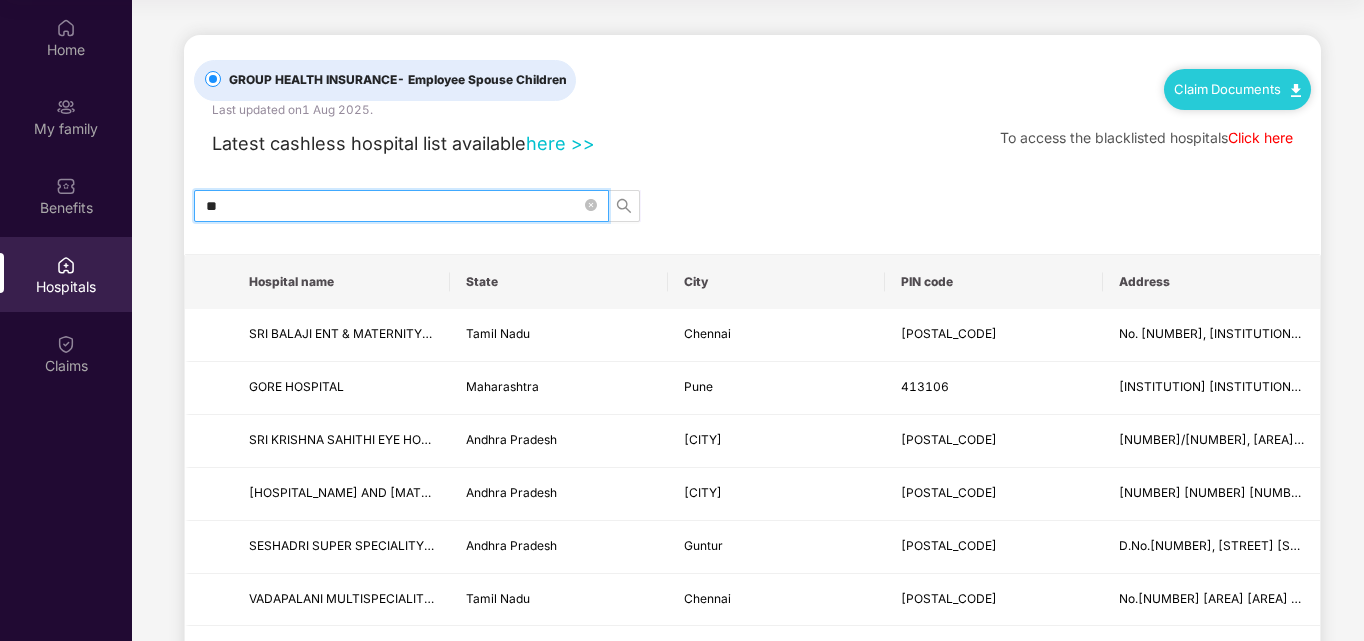 type on "*" 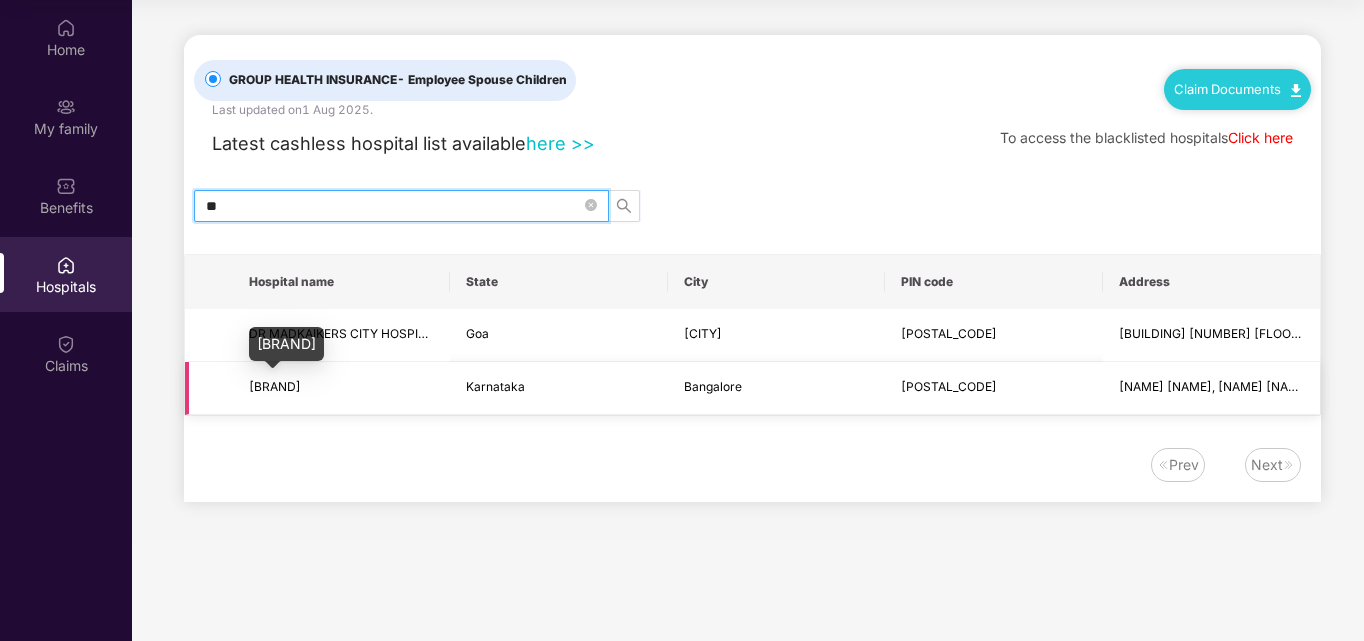 type on "*" 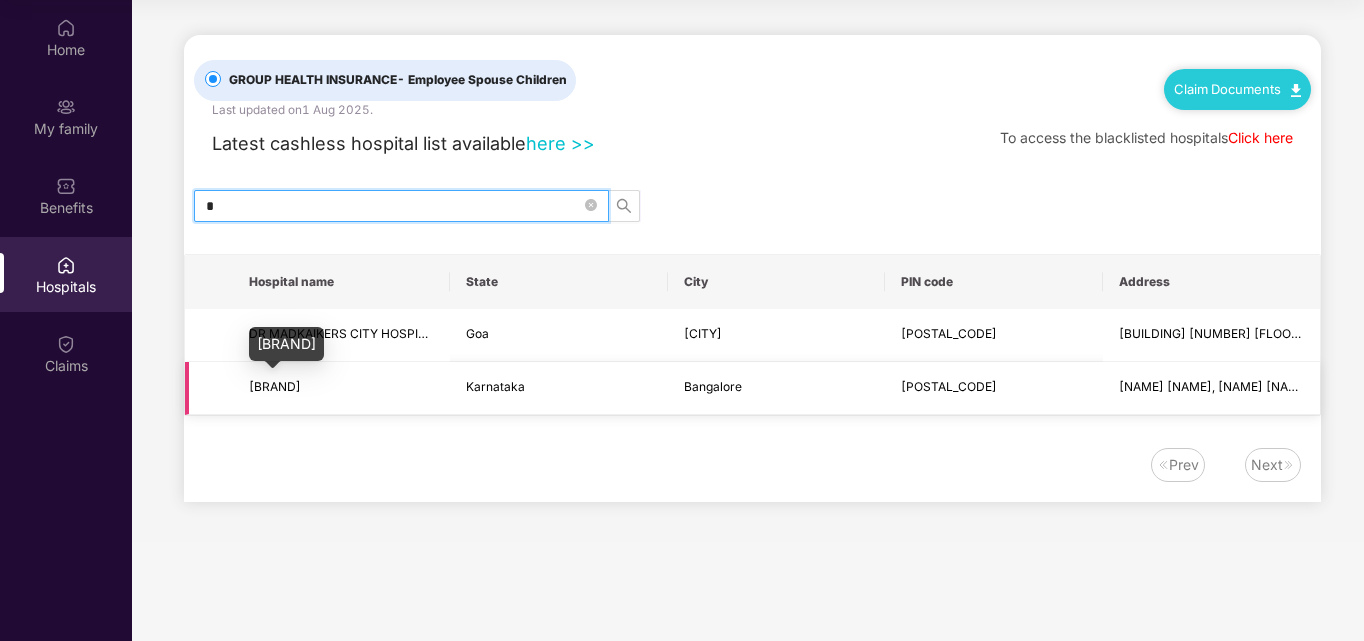type 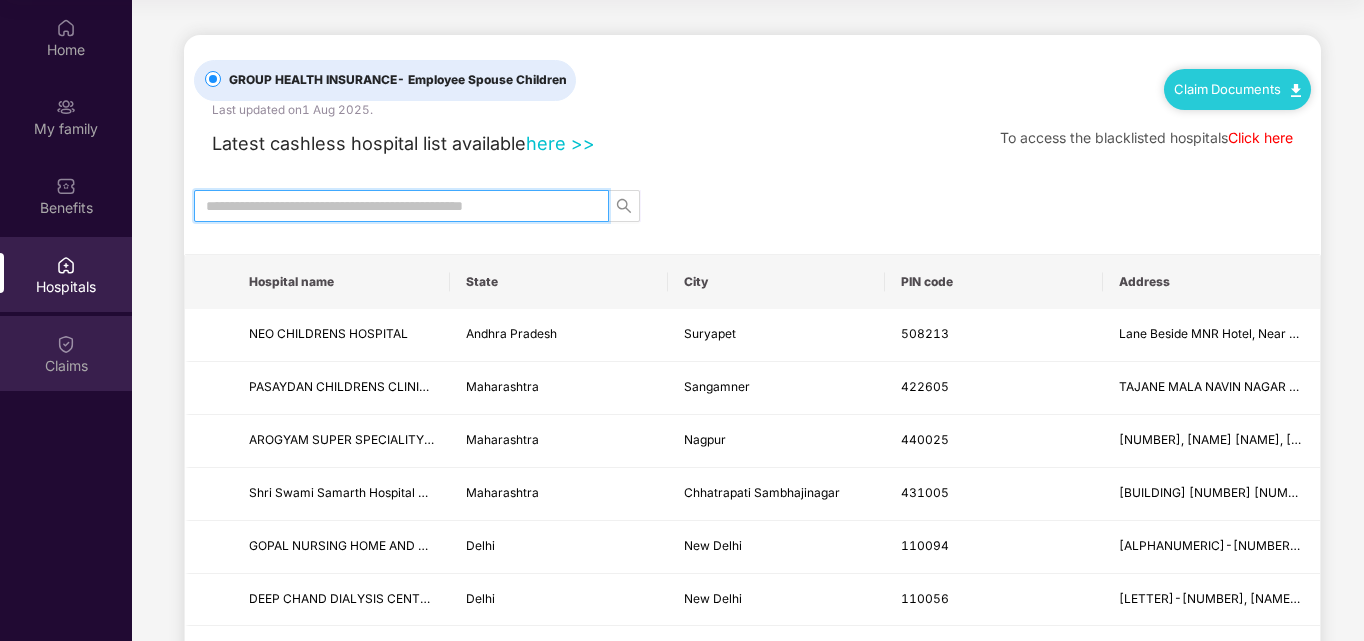 click on "Claims" at bounding box center [66, 366] 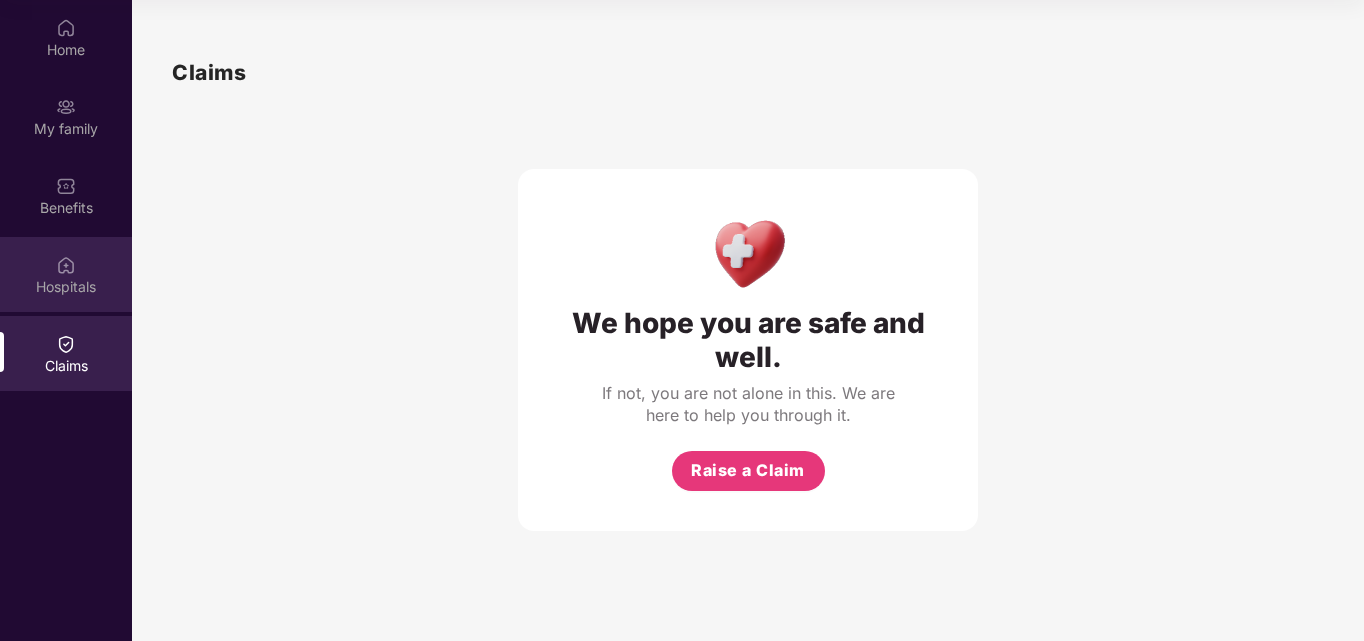 click on "Hospitals" at bounding box center [66, 287] 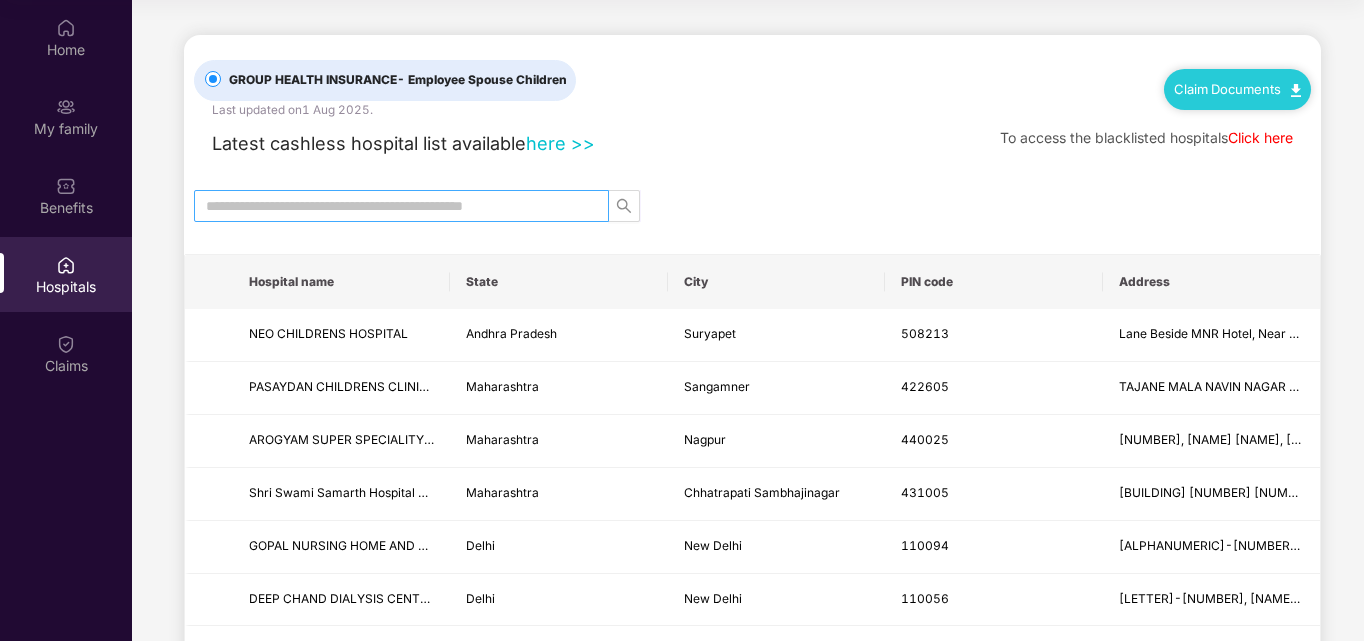 click at bounding box center (393, 206) 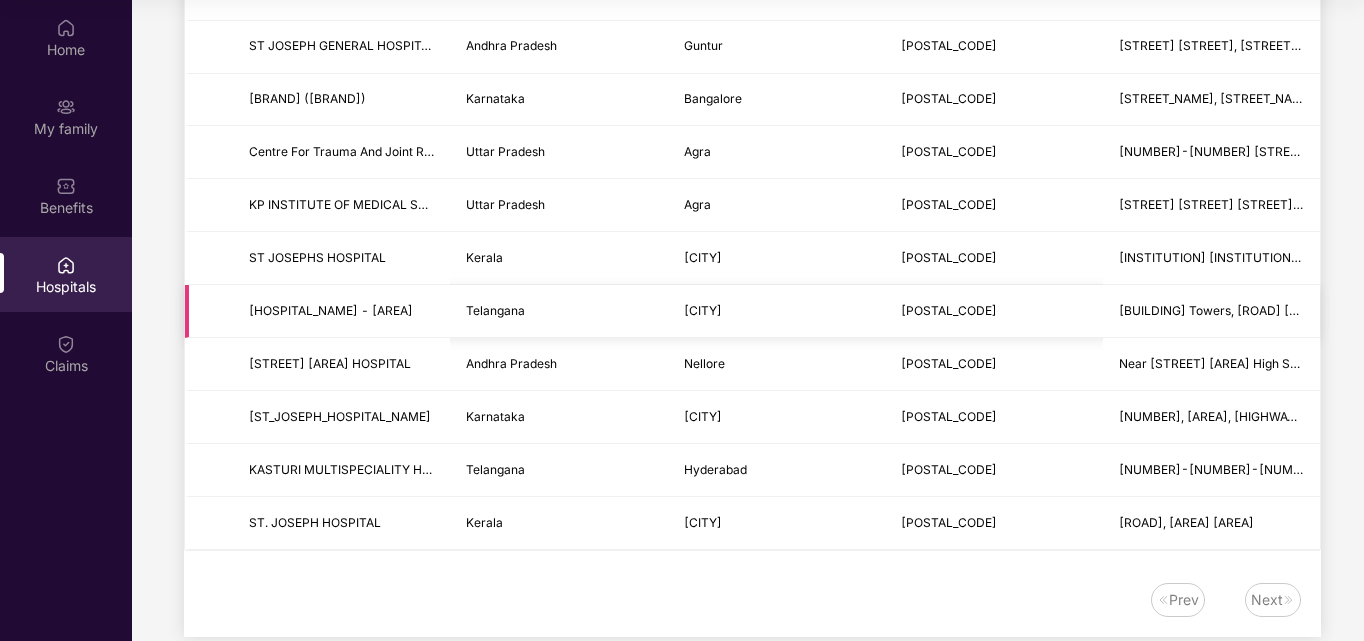 scroll, scrollTop: 200, scrollLeft: 0, axis: vertical 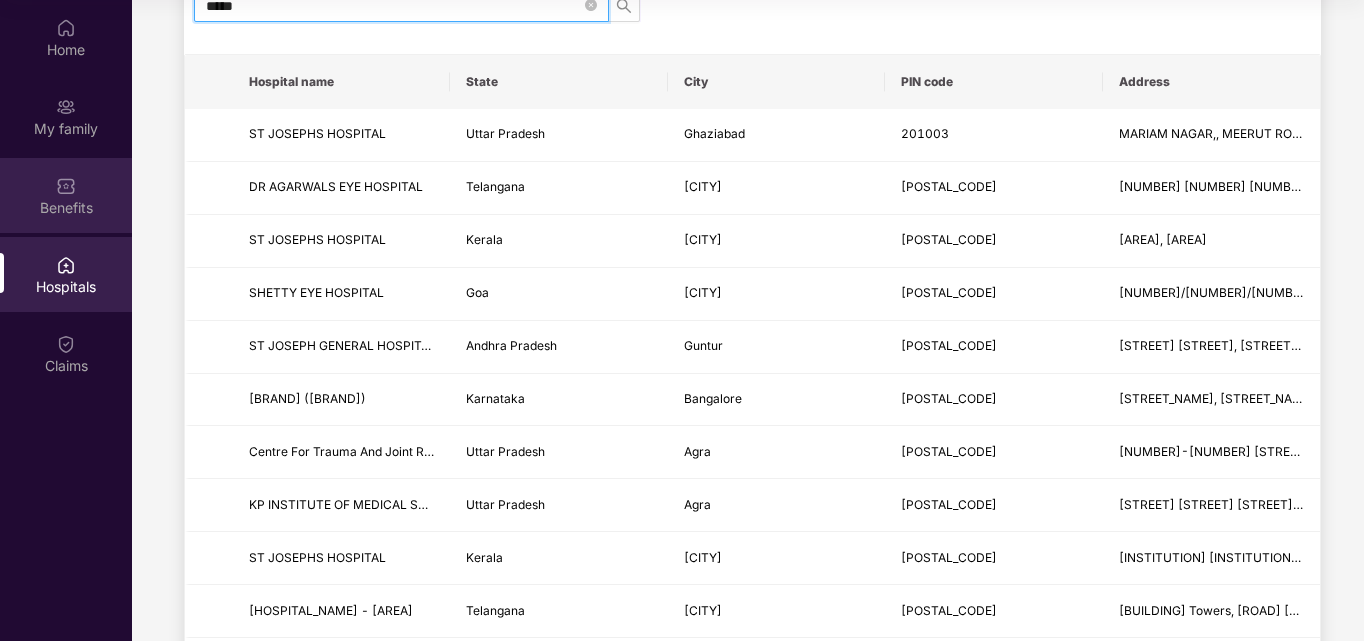 type on "*****" 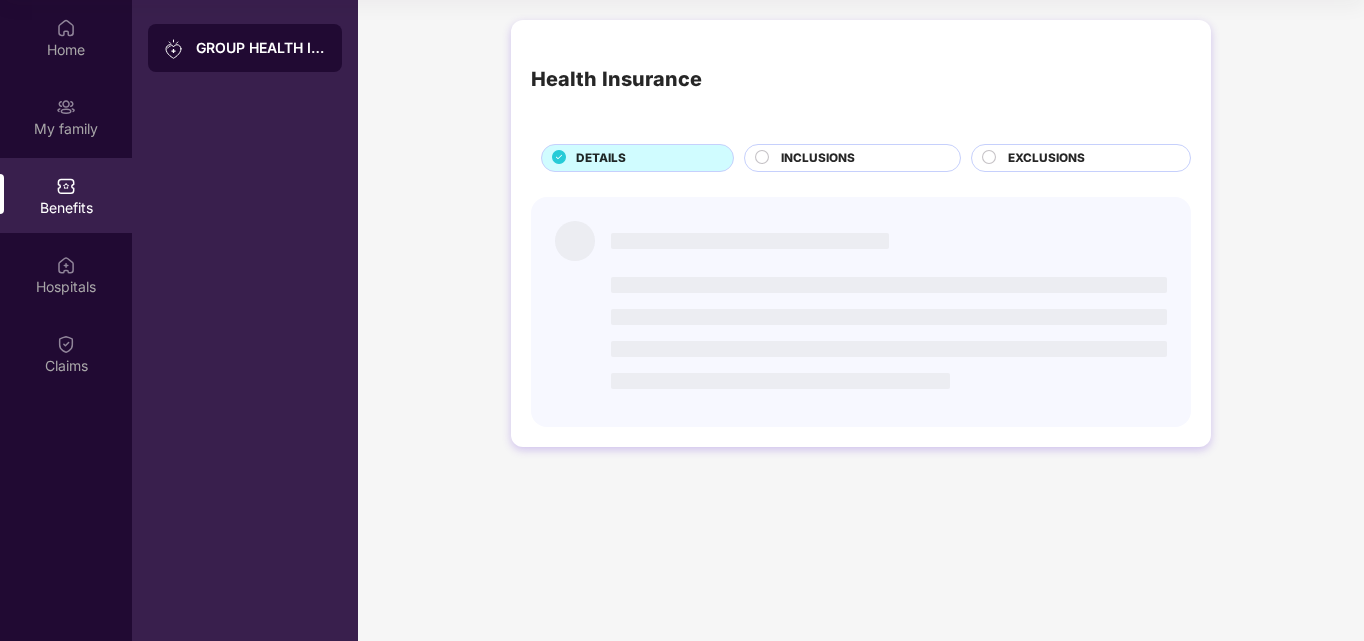 scroll, scrollTop: 0, scrollLeft: 0, axis: both 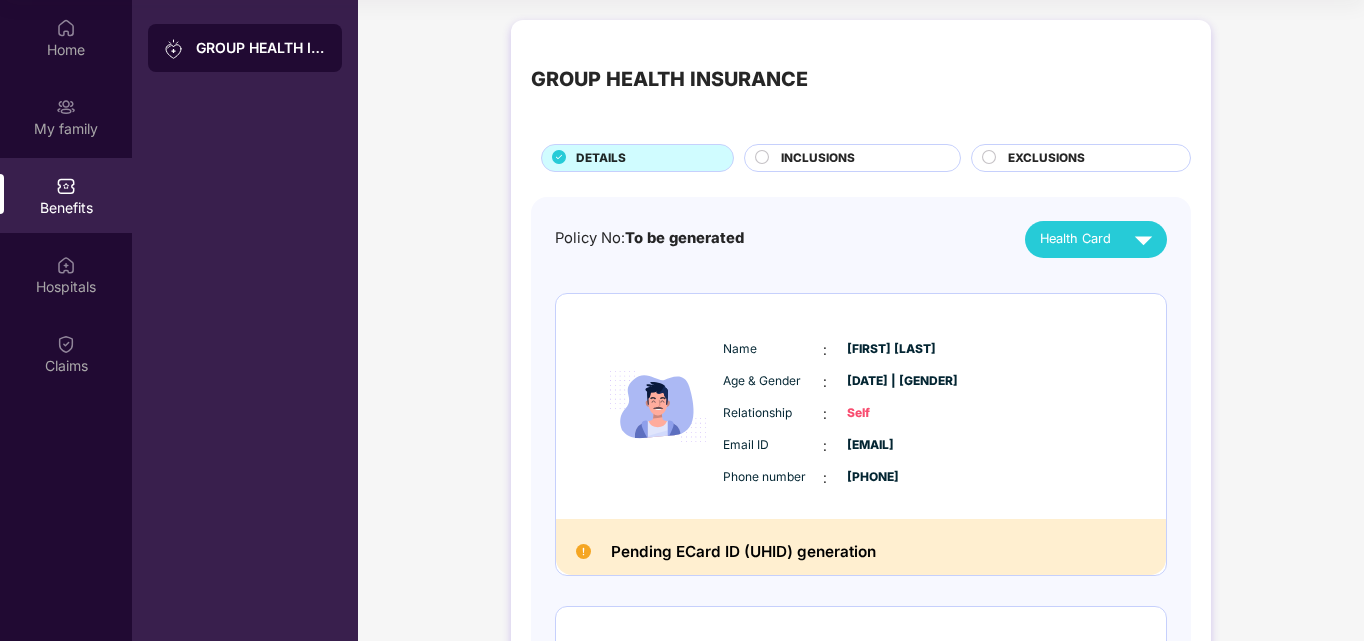 click on "INCLUSIONS" at bounding box center (852, 158) 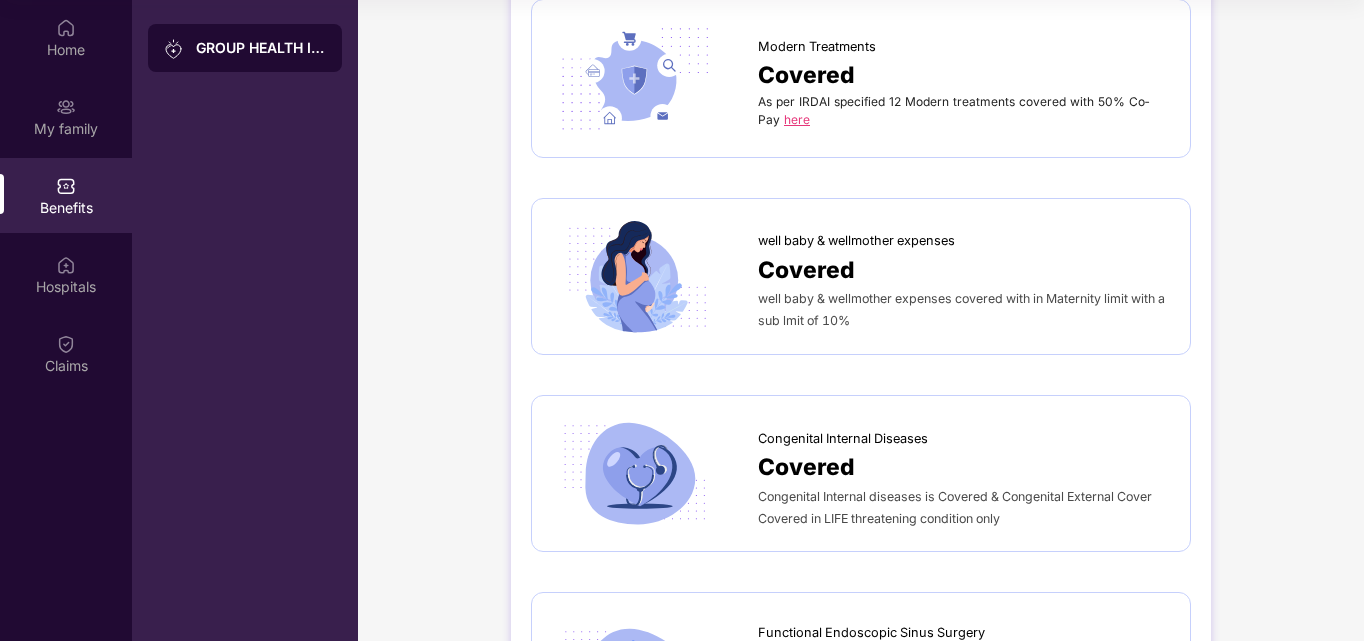 scroll, scrollTop: 4504, scrollLeft: 0, axis: vertical 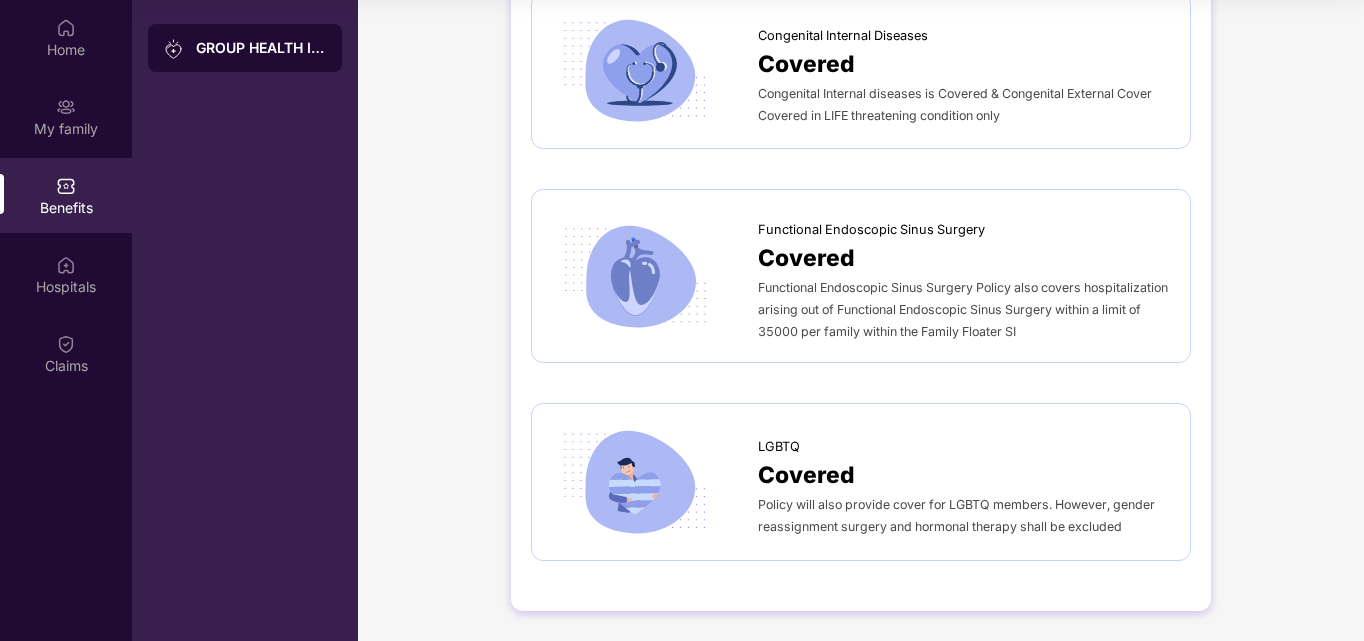click on "LGBTQ" at bounding box center [779, 447] 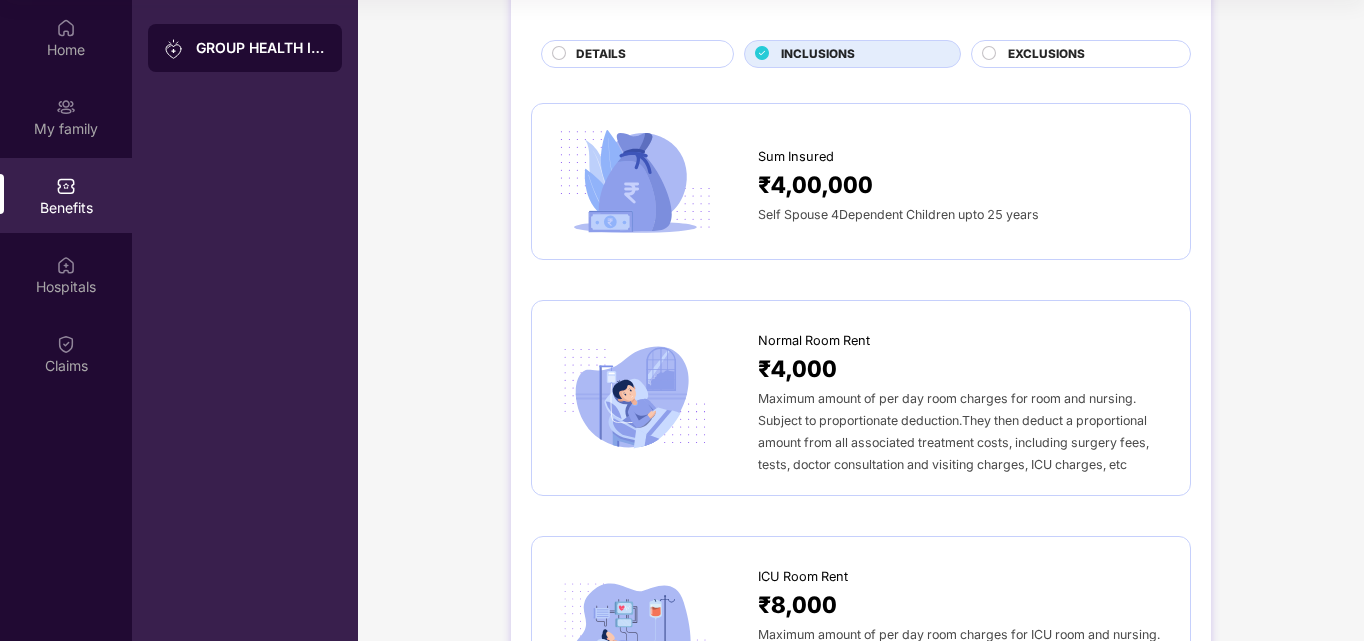 scroll, scrollTop: 0, scrollLeft: 0, axis: both 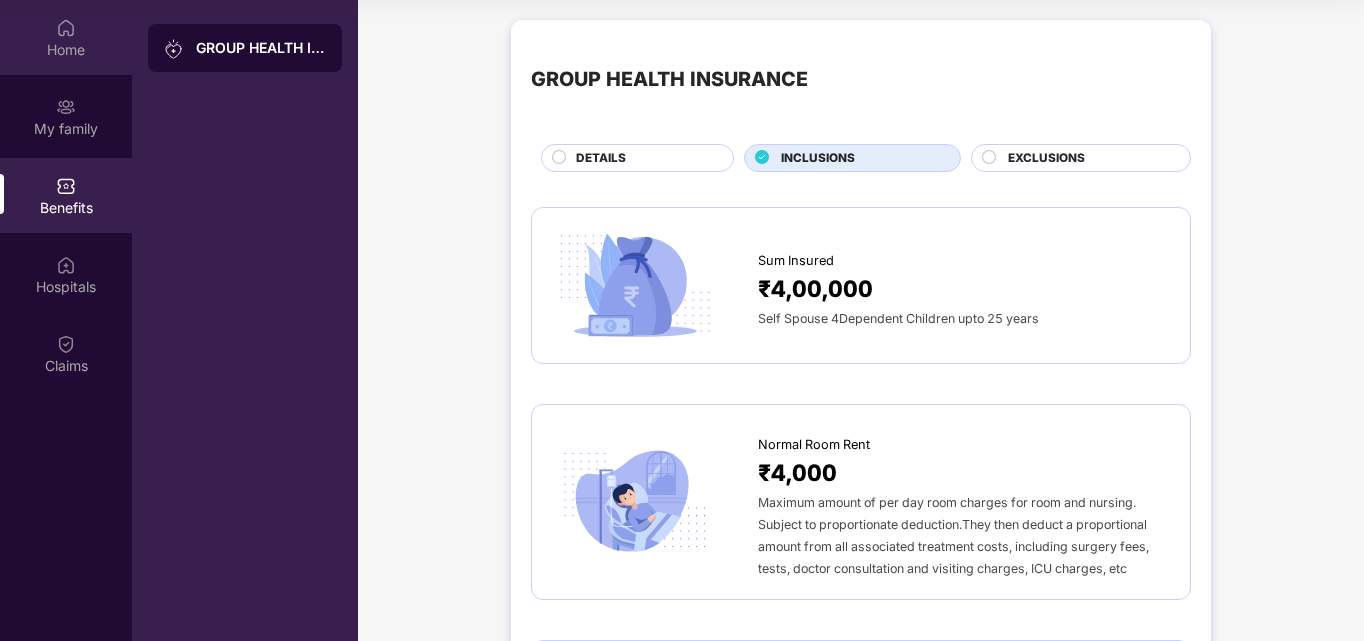 click on "Home" at bounding box center (66, 50) 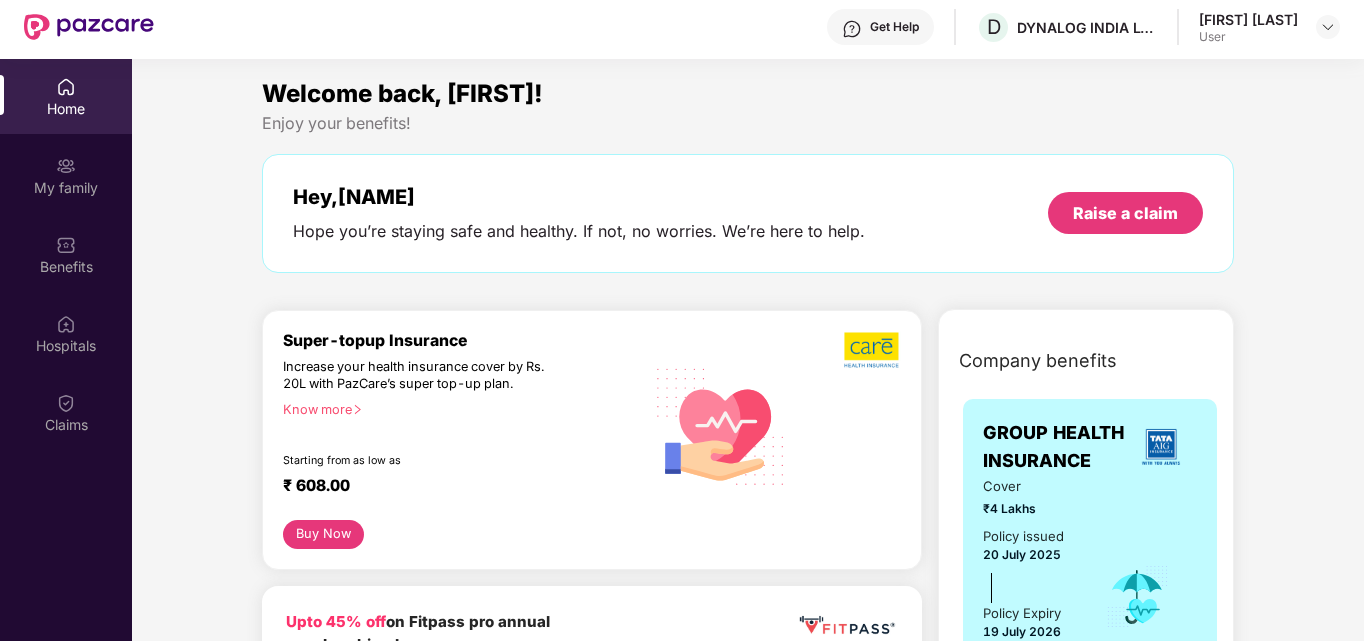 scroll, scrollTop: 0, scrollLeft: 0, axis: both 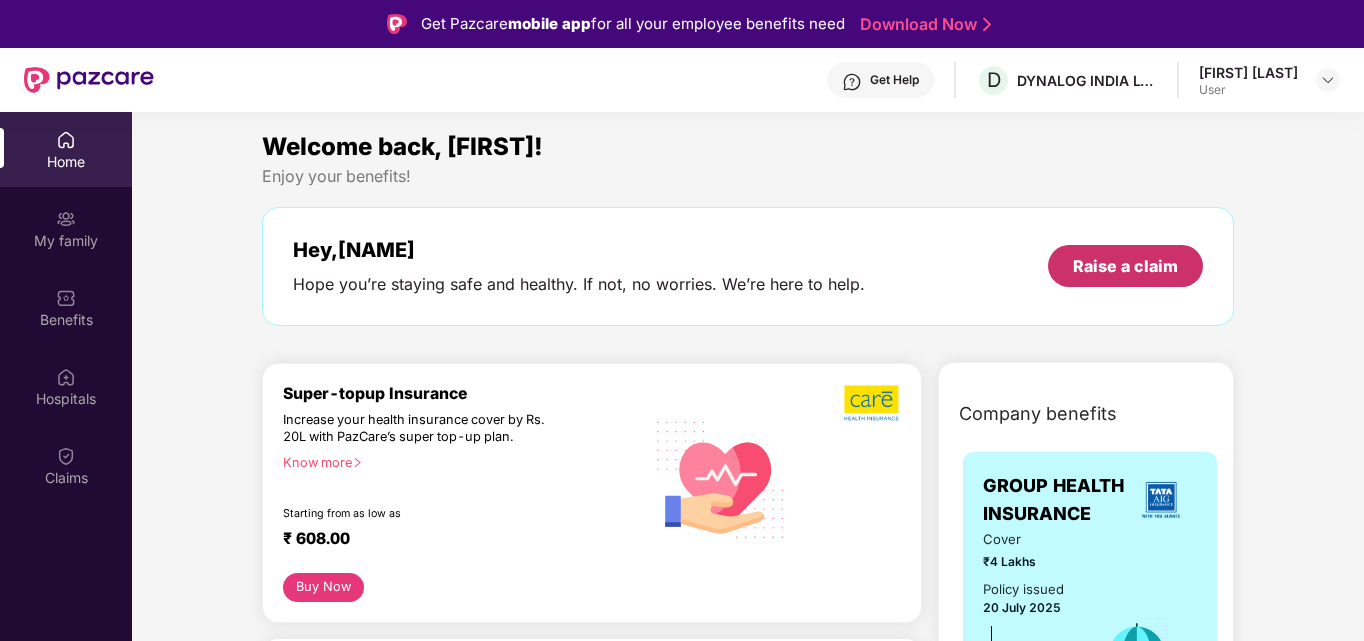 click on "Raise a claim" at bounding box center [1125, 266] 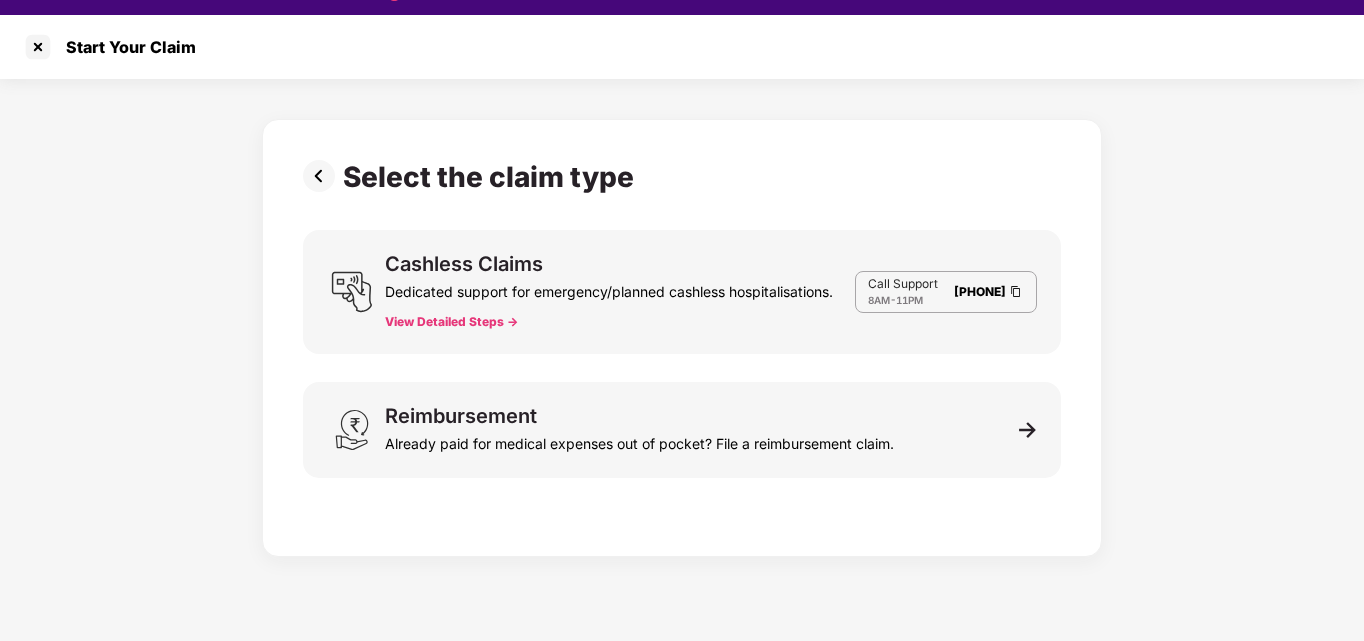 scroll, scrollTop: 48, scrollLeft: 0, axis: vertical 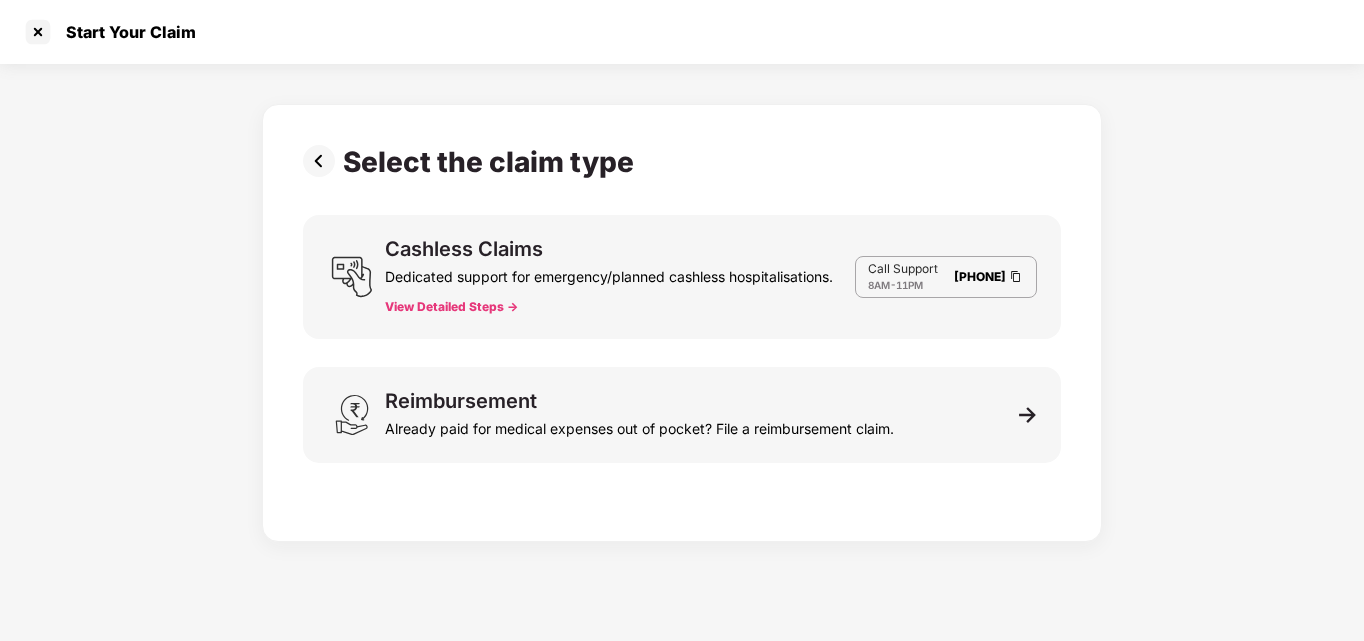 click on "View Detailed Steps ->" at bounding box center (451, 307) 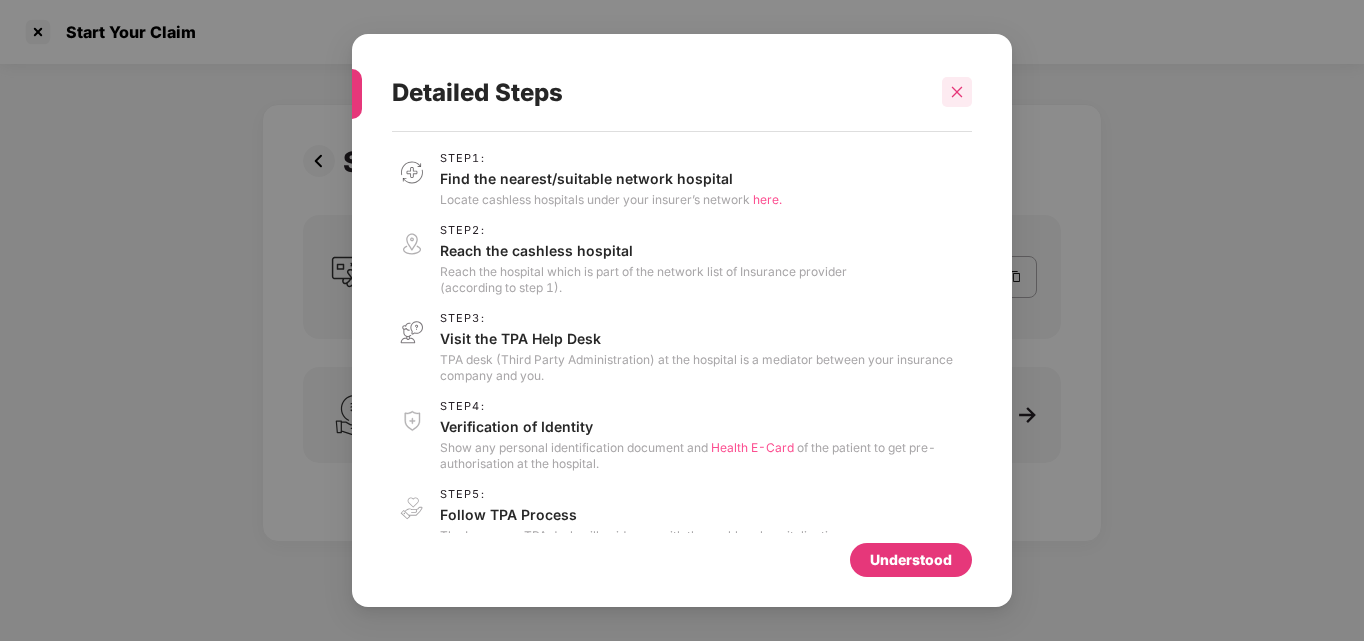 click at bounding box center (957, 92) 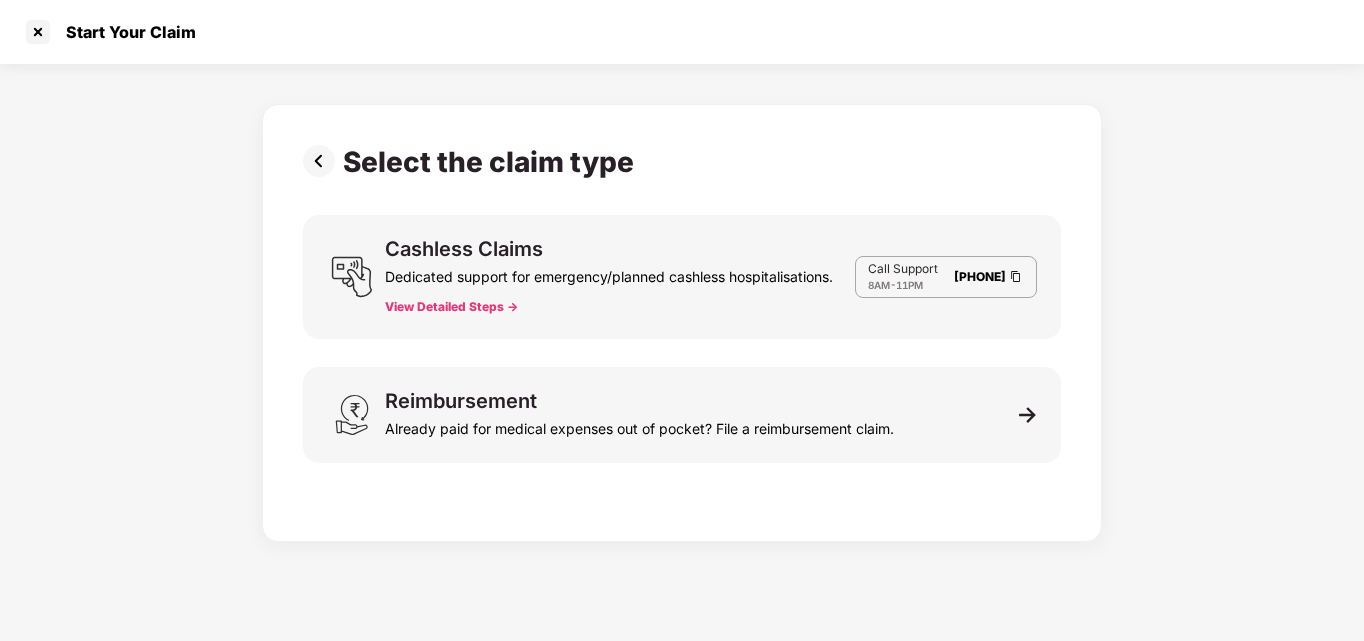 click at bounding box center (323, 161) 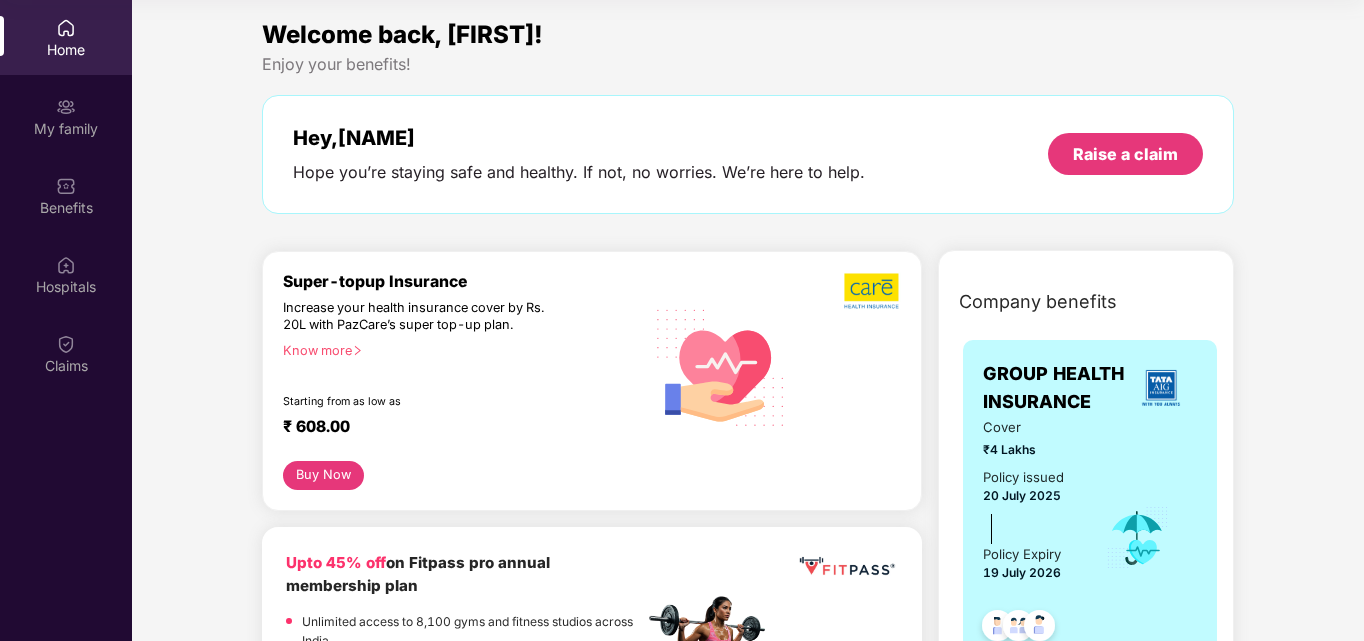 scroll, scrollTop: 0, scrollLeft: 0, axis: both 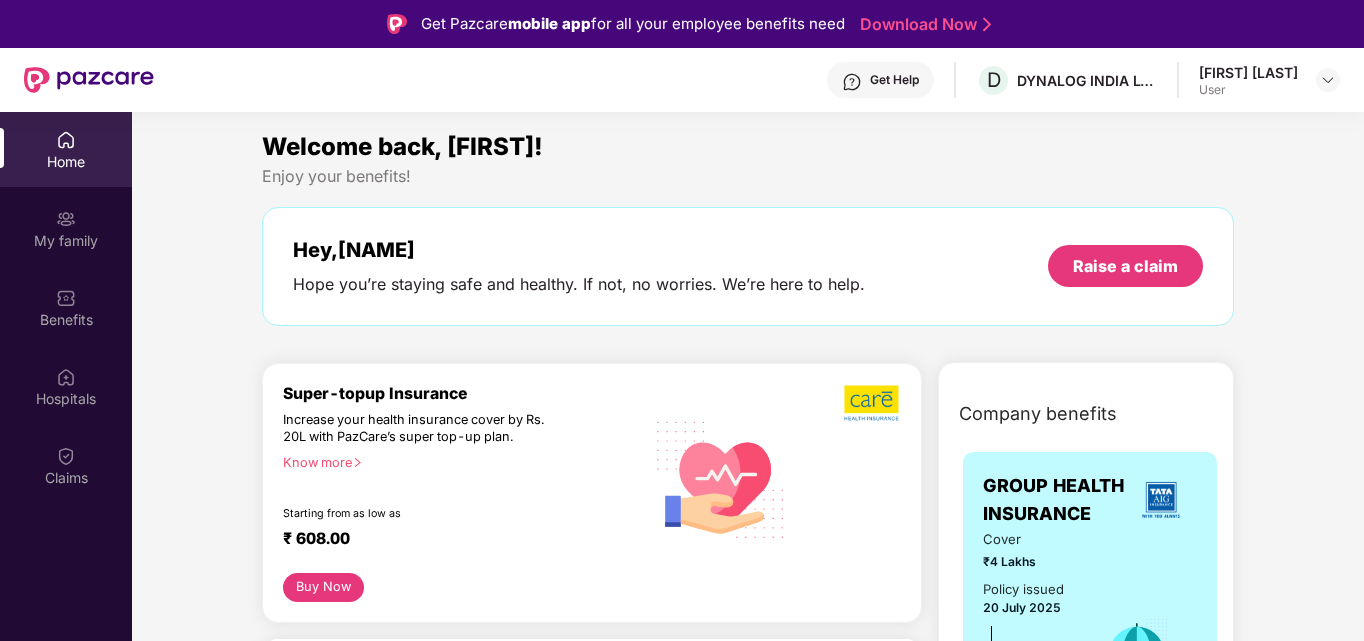 click on "User" at bounding box center [1248, 90] 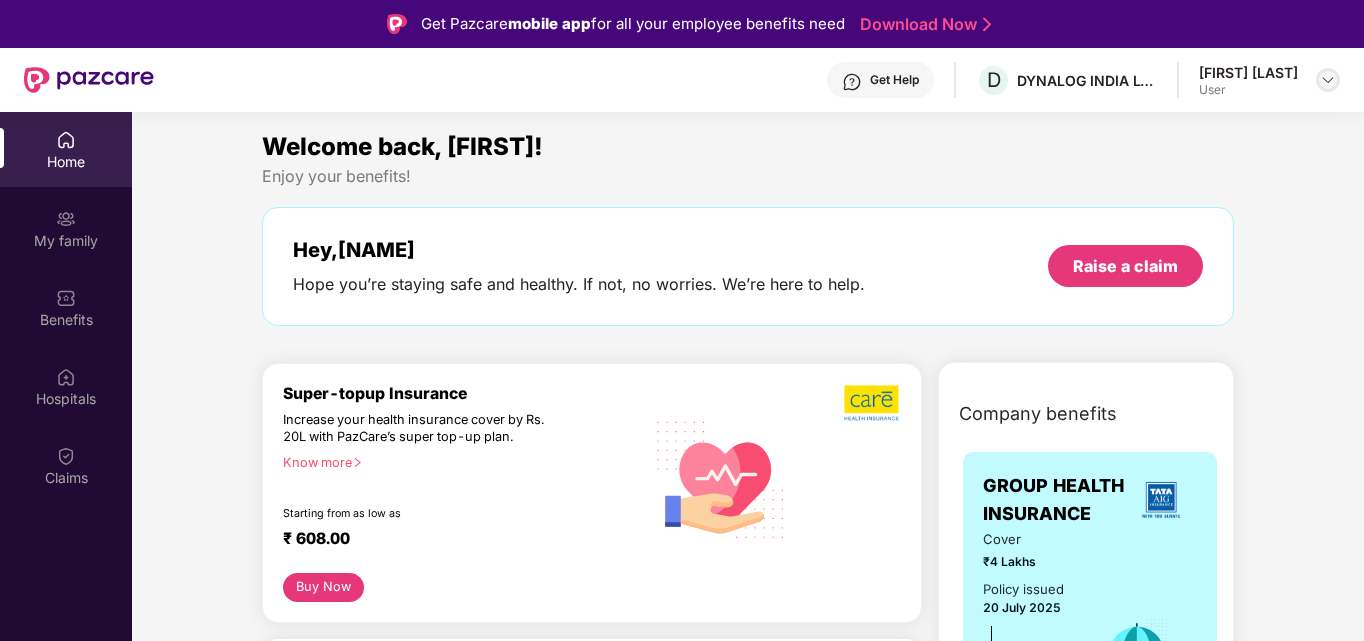 click at bounding box center (1328, 80) 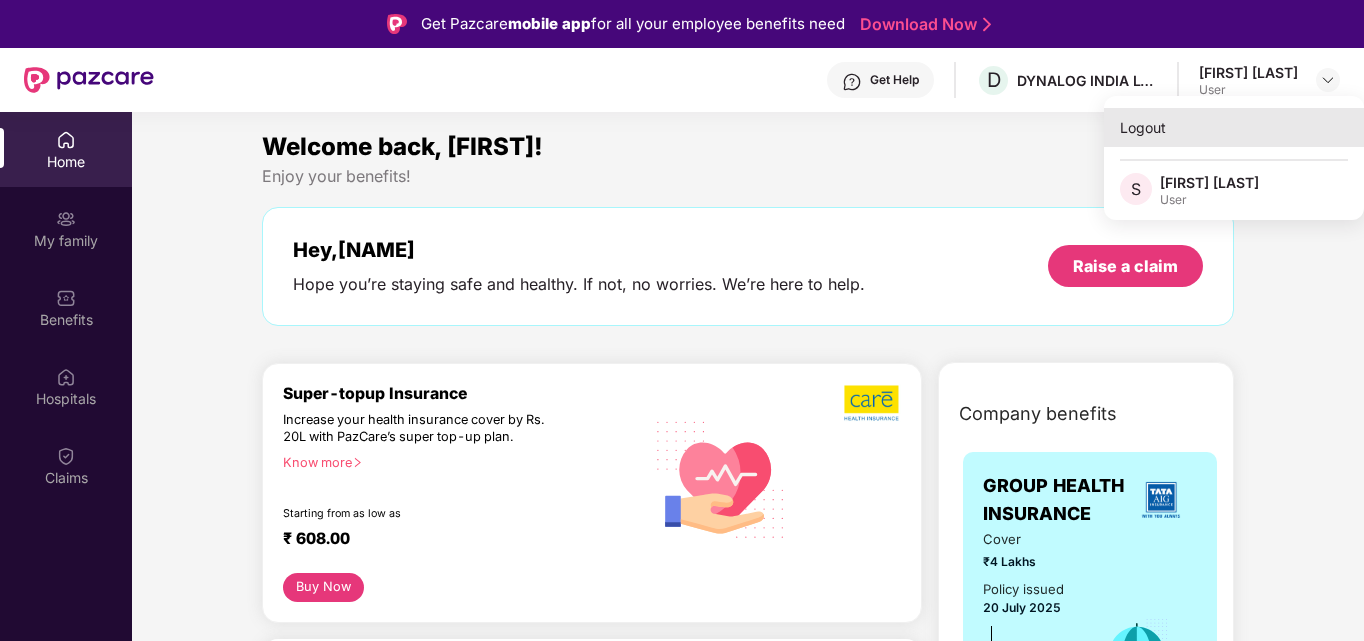 click on "Logout" at bounding box center (1234, 127) 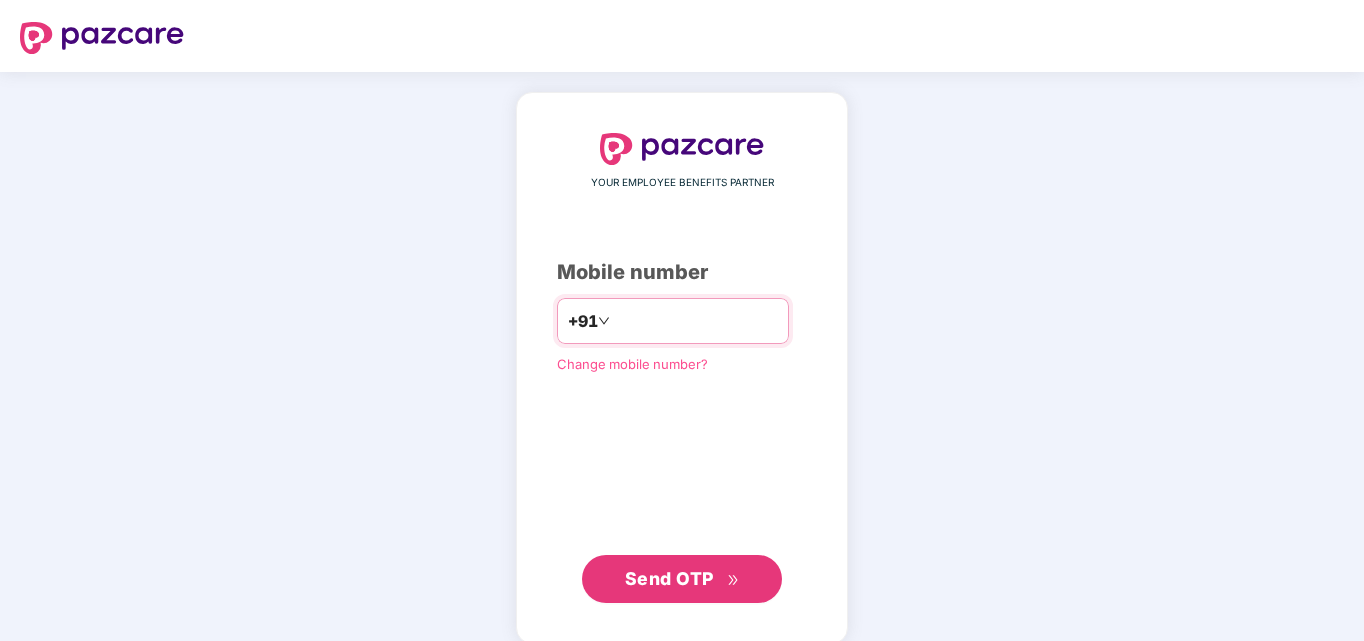 type on "**********" 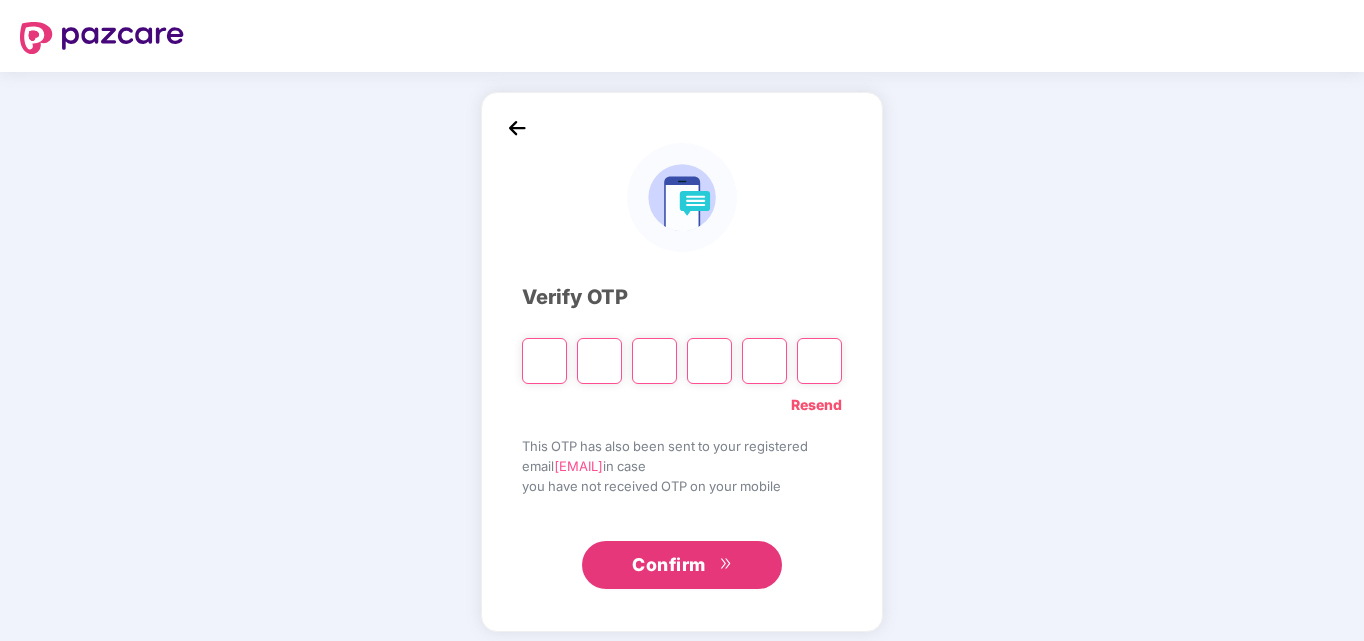 type on "*" 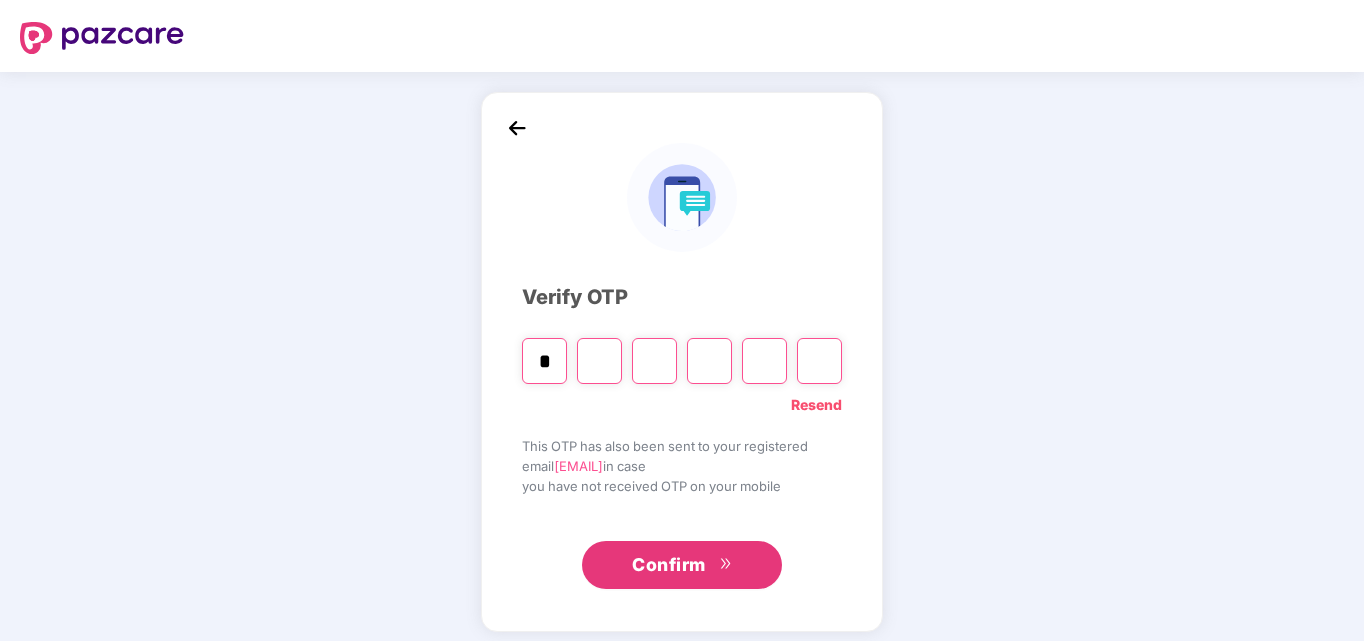 type on "*" 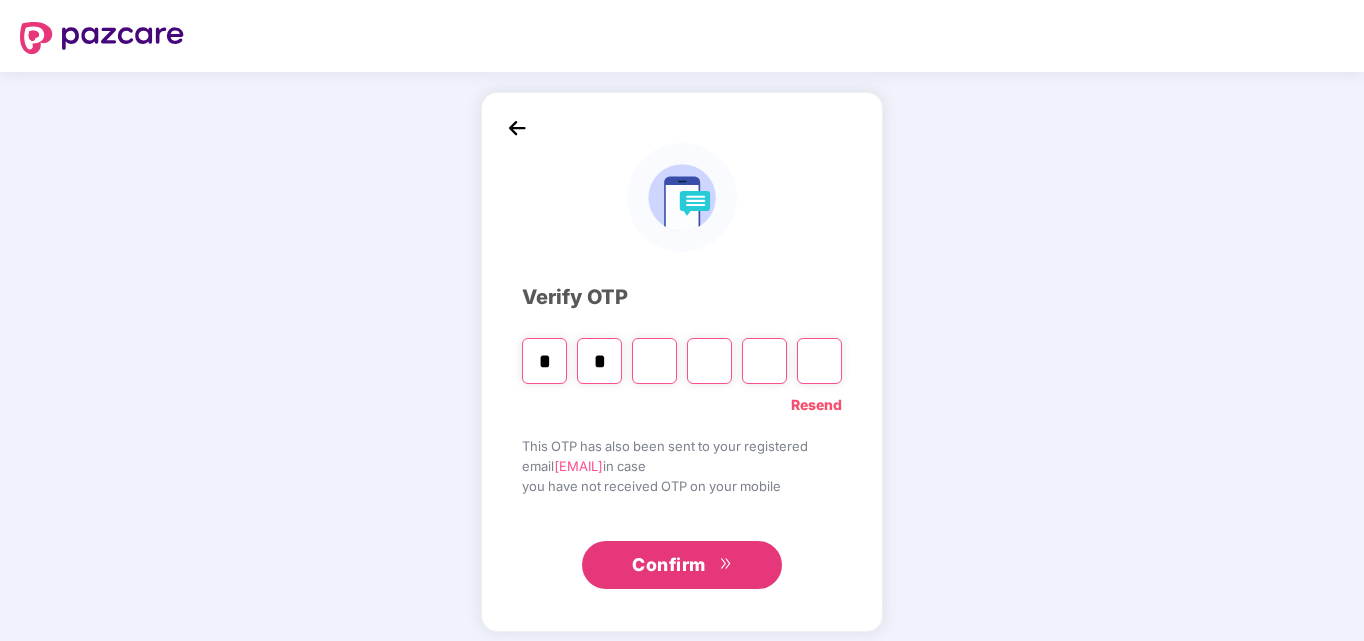 type on "*" 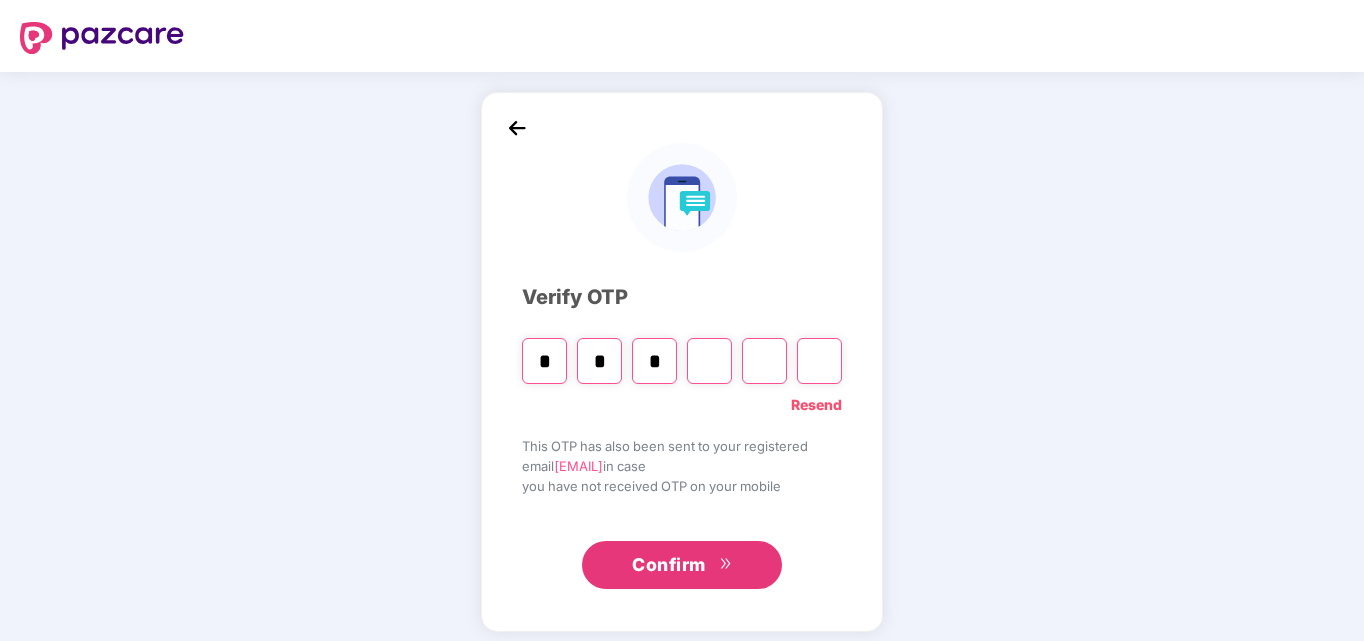 type on "*" 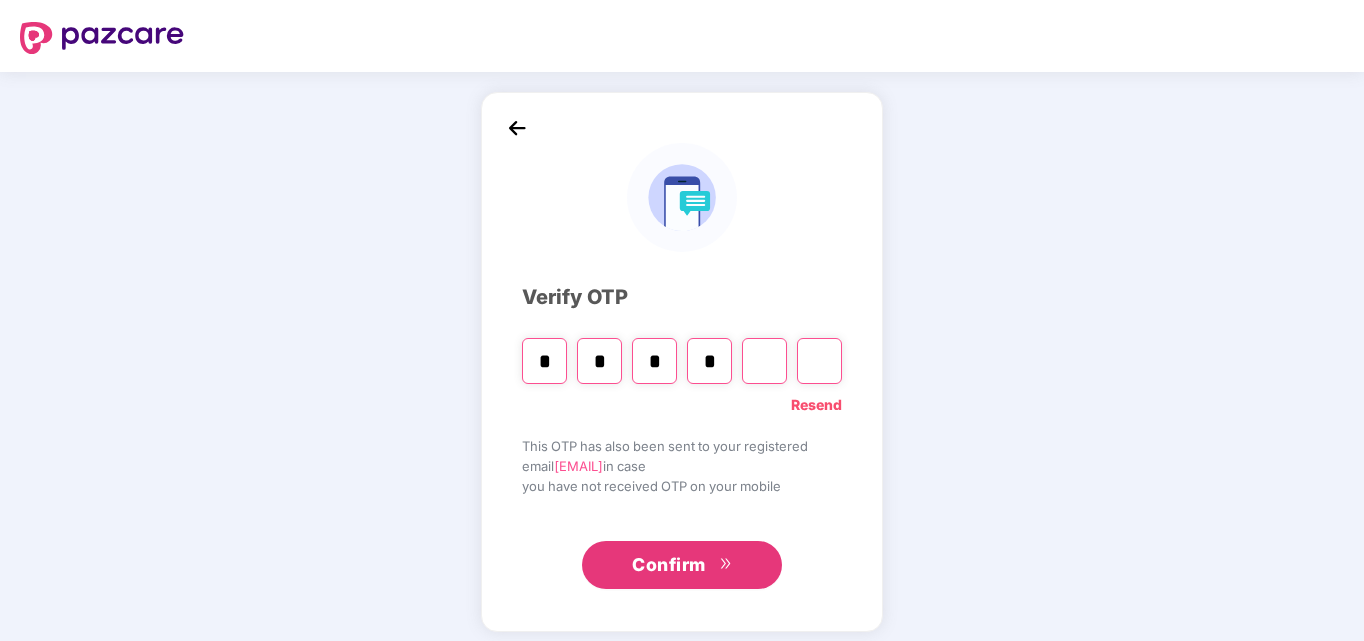 type on "*" 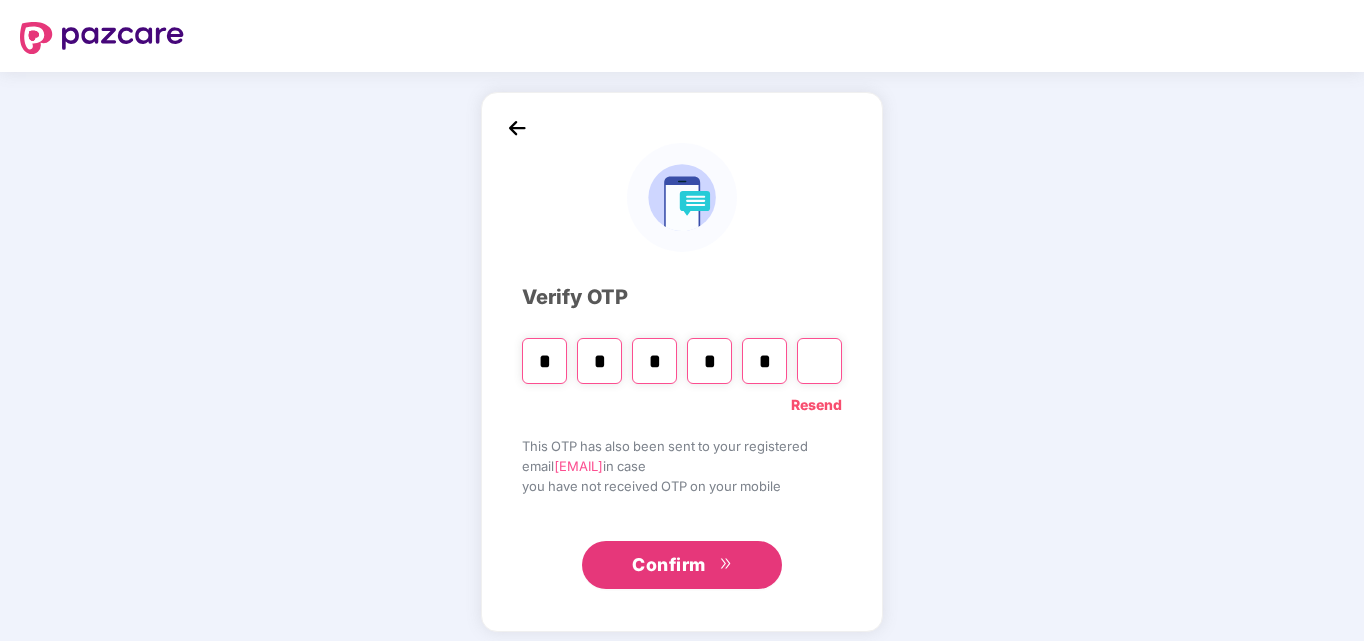 type on "*" 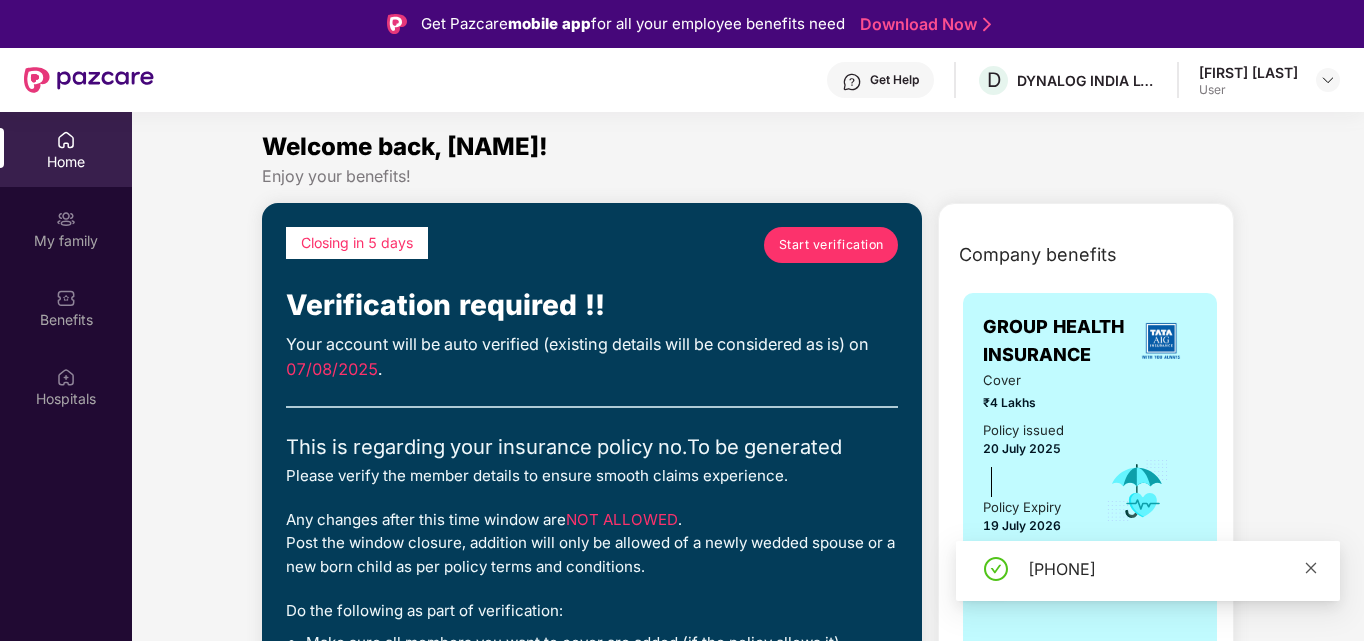 click 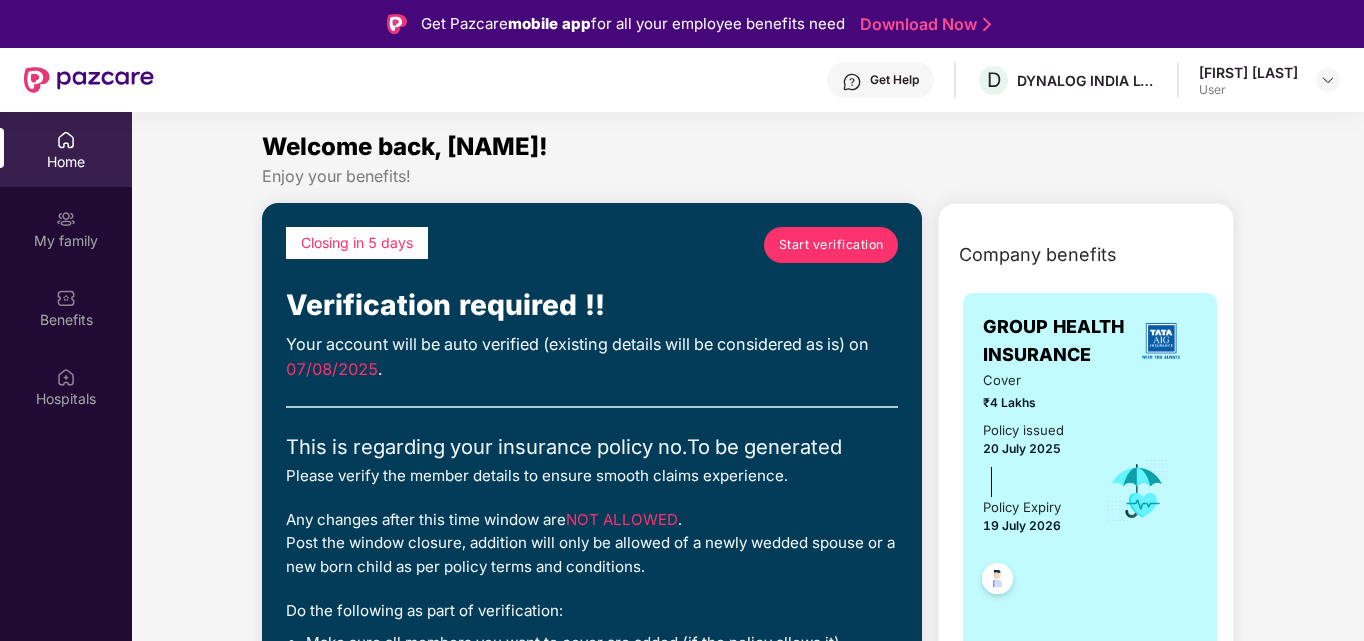 click on "Start verification" at bounding box center (831, 244) 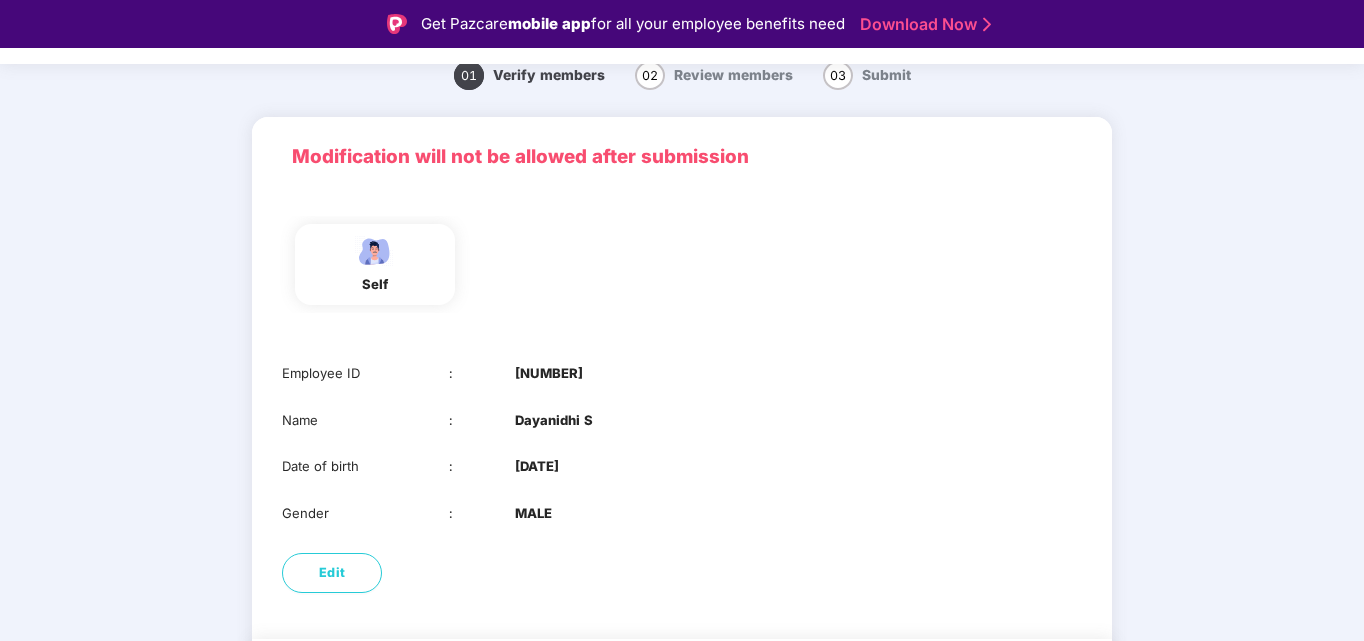 scroll, scrollTop: 150, scrollLeft: 0, axis: vertical 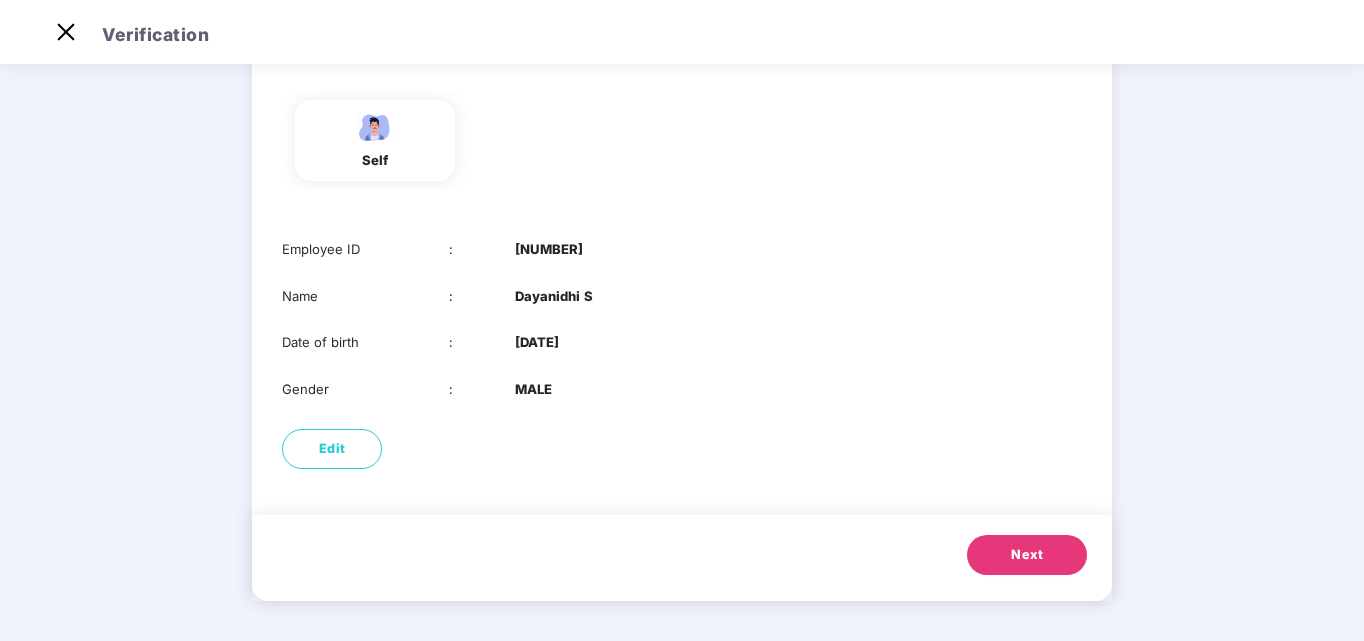 click on "Next" at bounding box center (1027, 555) 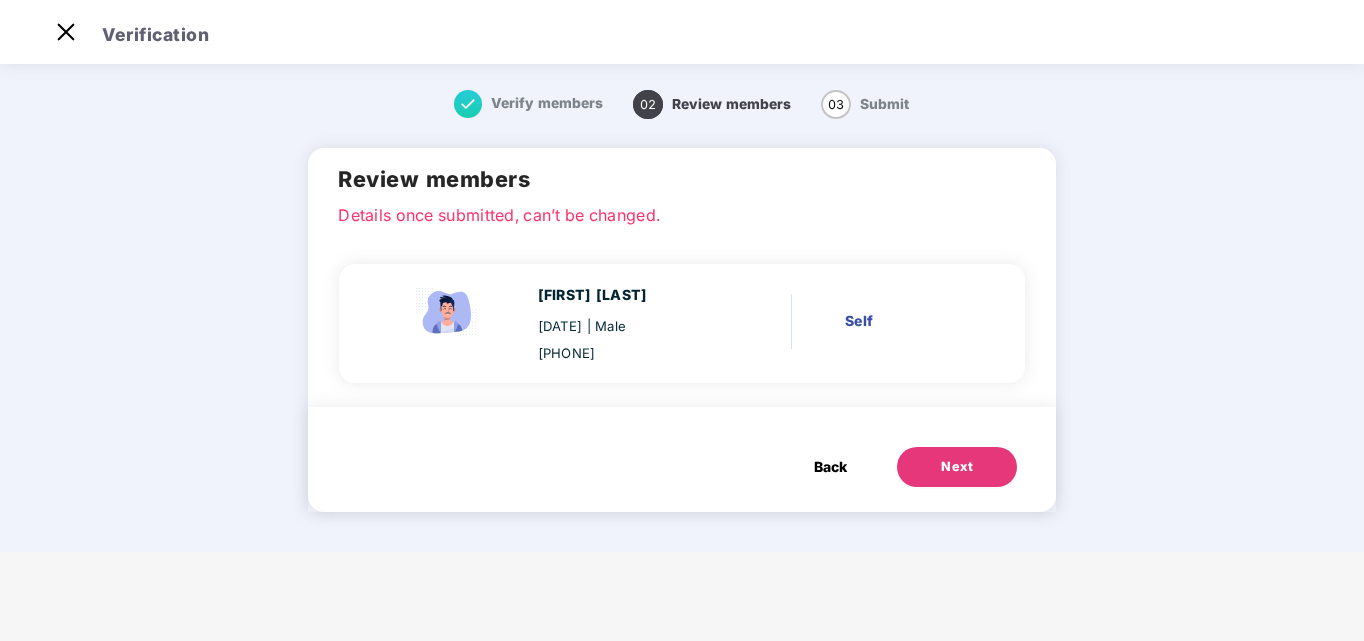 click on "Back" at bounding box center [830, 467] 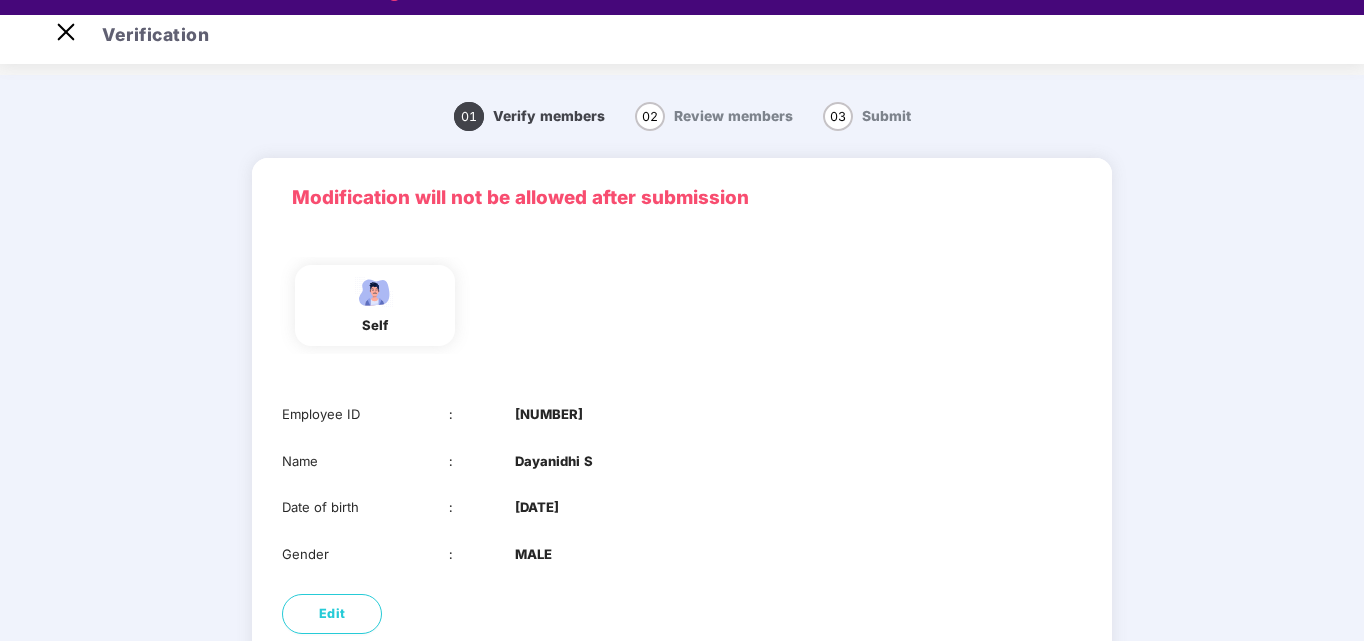 scroll, scrollTop: 48, scrollLeft: 0, axis: vertical 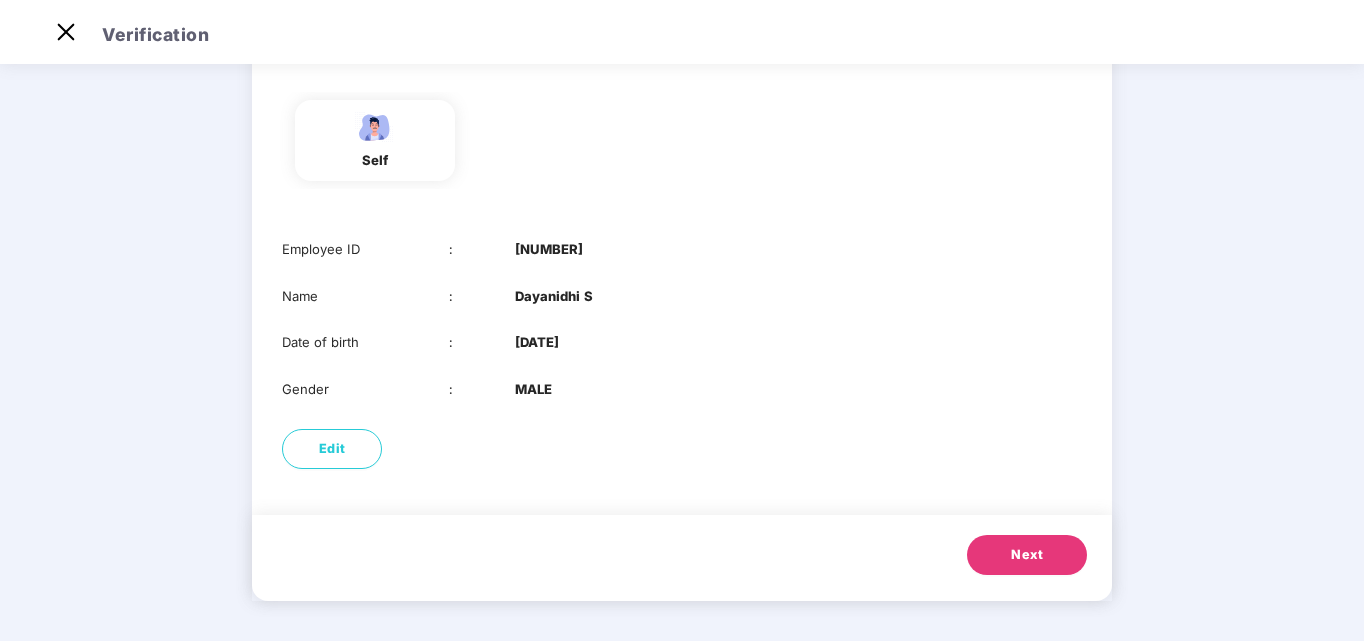 click on "Next" at bounding box center (1027, 555) 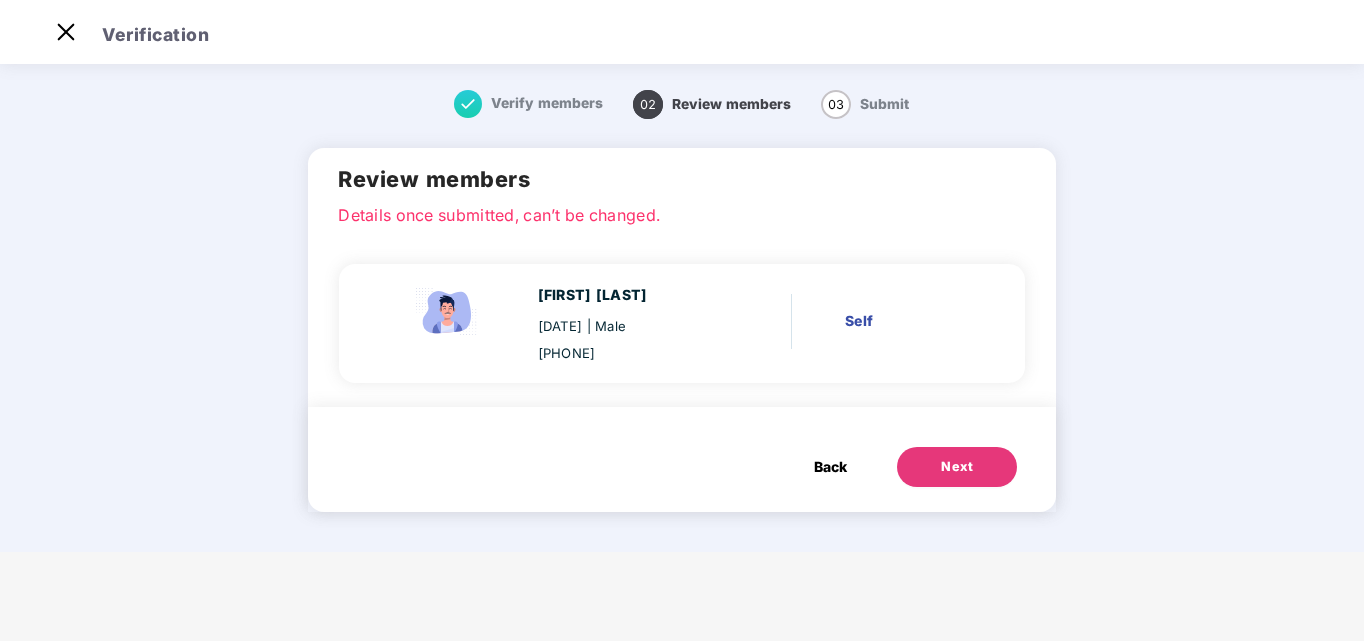 click on "Next" at bounding box center (957, 467) 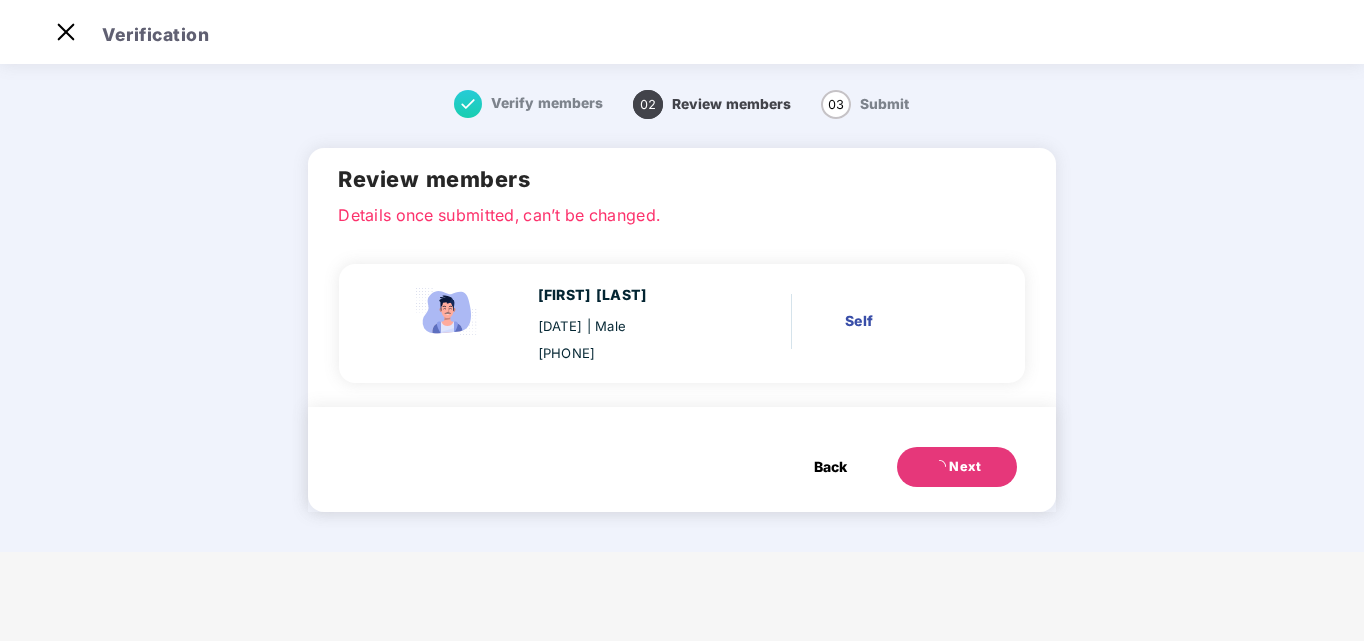 scroll, scrollTop: 0, scrollLeft: 0, axis: both 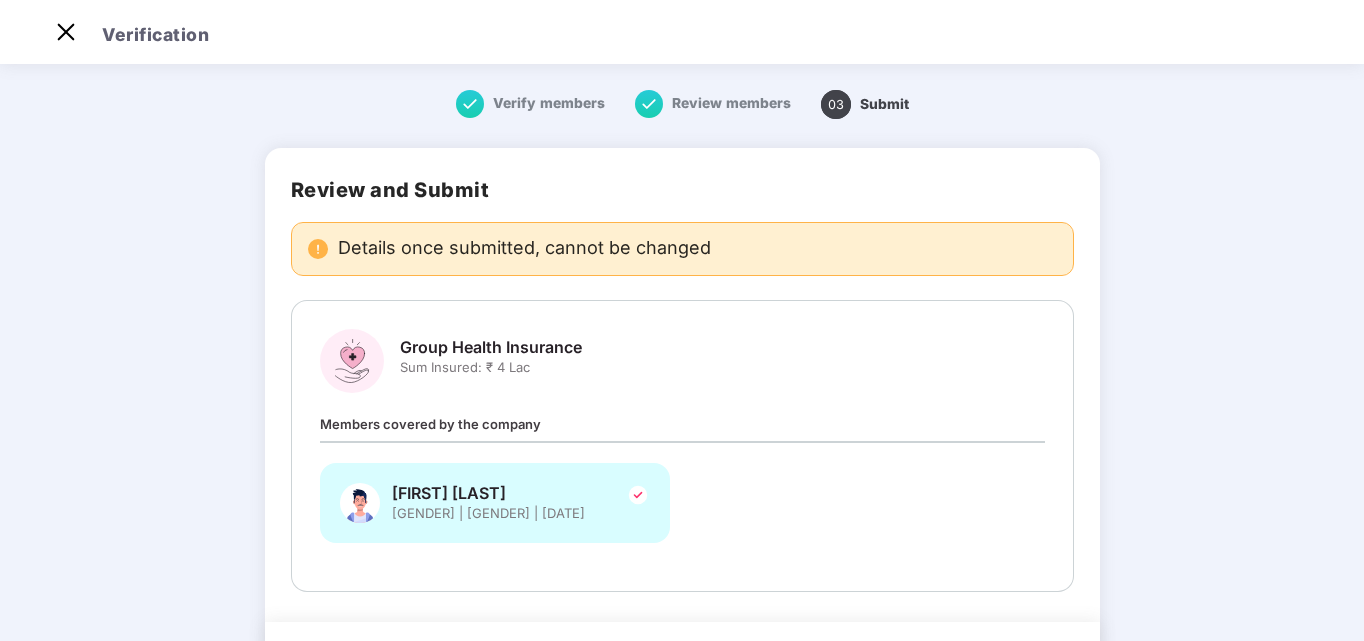 click on "Members covered by the company" at bounding box center (430, 424) 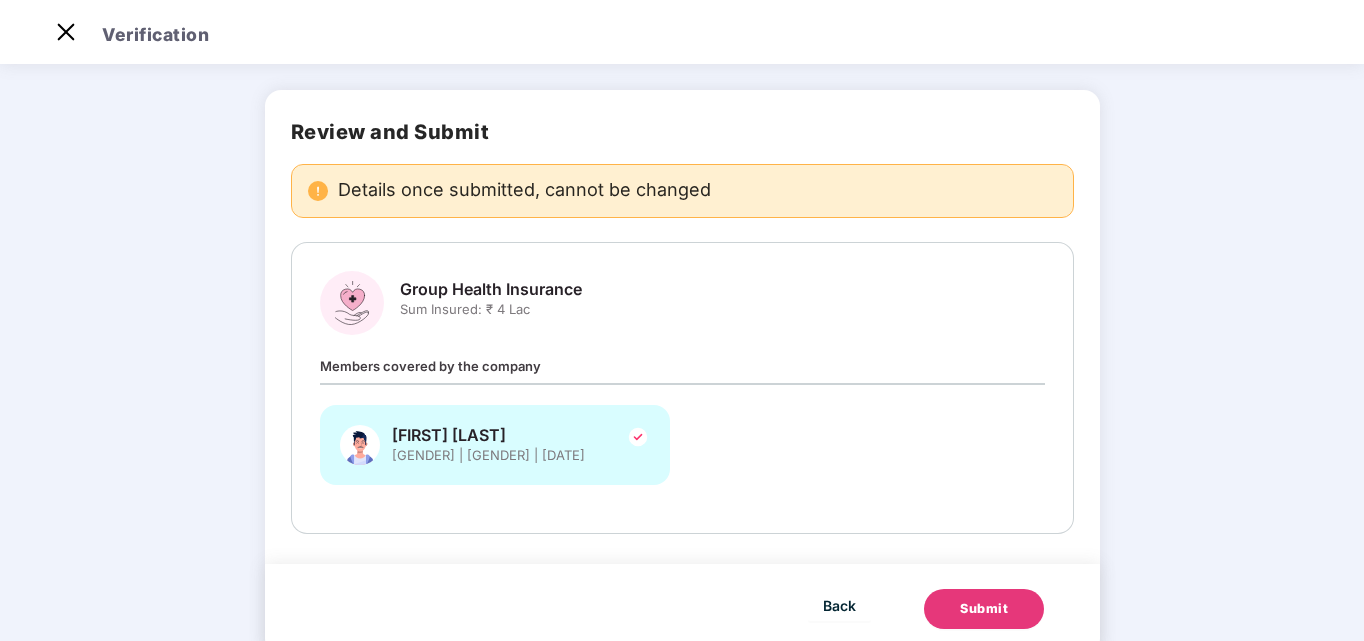 scroll, scrollTop: 111, scrollLeft: 0, axis: vertical 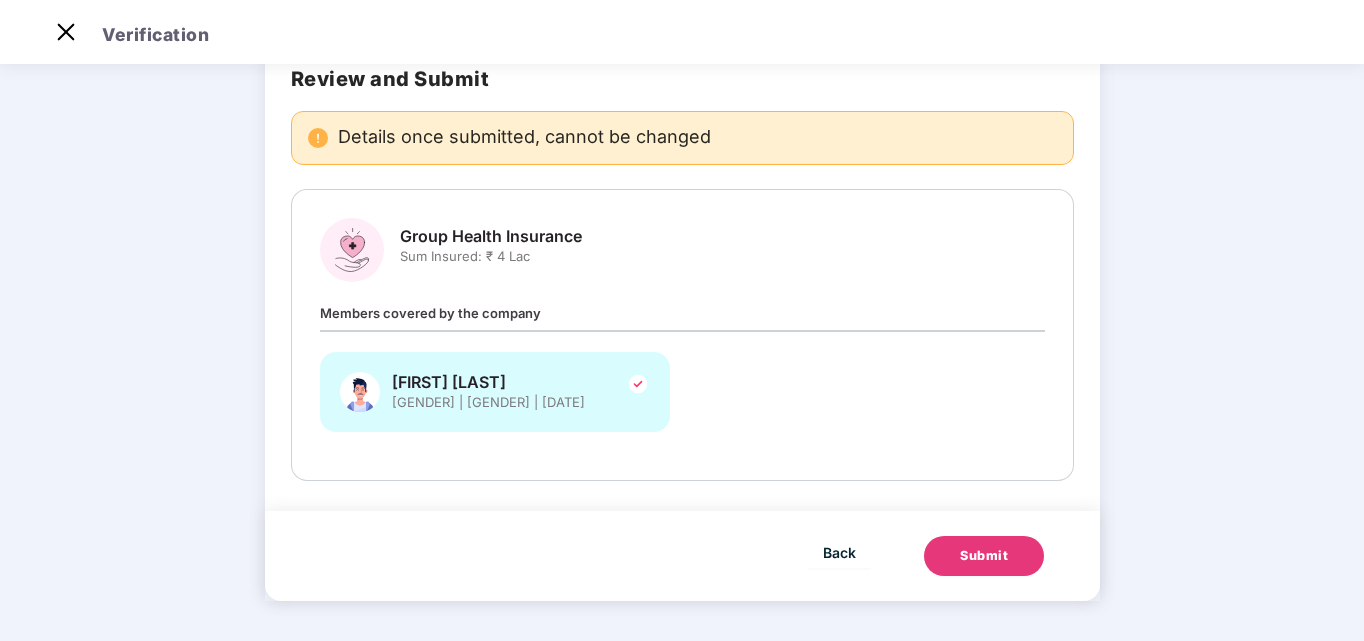 click on "Submit" at bounding box center [984, 556] 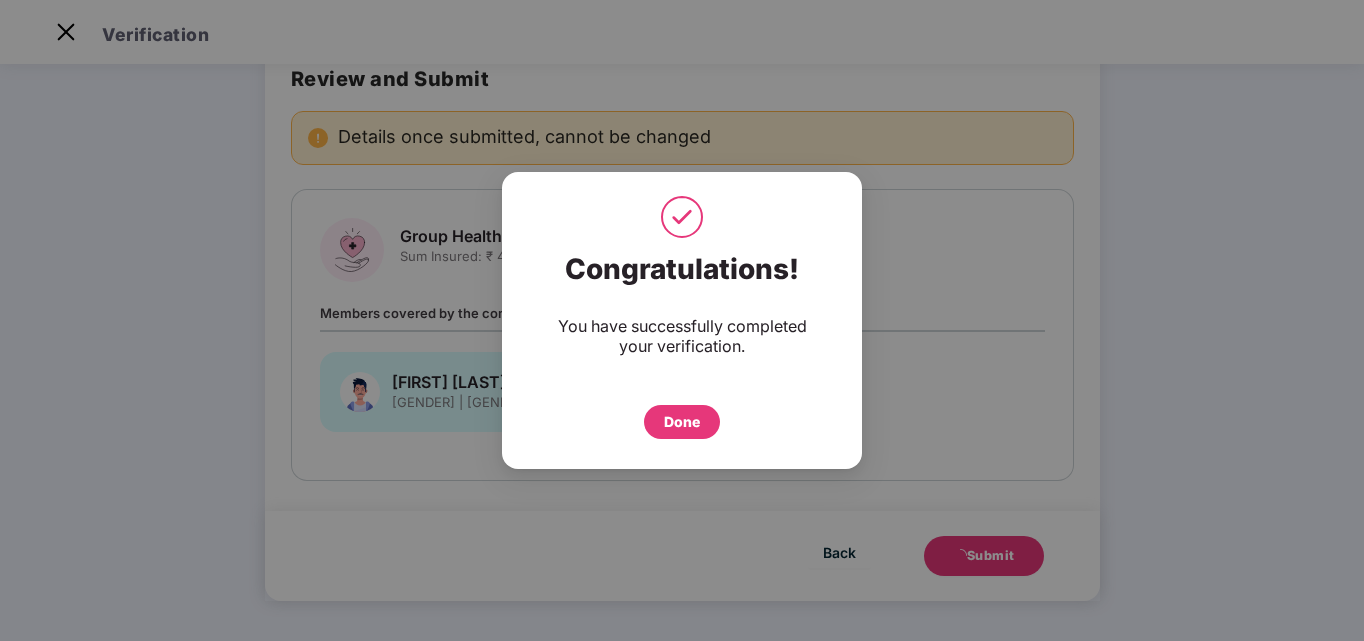click on "Done" at bounding box center (682, 422) 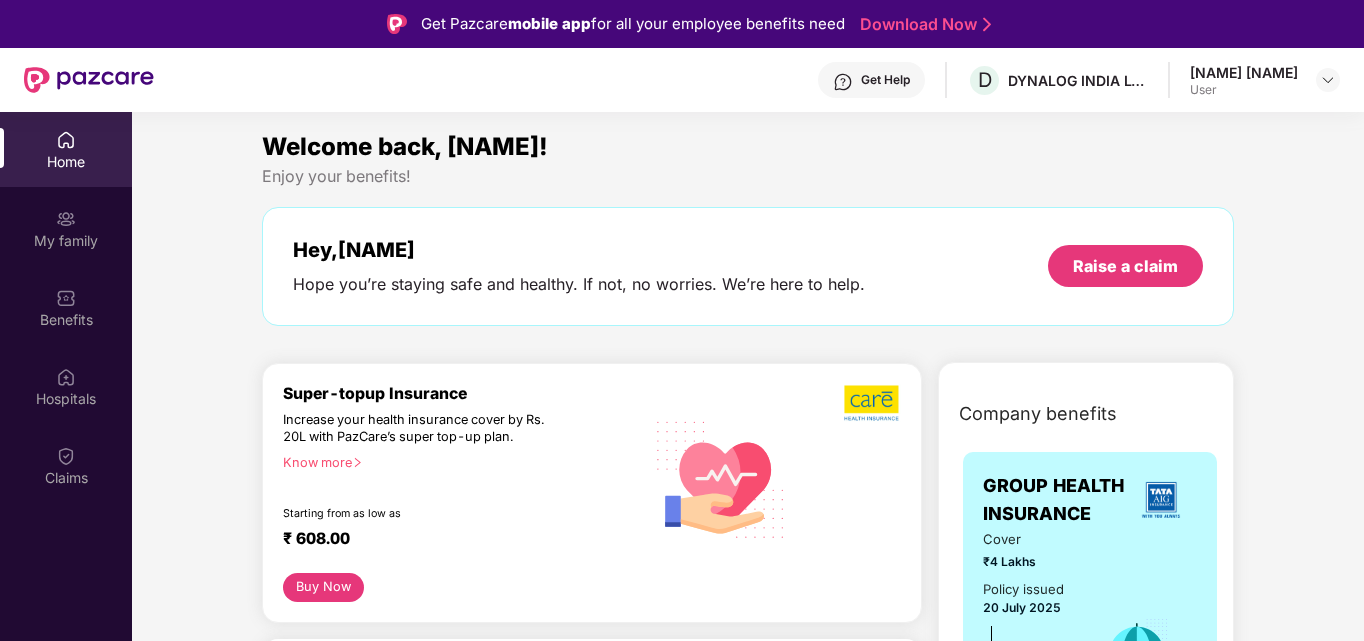 scroll, scrollTop: 0, scrollLeft: 0, axis: both 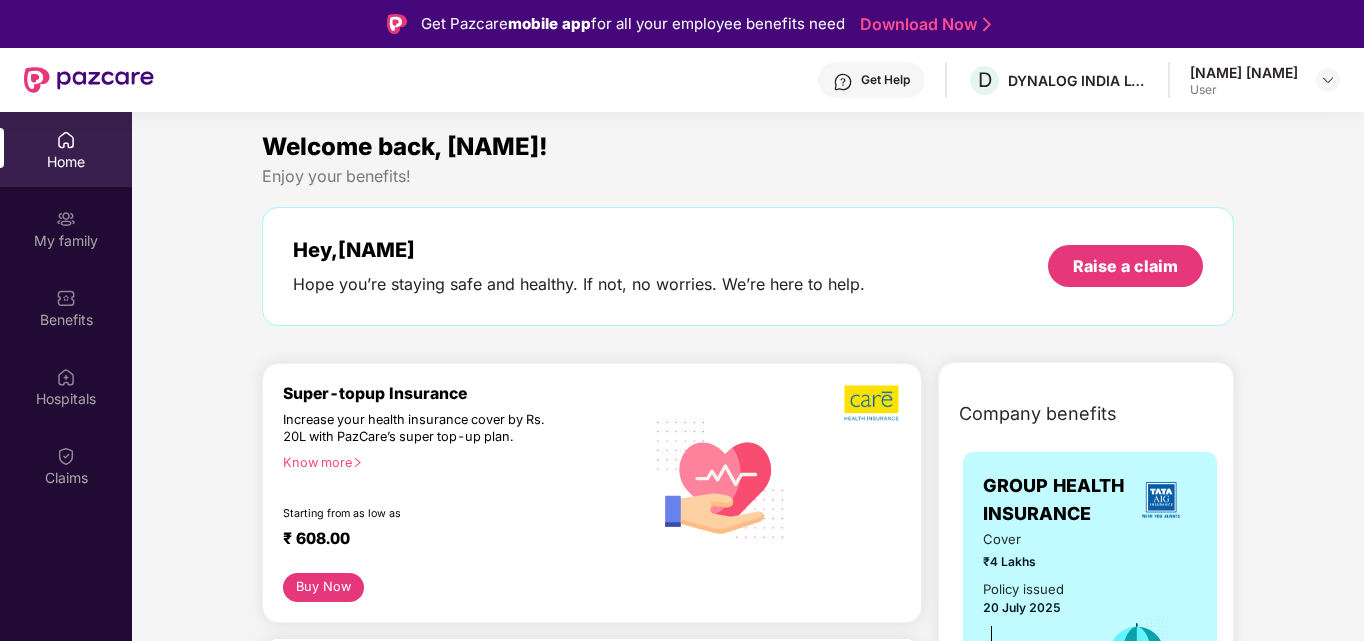 click on "Know more" at bounding box center [457, 462] 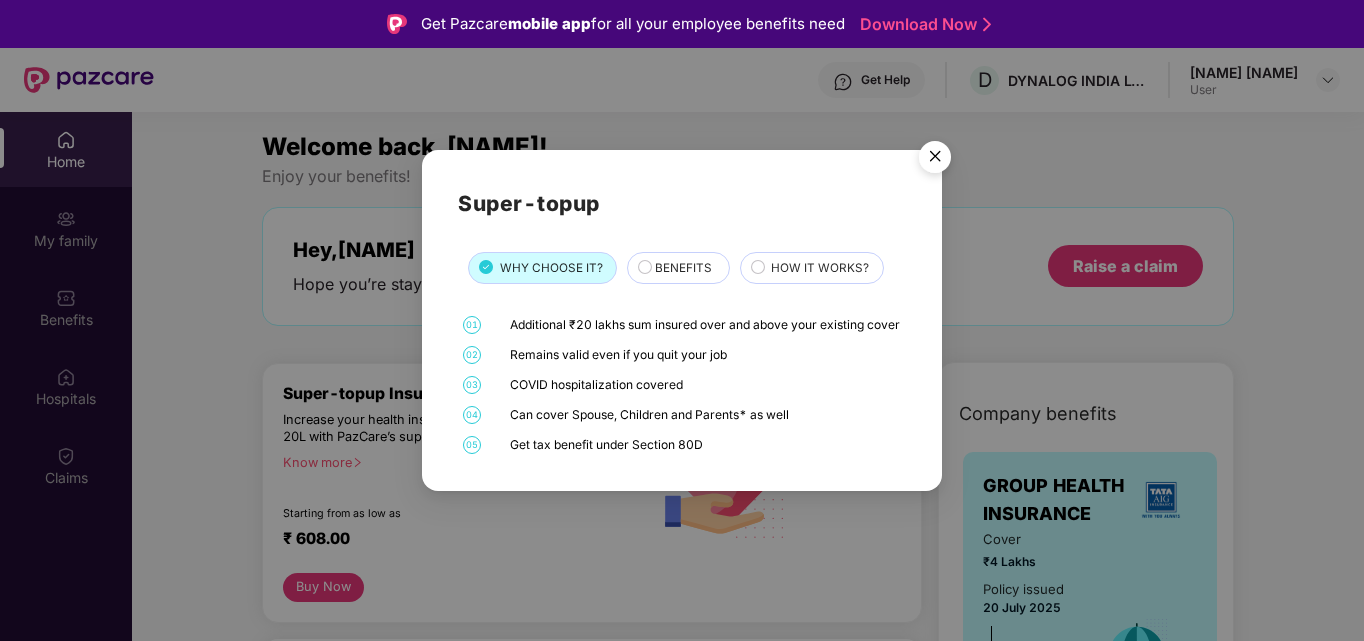 click on "BENEFITS" at bounding box center (682, 270) 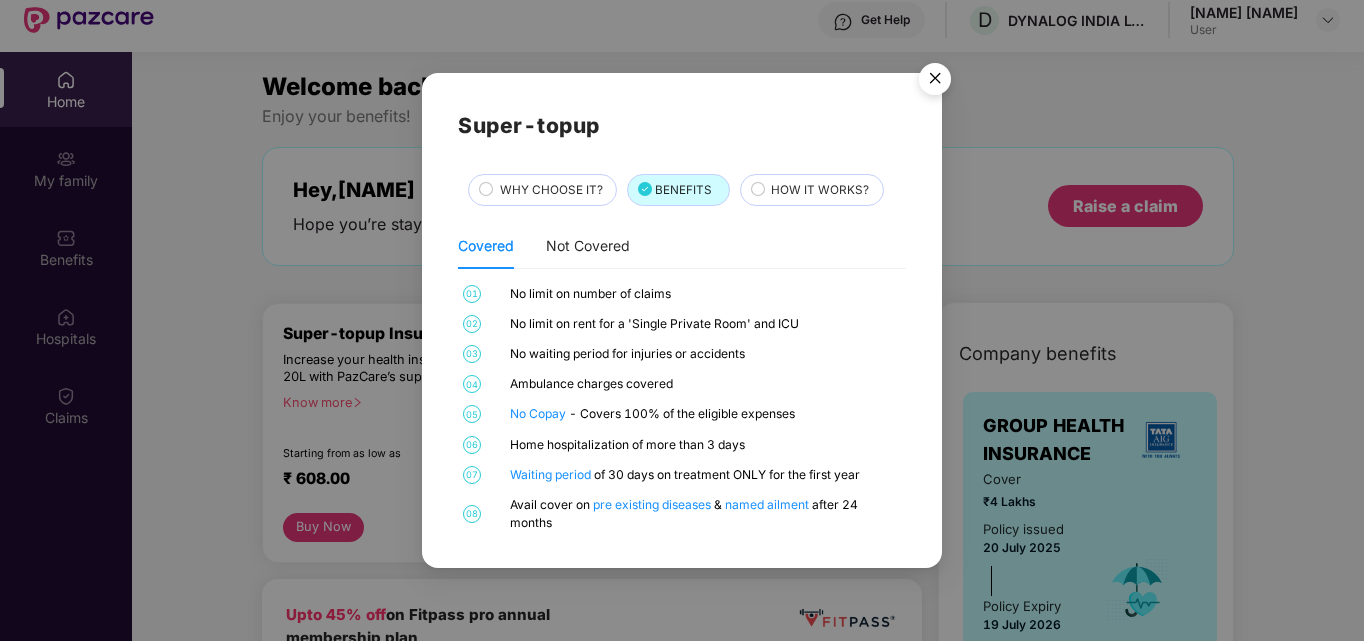 scroll, scrollTop: 112, scrollLeft: 0, axis: vertical 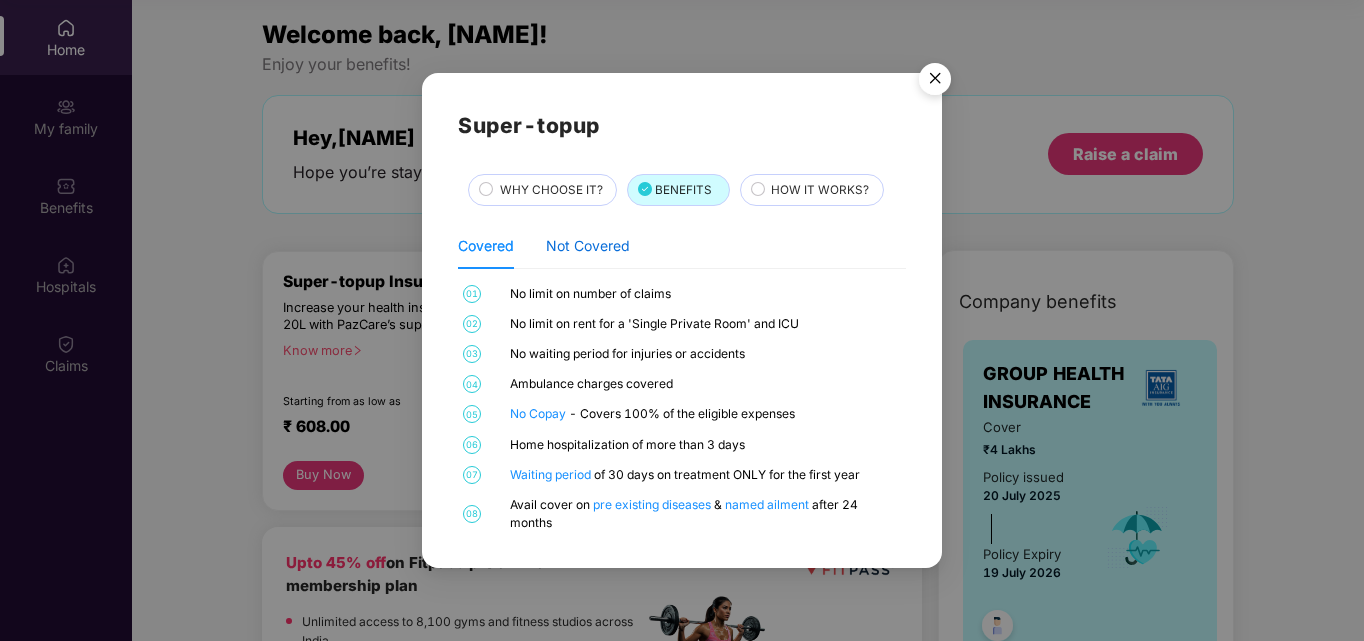 click on "Not Covered" at bounding box center (588, 246) 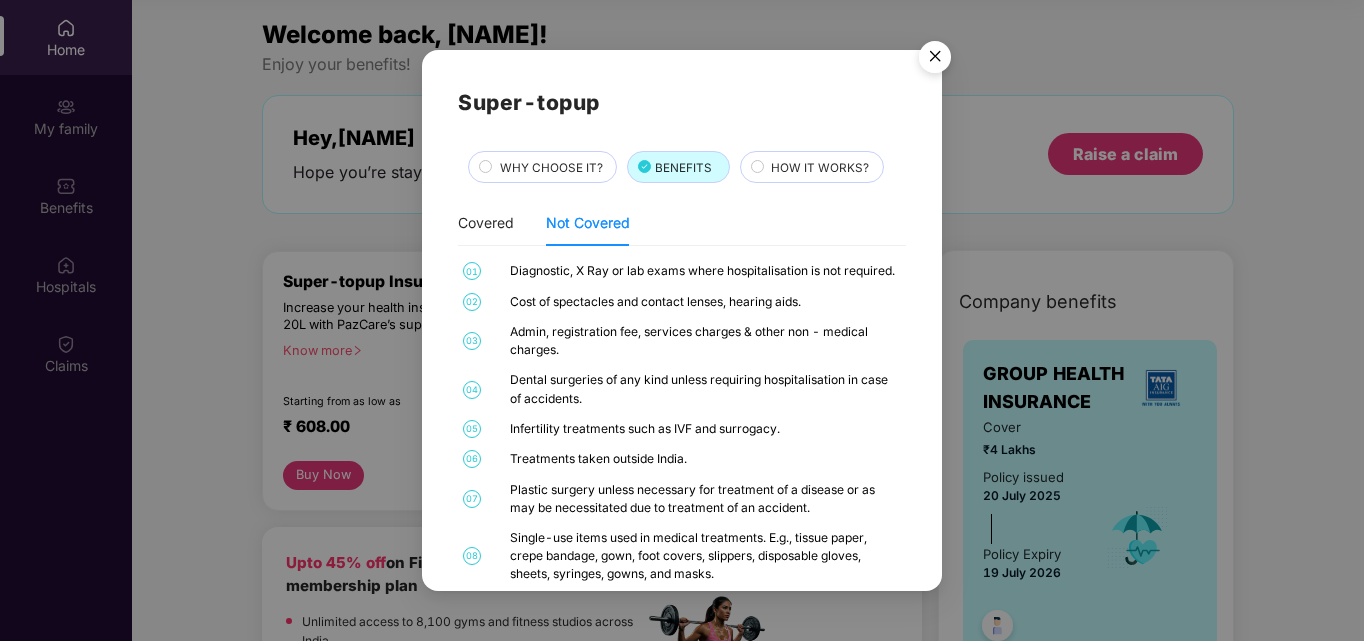 scroll, scrollTop: 0, scrollLeft: 0, axis: both 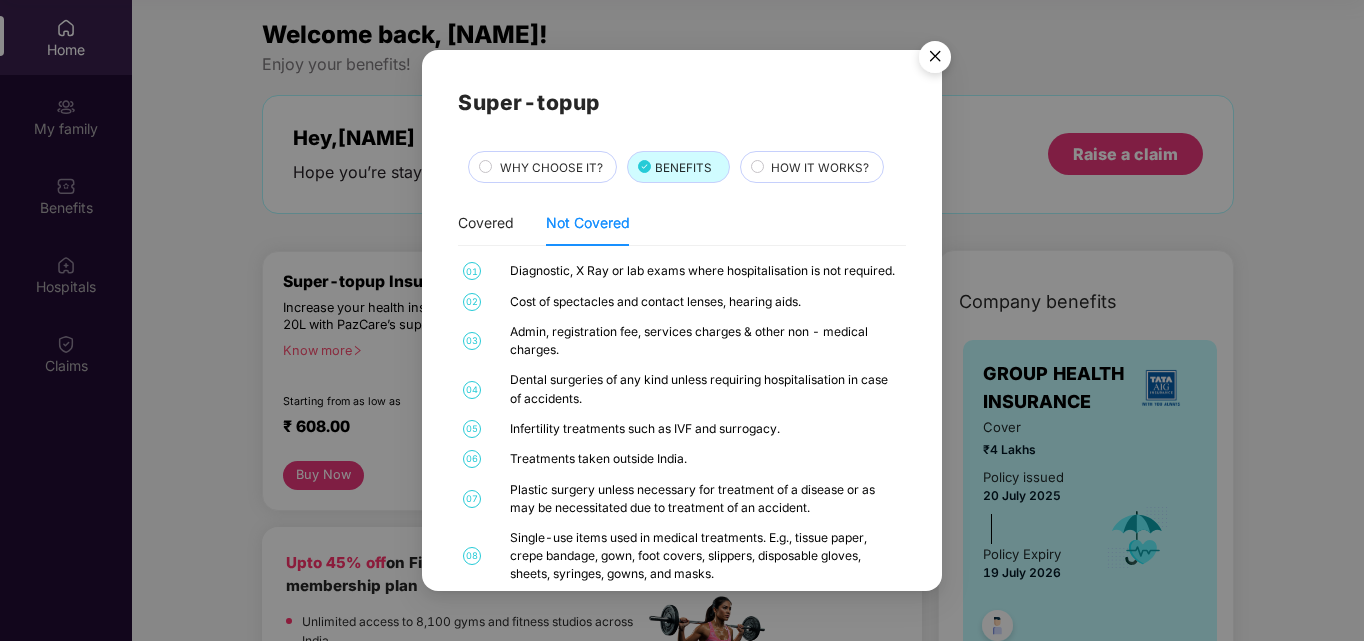 click at bounding box center [935, 60] 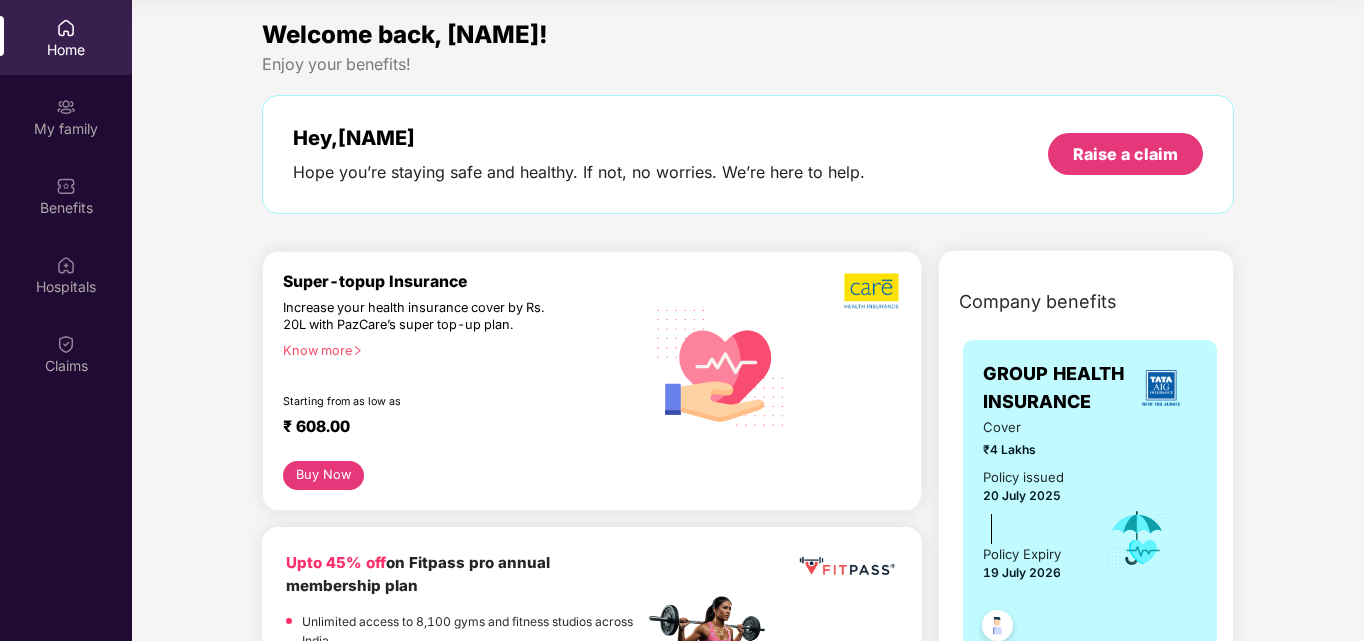 click on "Buy Now" at bounding box center (323, 475) 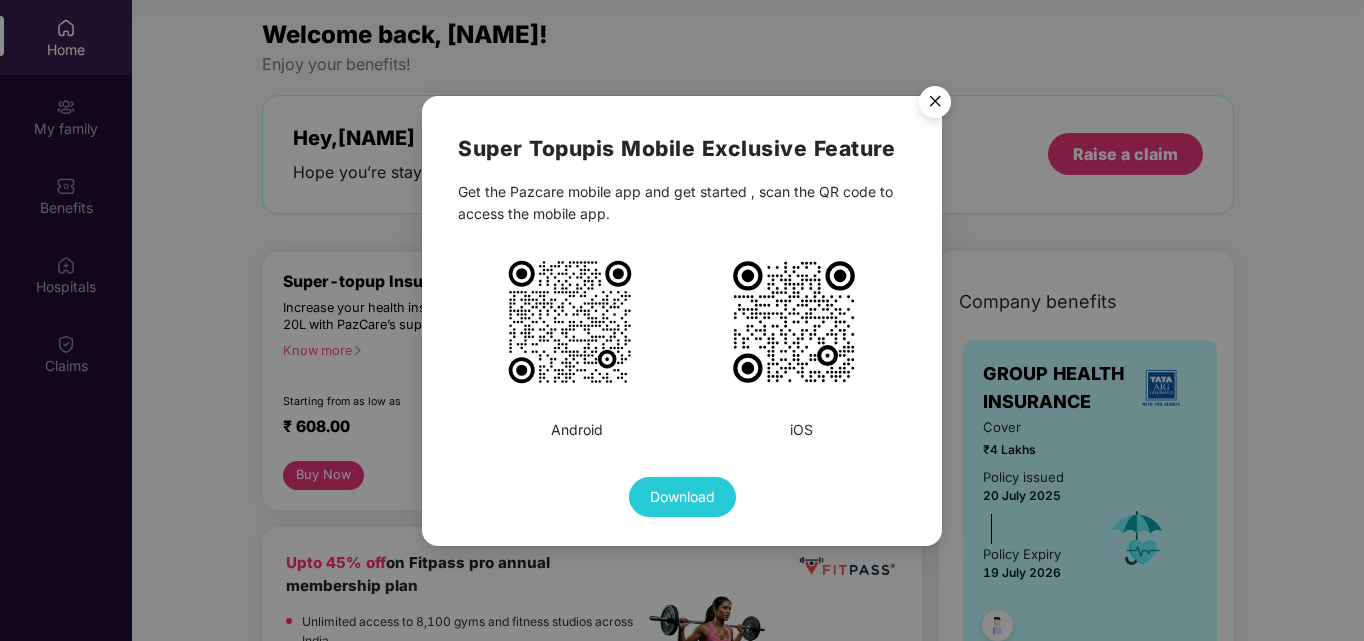 click on "Download" at bounding box center [682, 497] 